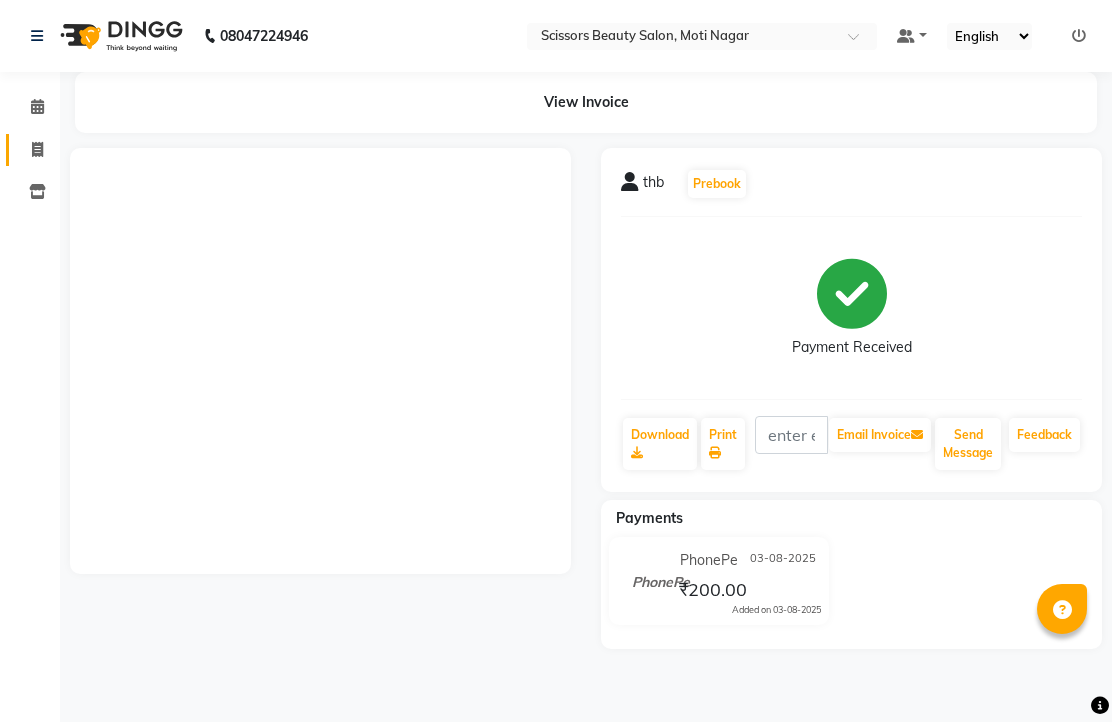 scroll, scrollTop: 0, scrollLeft: 0, axis: both 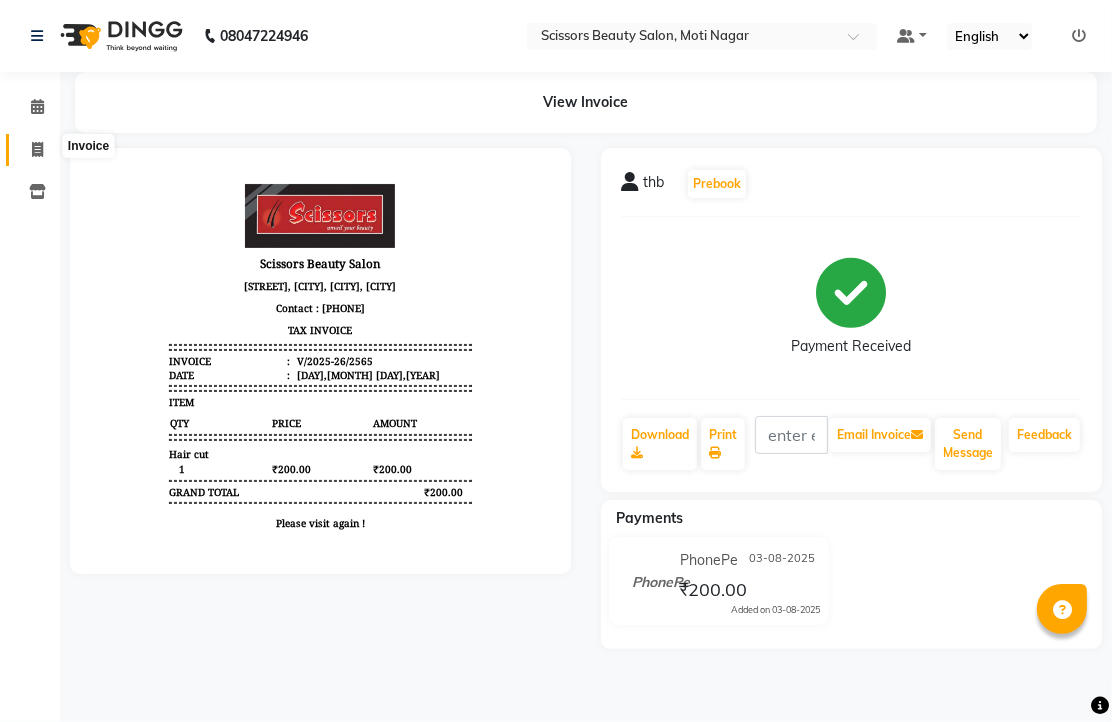 click 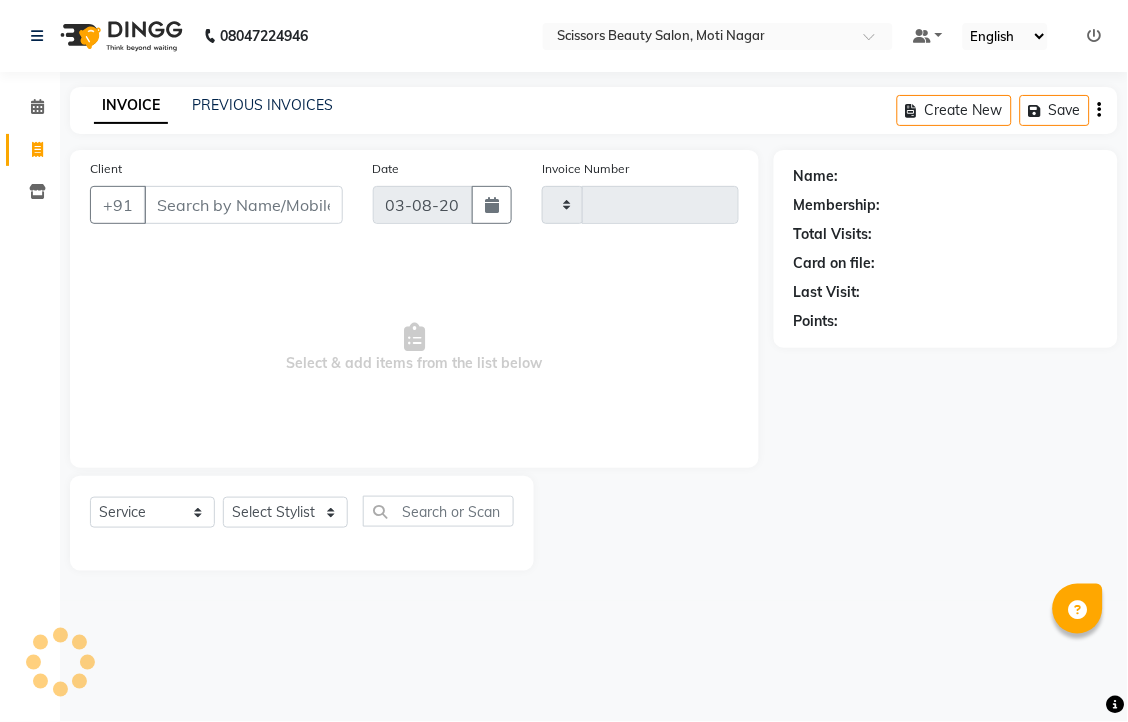 type on "2566" 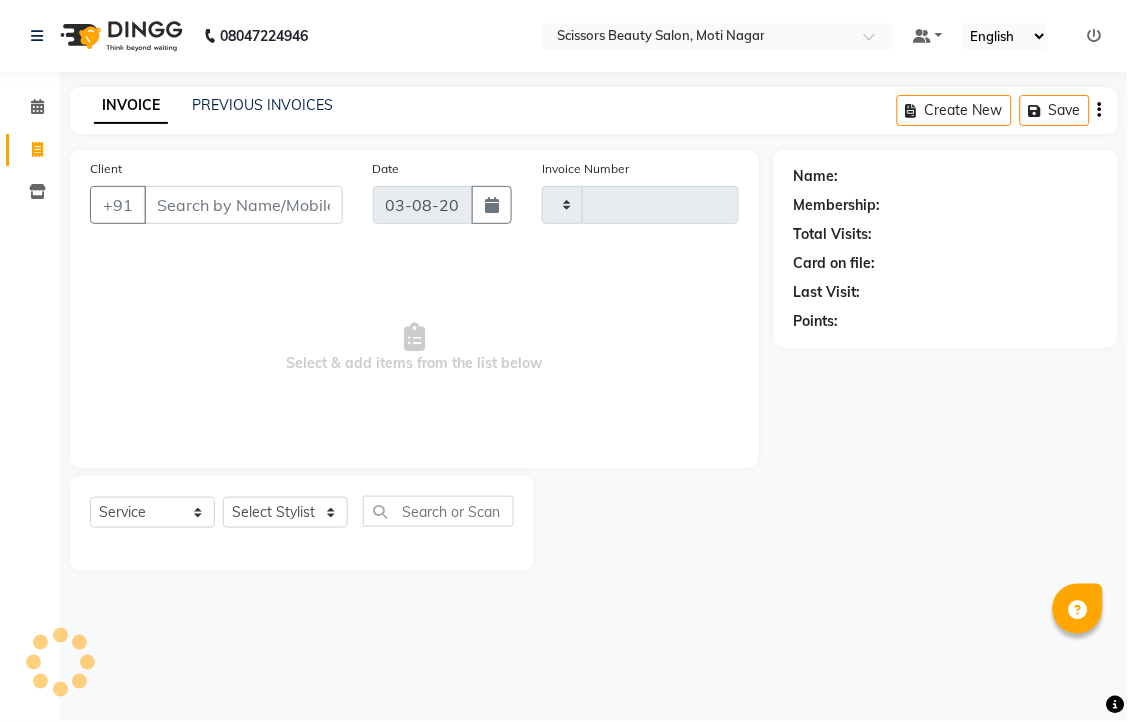 select on "7057" 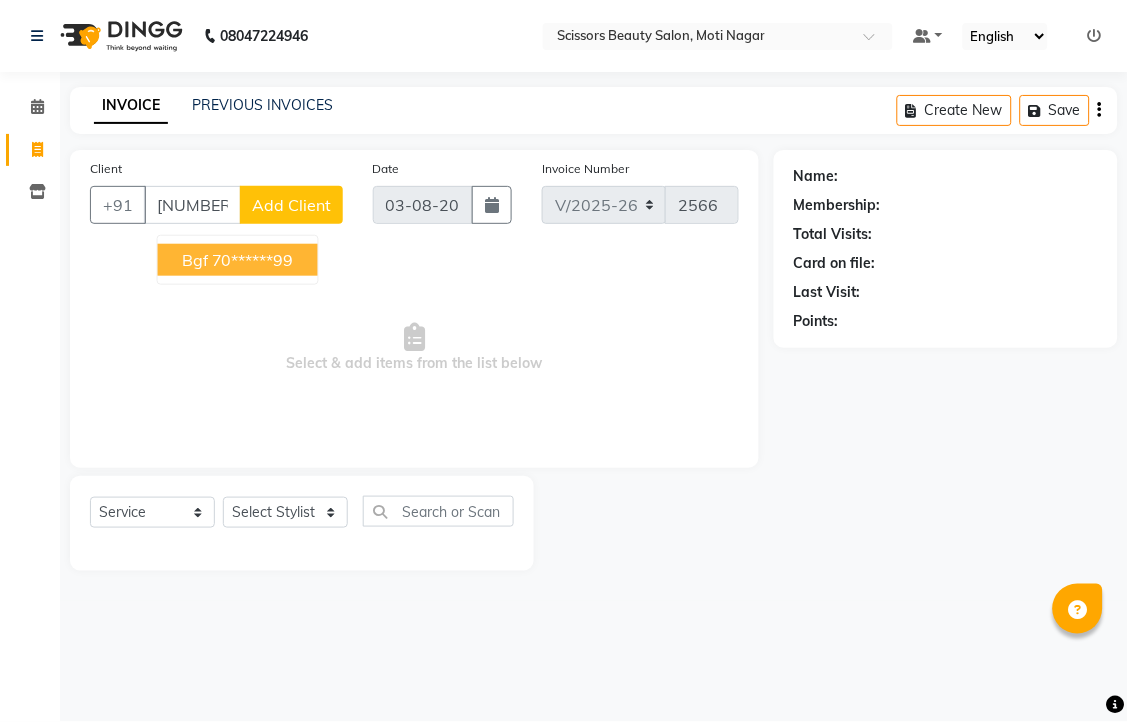 click on "70******99" at bounding box center [253, 260] 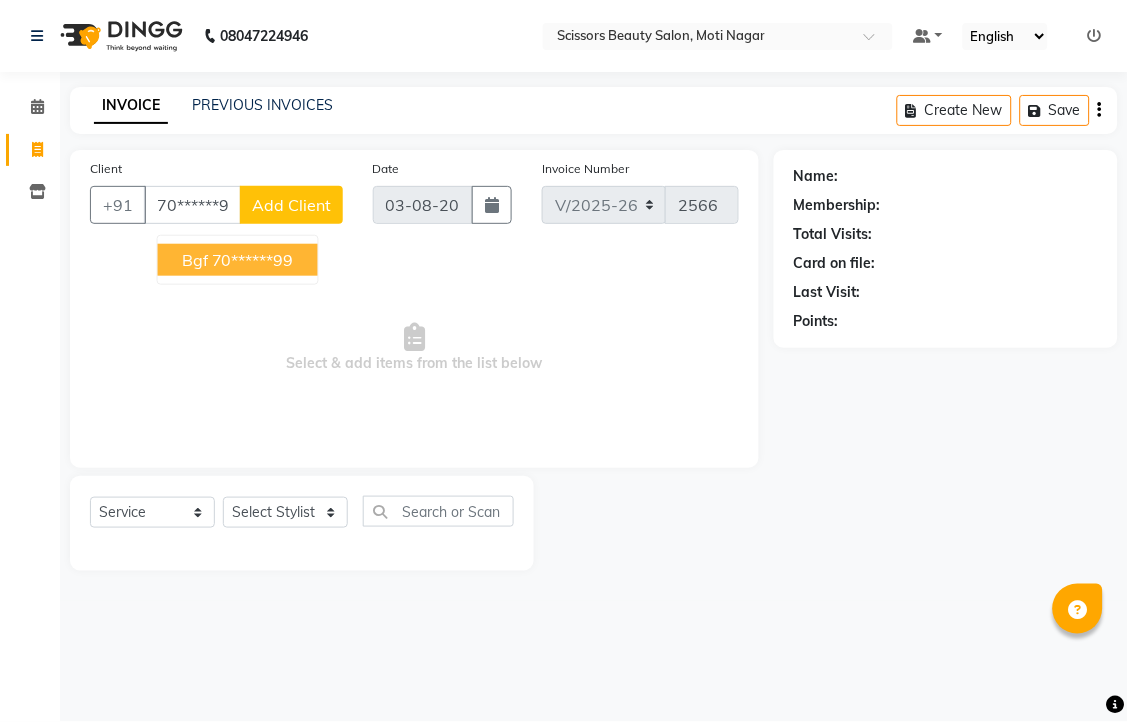 type on "70******99" 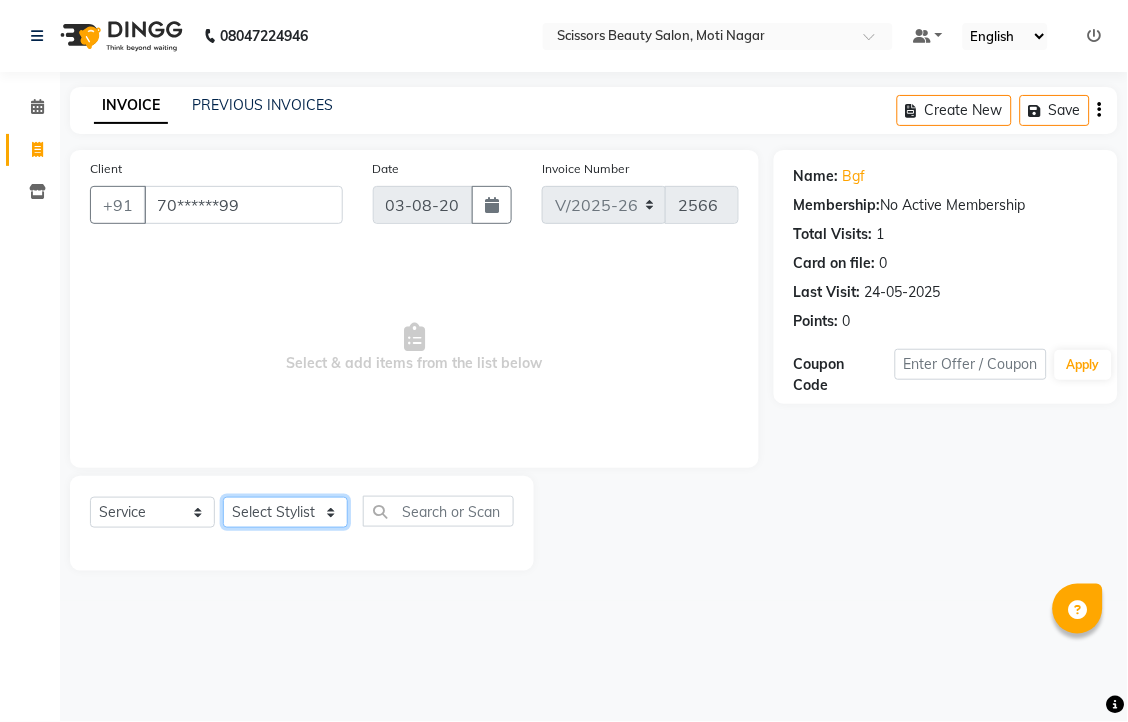 click on "Select Stylist [FIRST] [FIRST] [FIRST] [FIRST] [FIRST]" 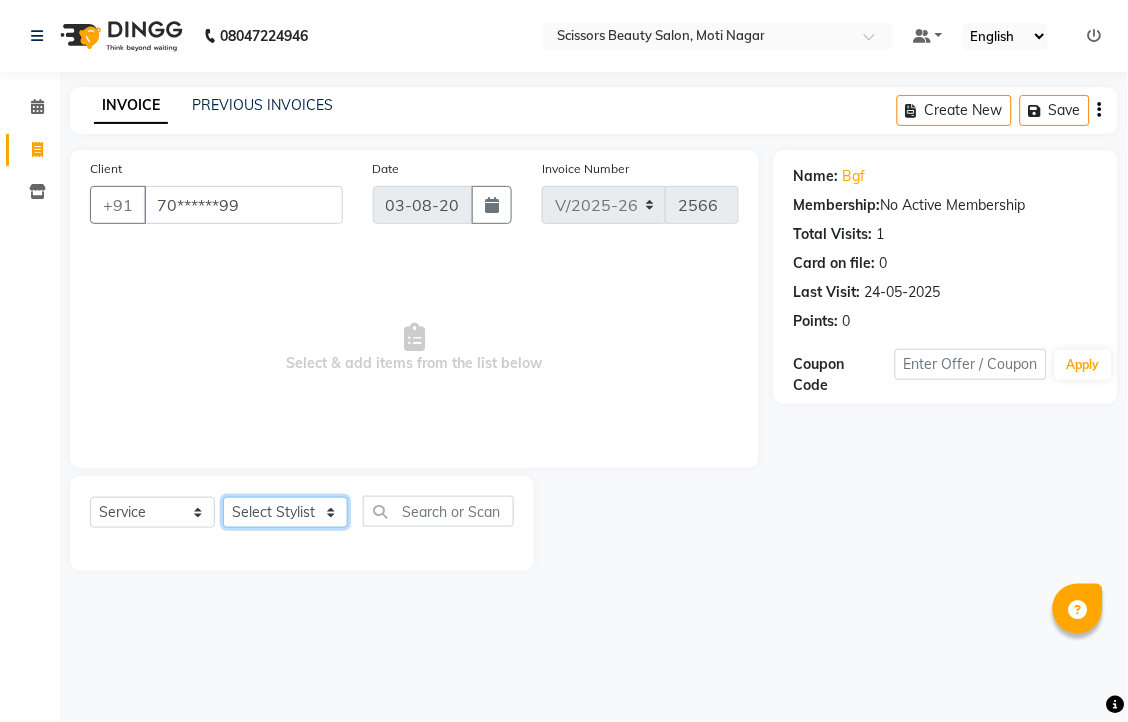 select on "81450" 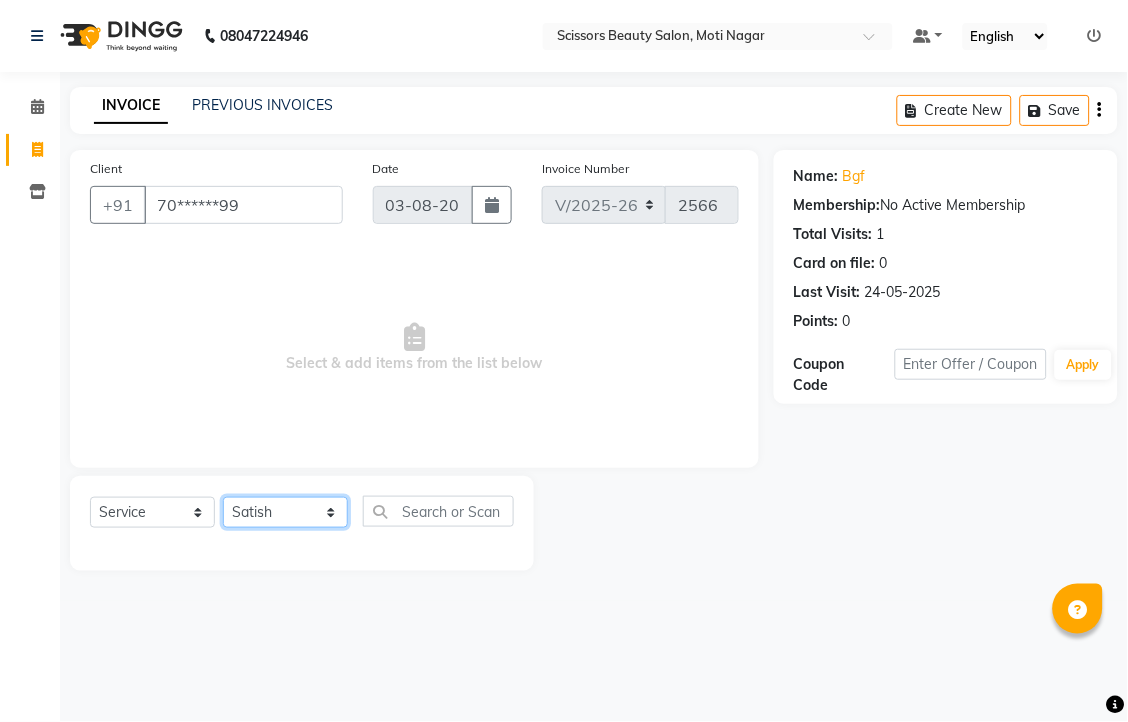 click on "Select Stylist [FIRST] [FIRST] [FIRST] [FIRST] [FIRST]" 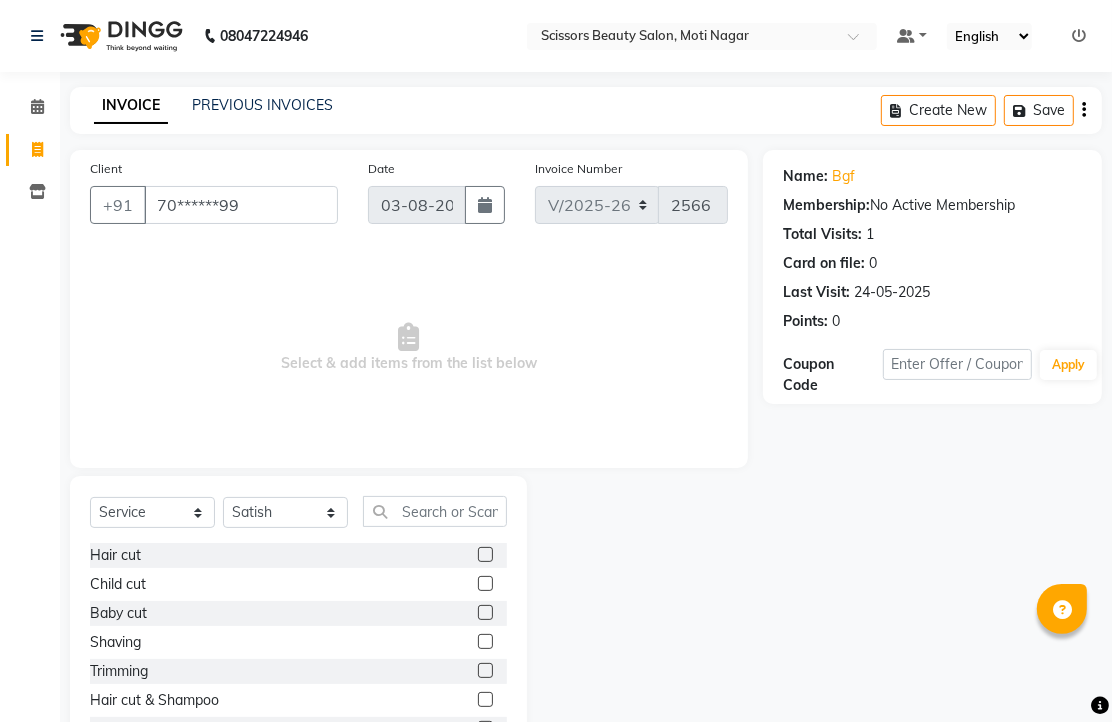 click 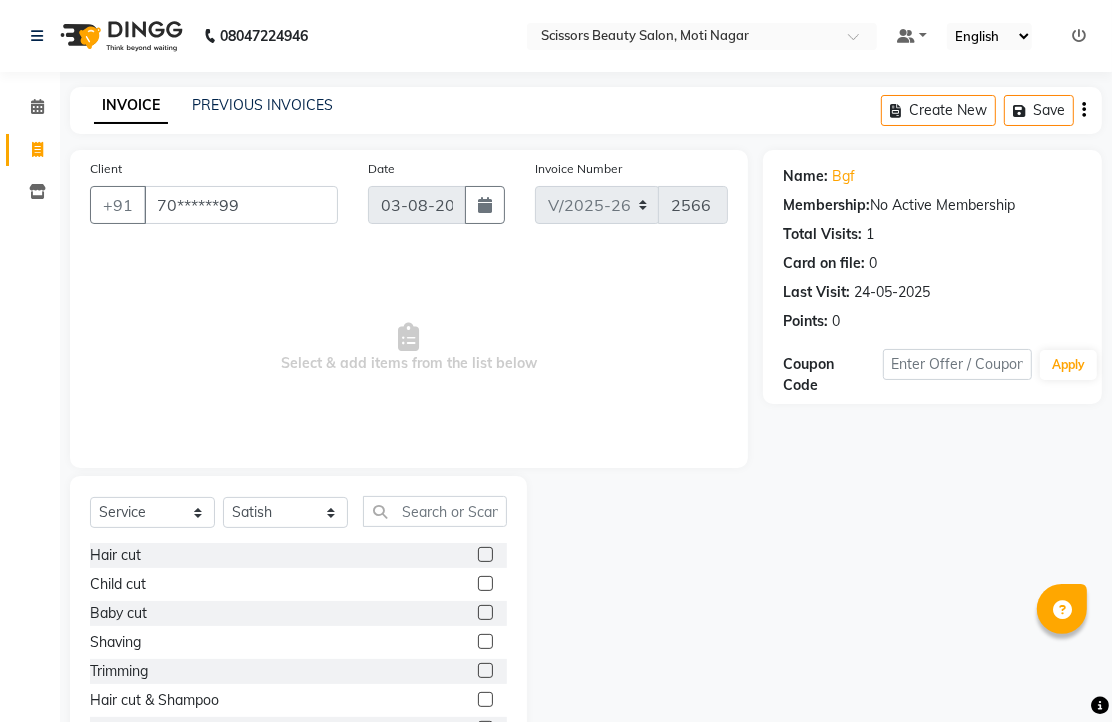 click at bounding box center [484, 584] 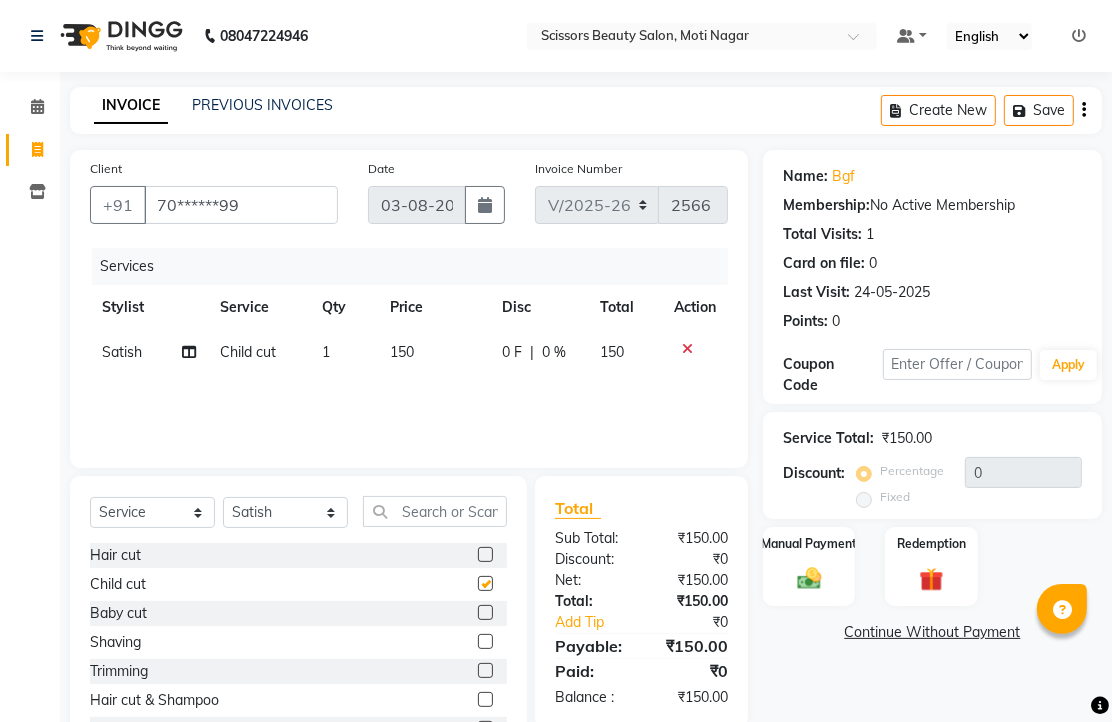 checkbox on "false" 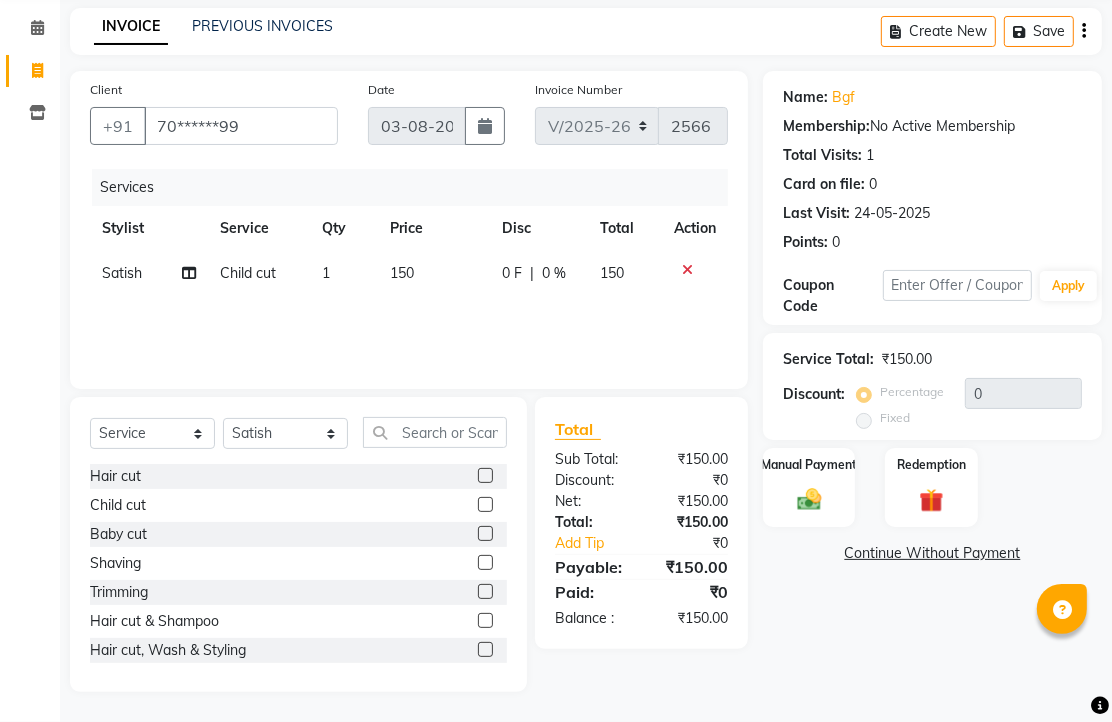 scroll, scrollTop: 157, scrollLeft: 0, axis: vertical 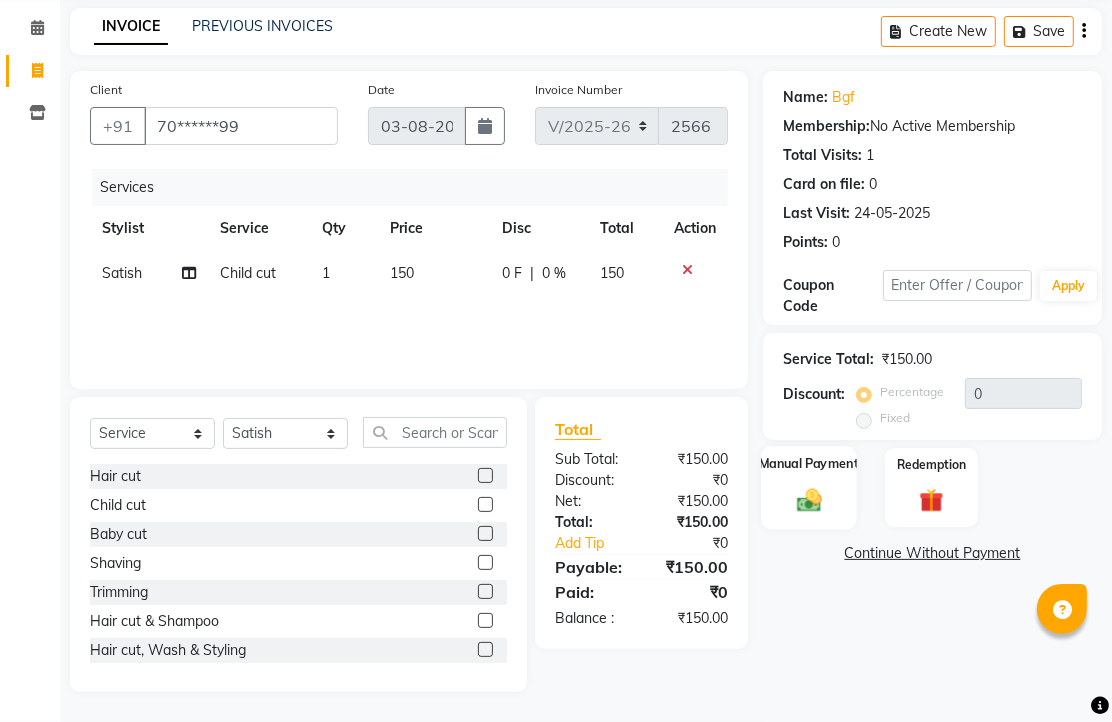 click 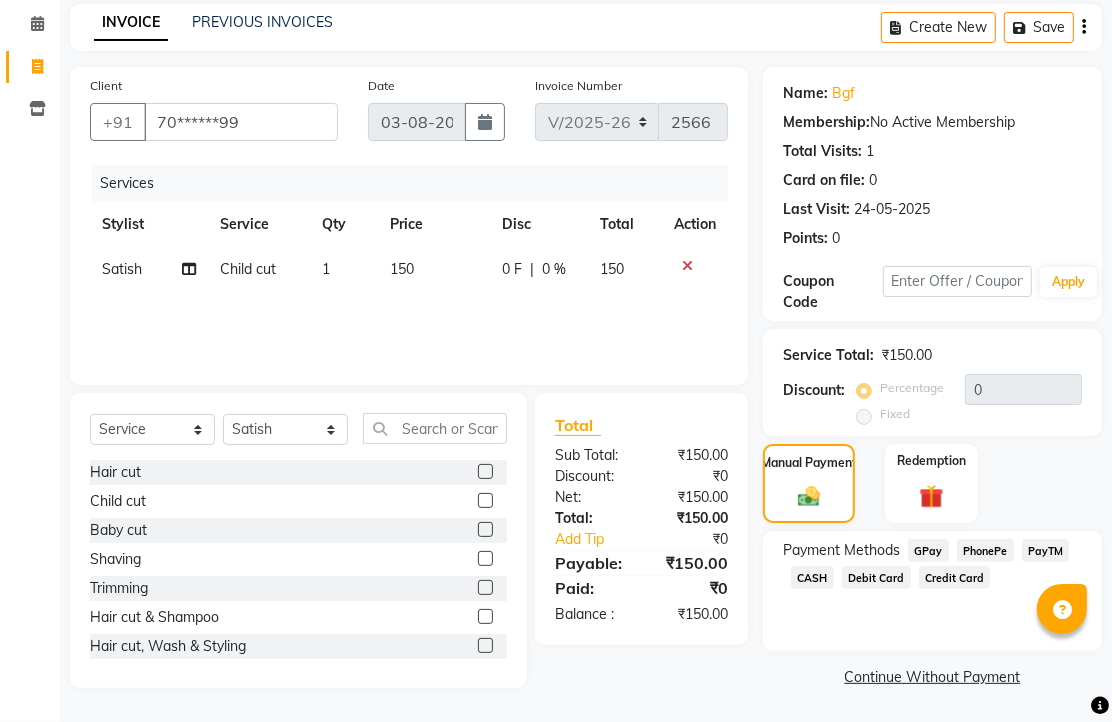 scroll, scrollTop: 163, scrollLeft: 0, axis: vertical 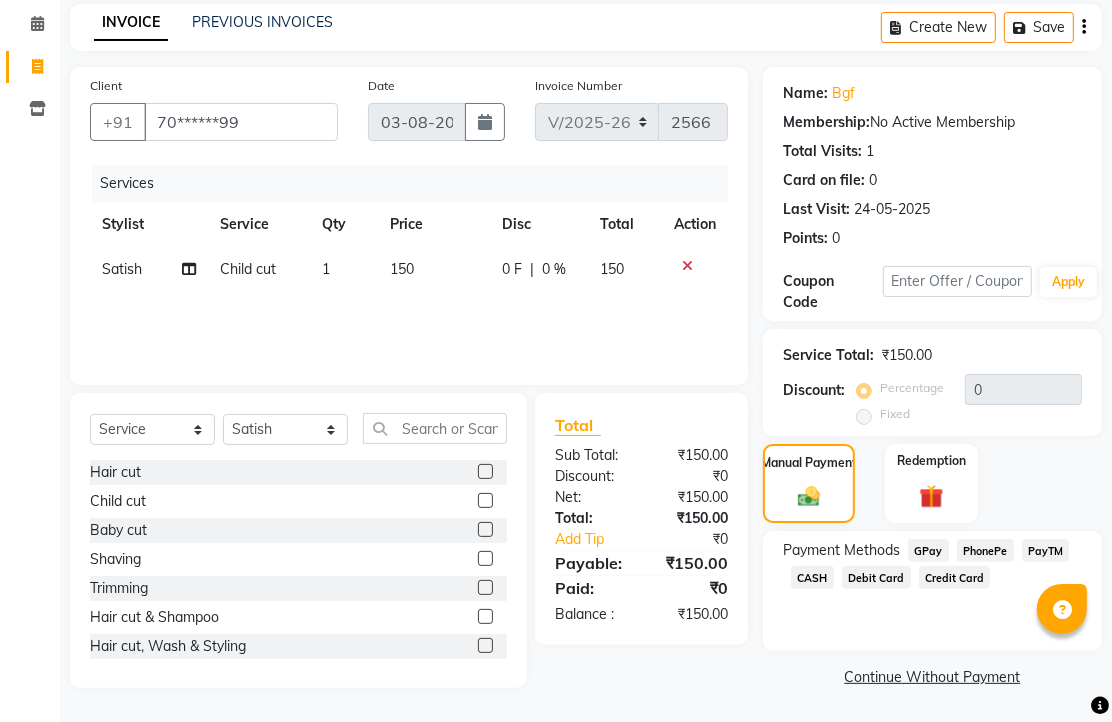 click on "PhonePe" 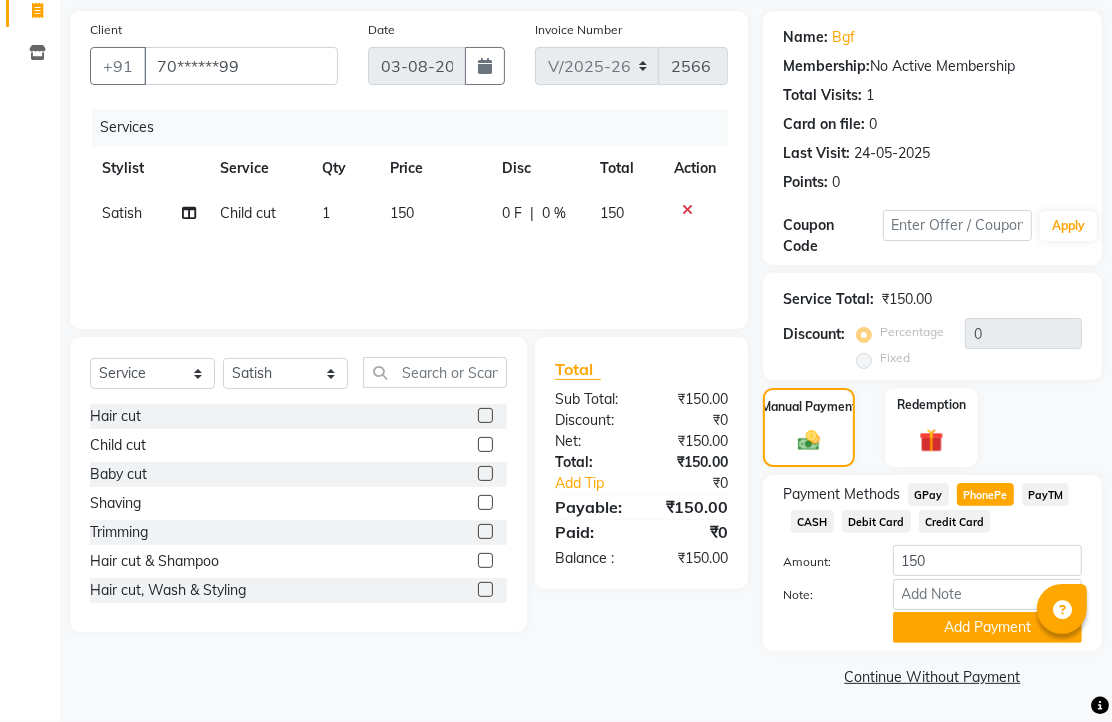 scroll, scrollTop: 248, scrollLeft: 0, axis: vertical 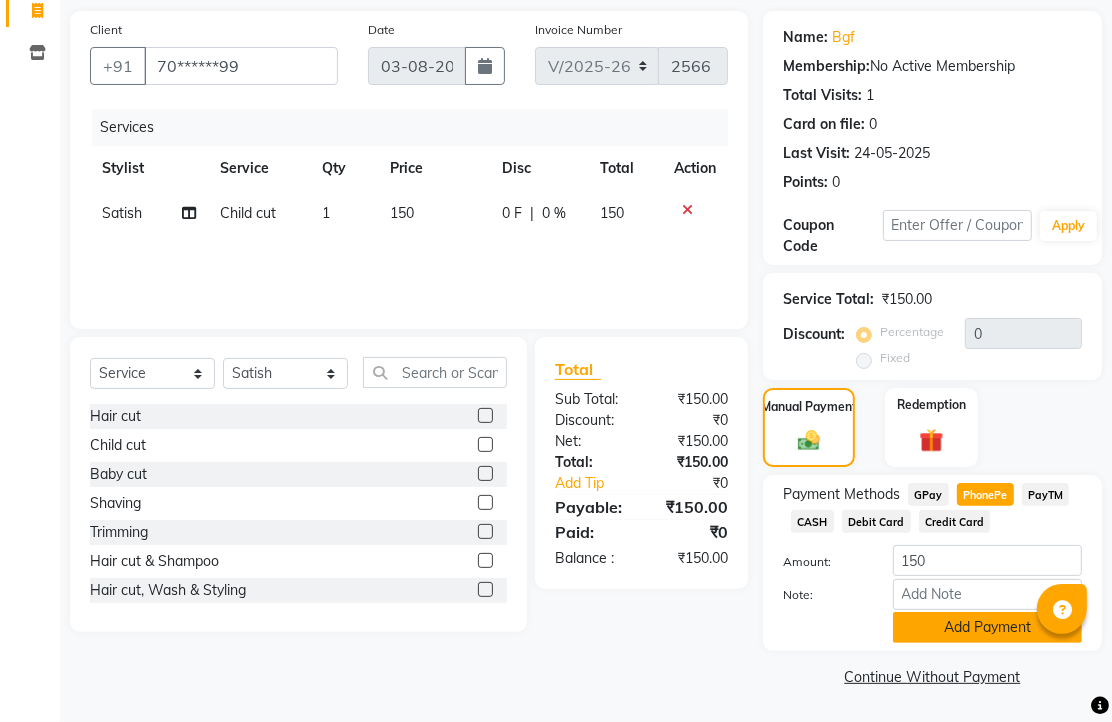 click on "Add Payment" 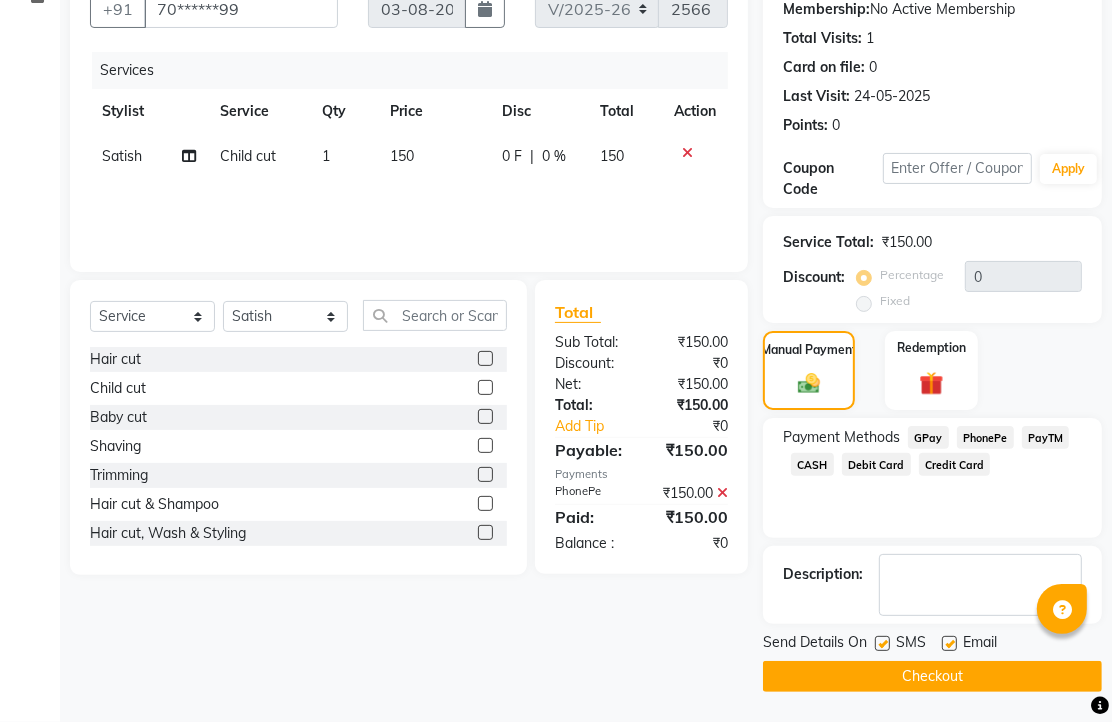 scroll, scrollTop: 304, scrollLeft: 0, axis: vertical 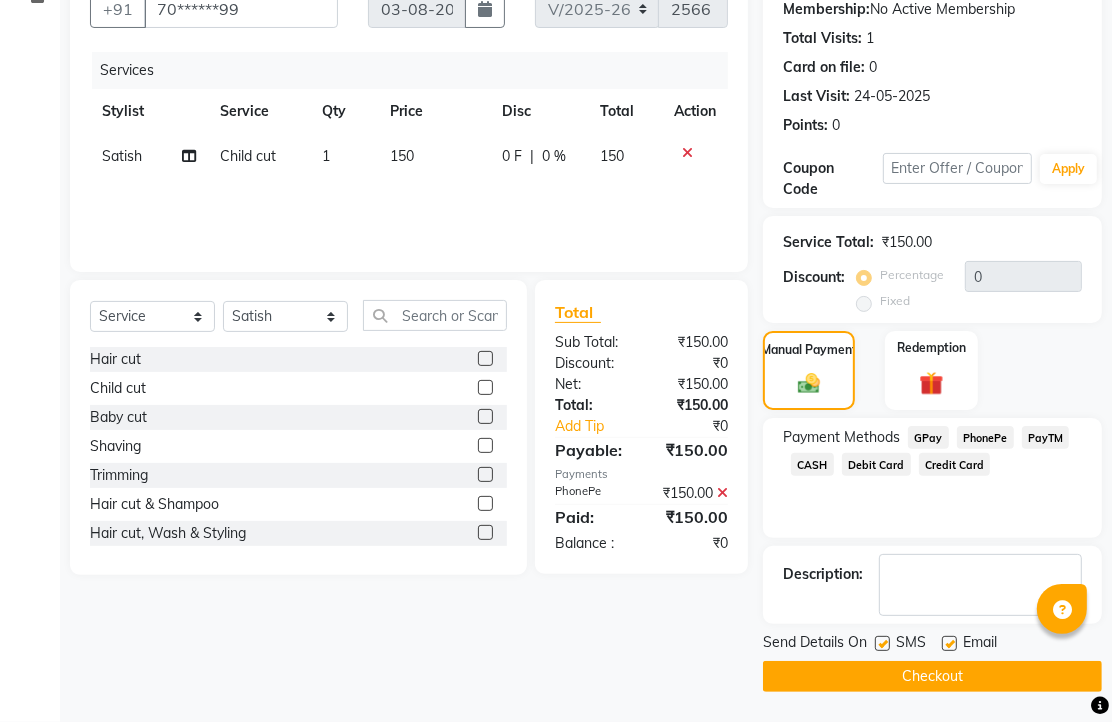 click 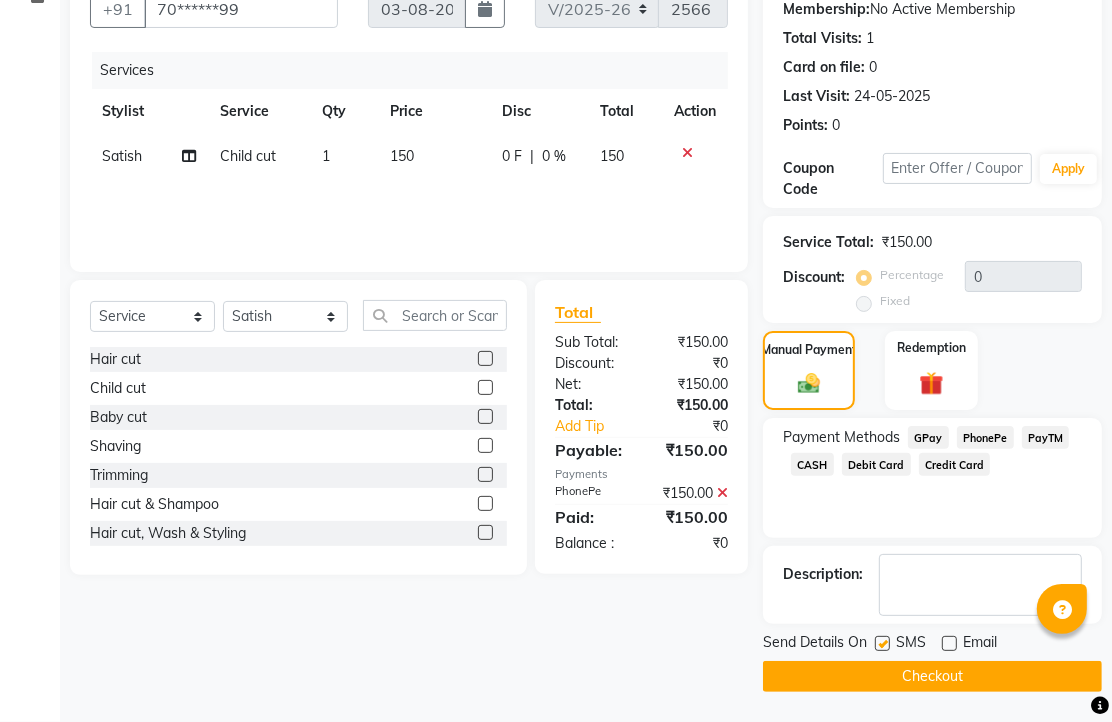 click on "Checkout" 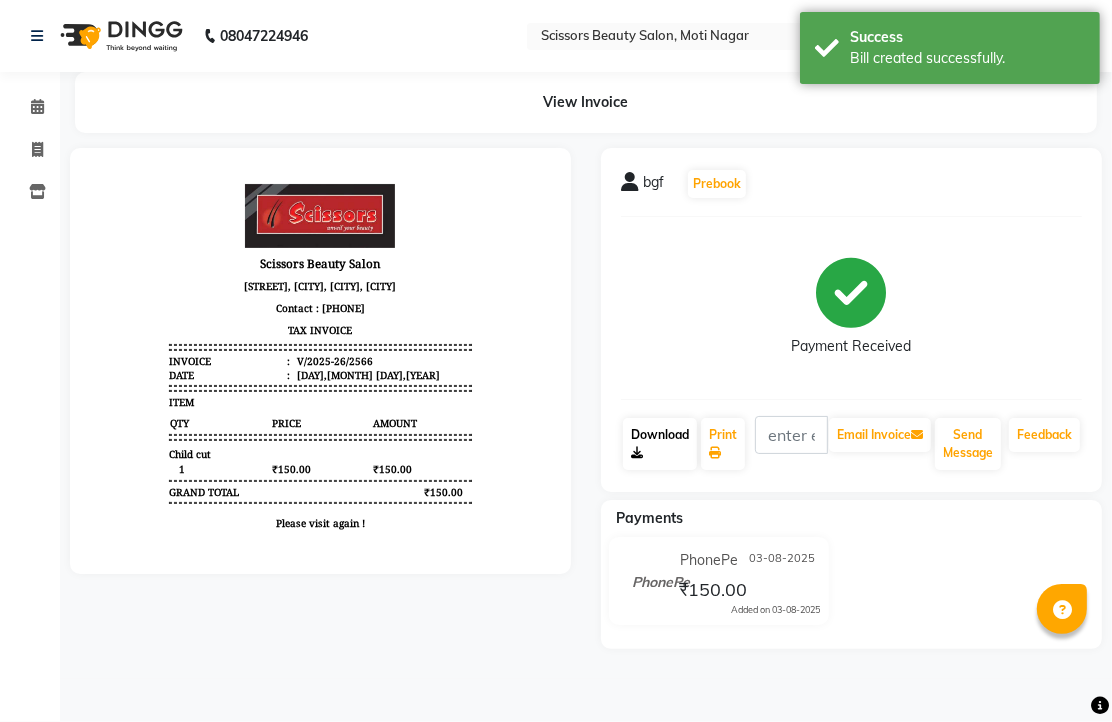 scroll, scrollTop: 0, scrollLeft: 0, axis: both 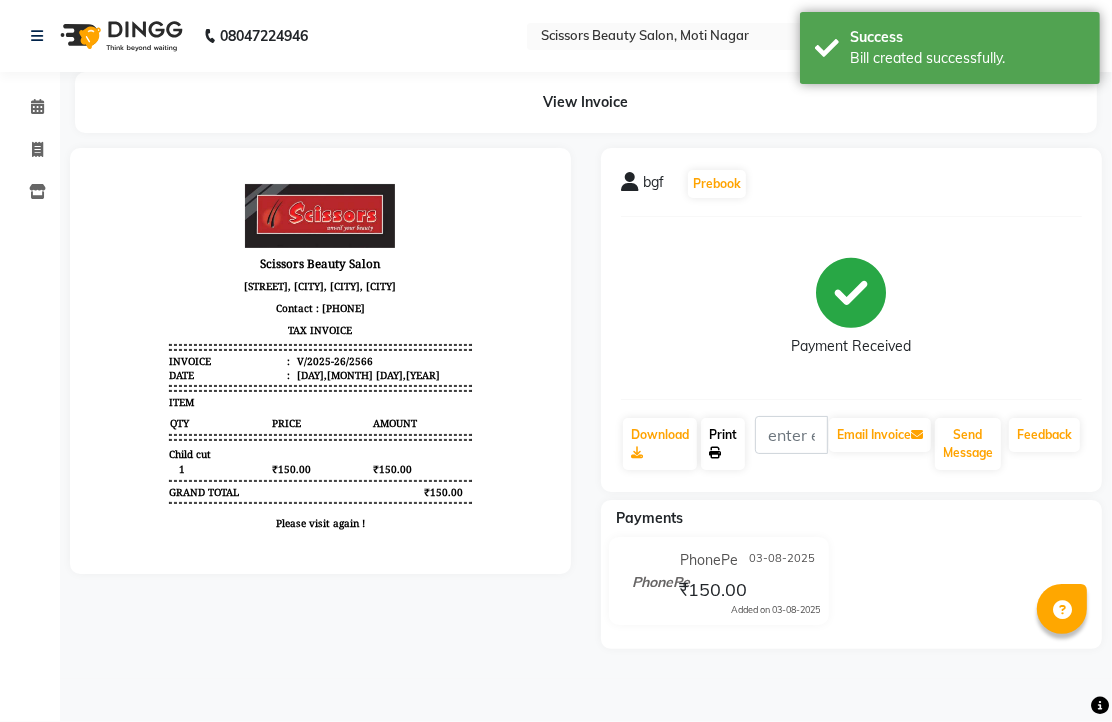 click on "Print" 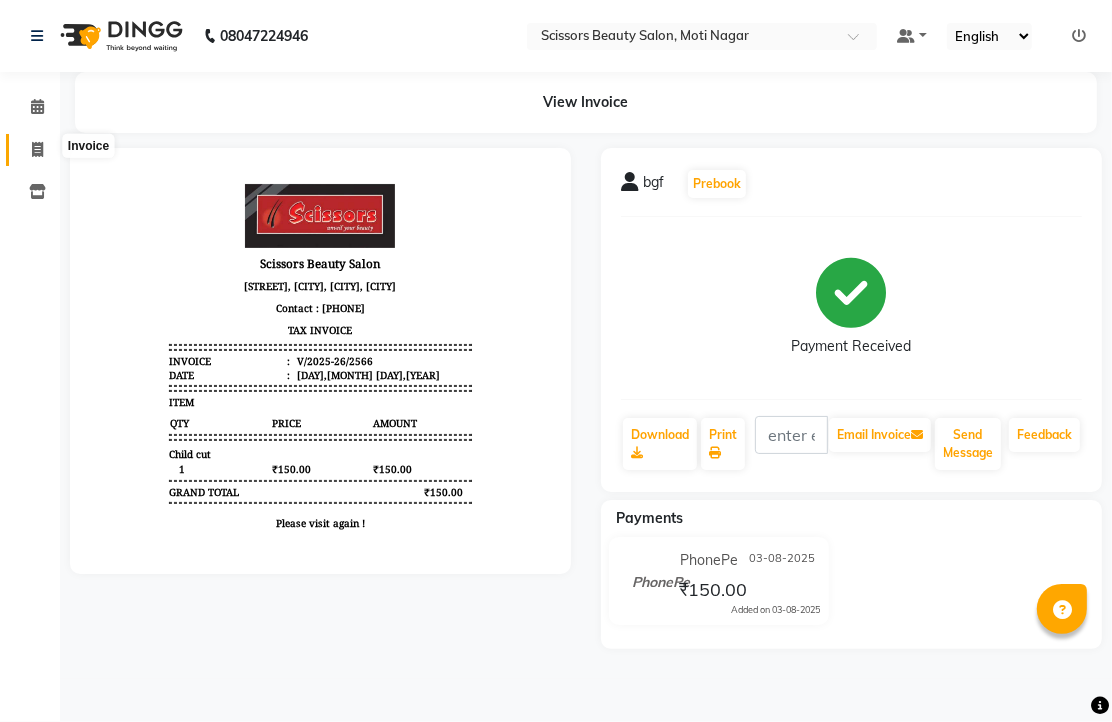 click 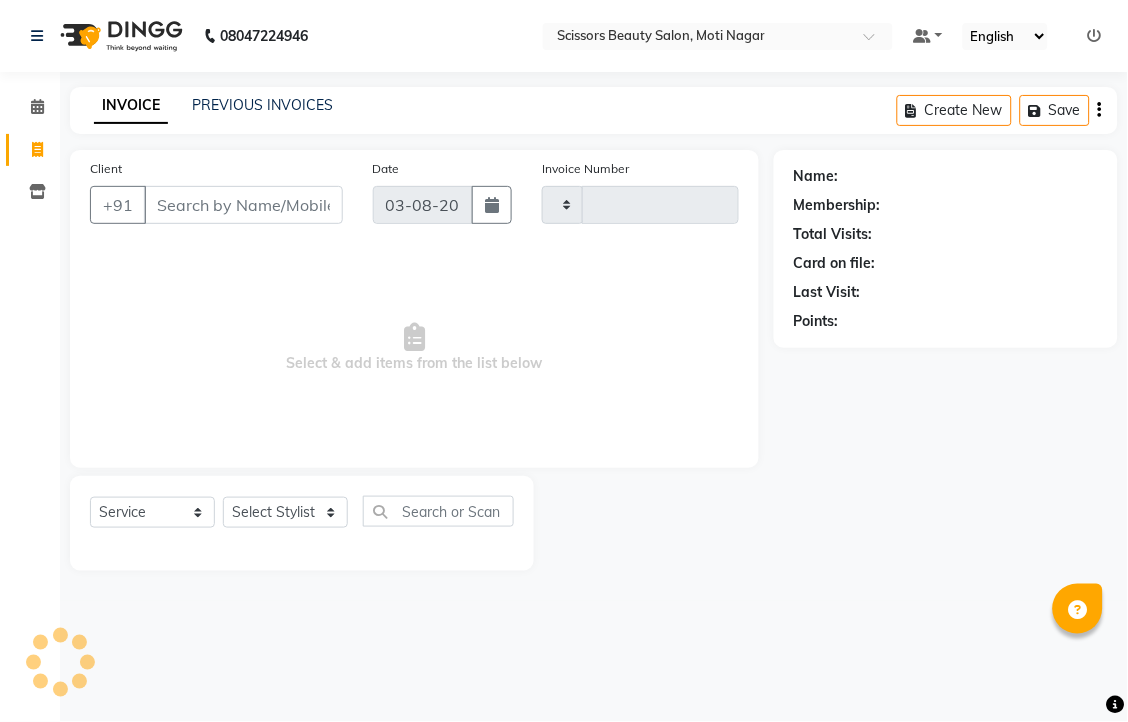 type on "2567" 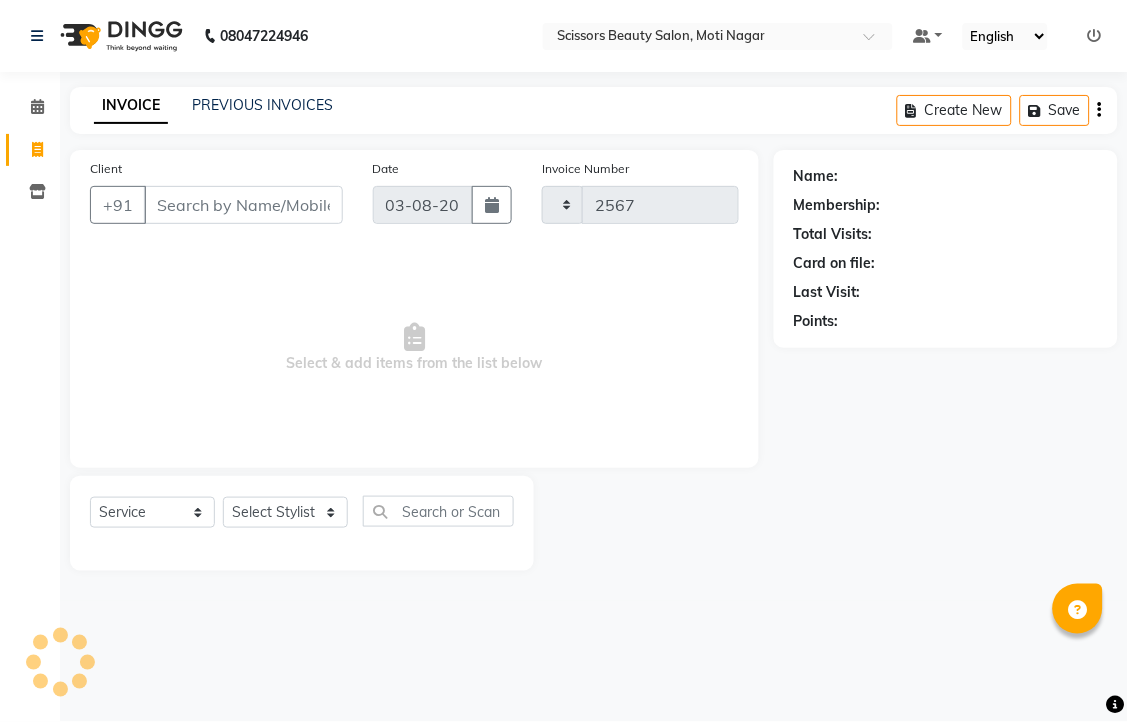 select on "7057" 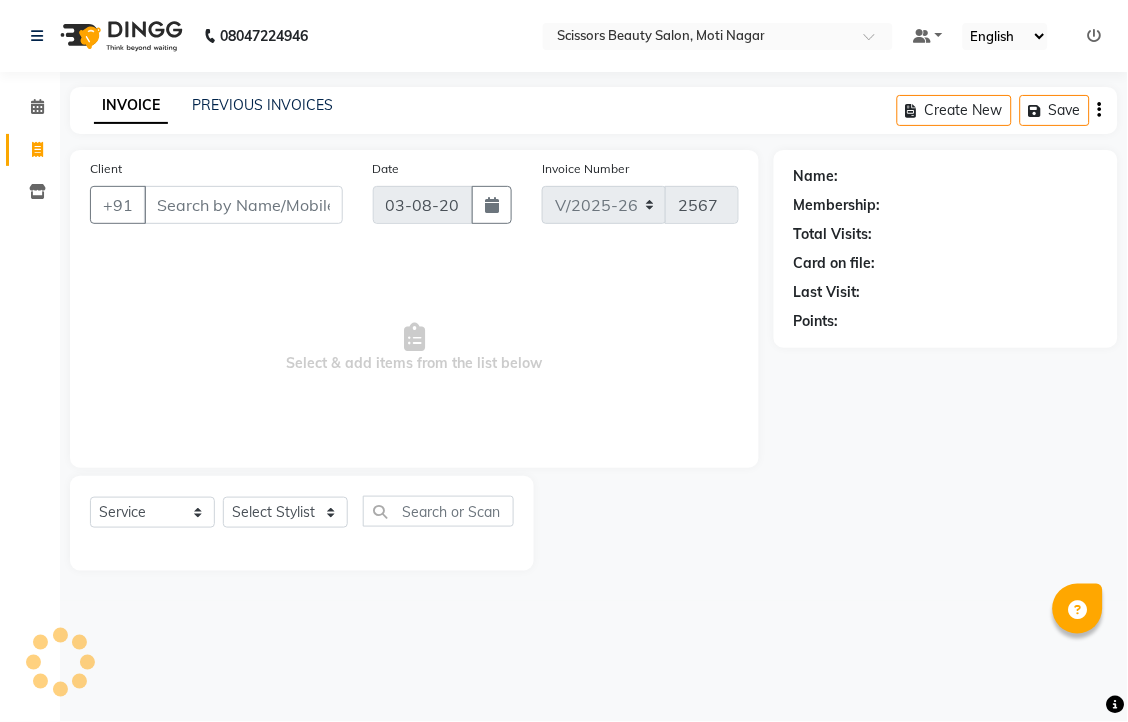 click on "Client" at bounding box center (243, 205) 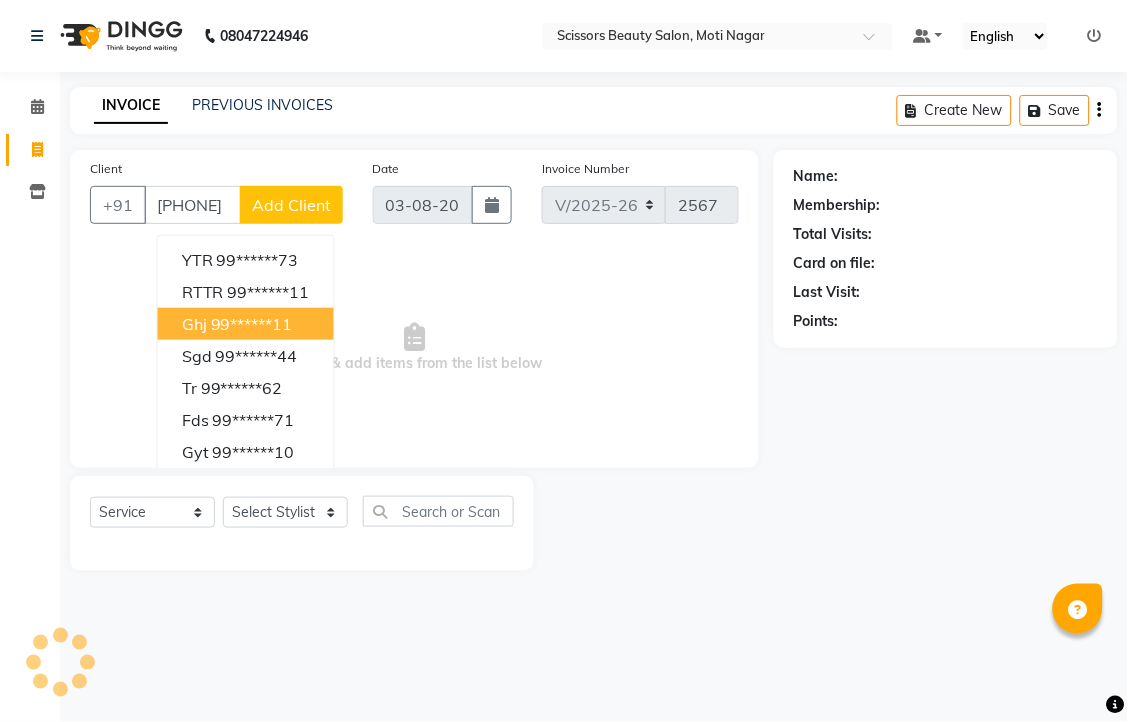 type on "[PHONE]" 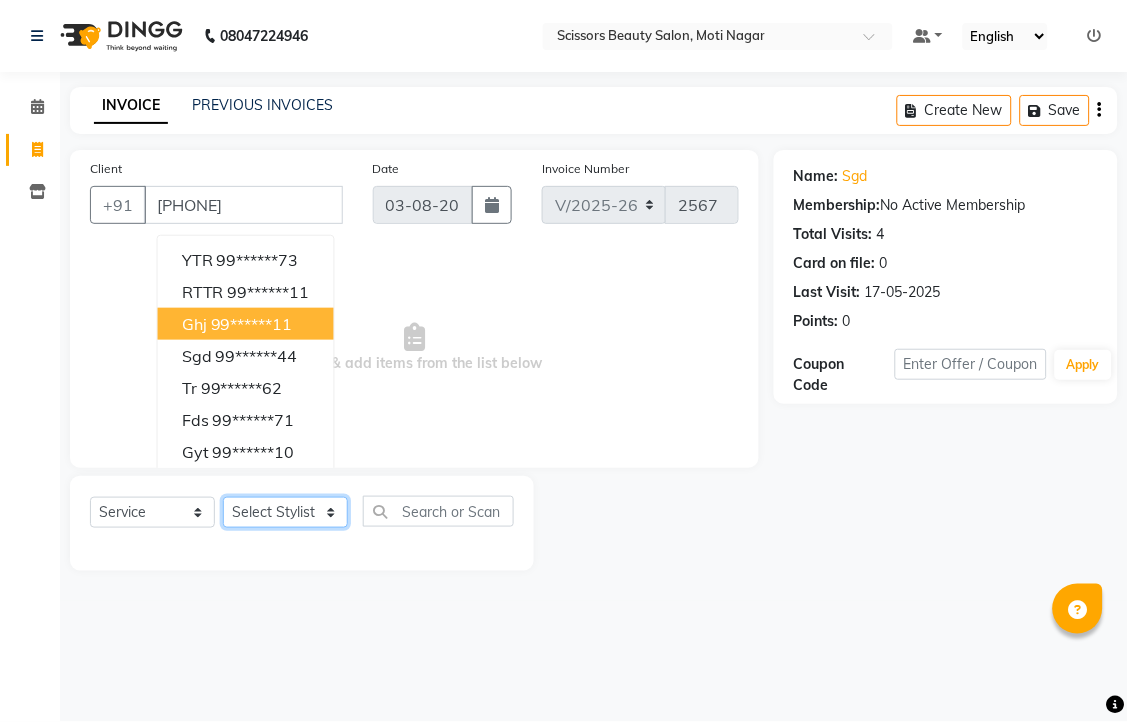 click on "Select Stylist [FIRST] [FIRST] [FIRST] [FIRST] [FIRST]" 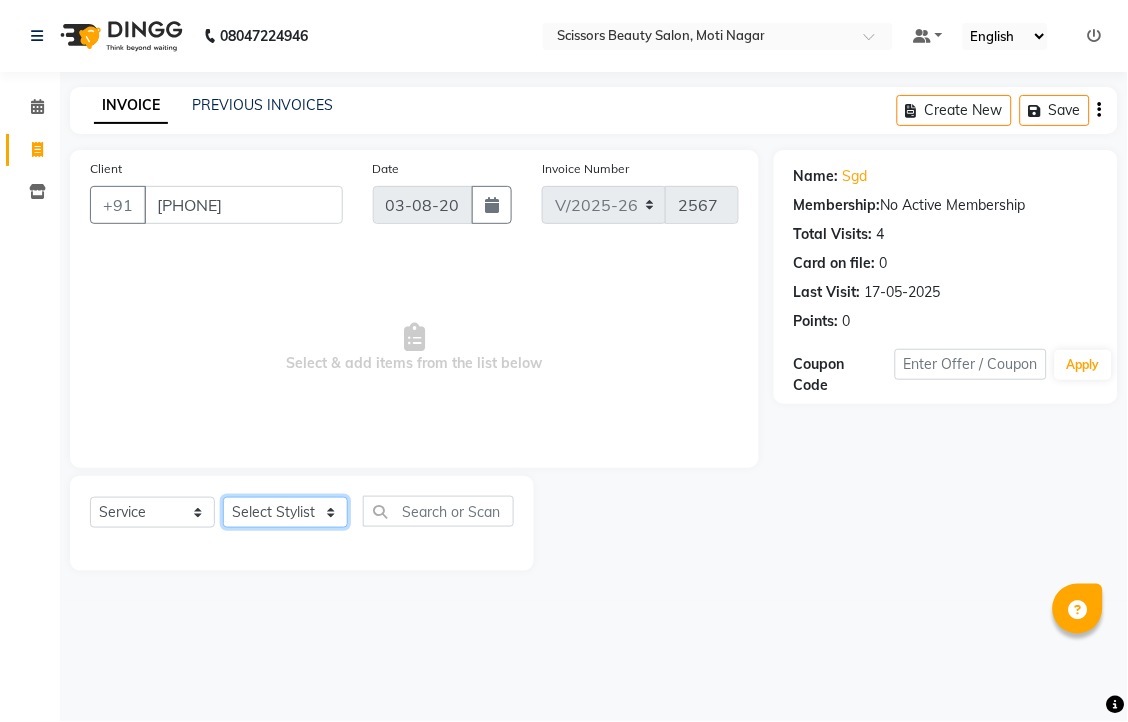 select on "58456" 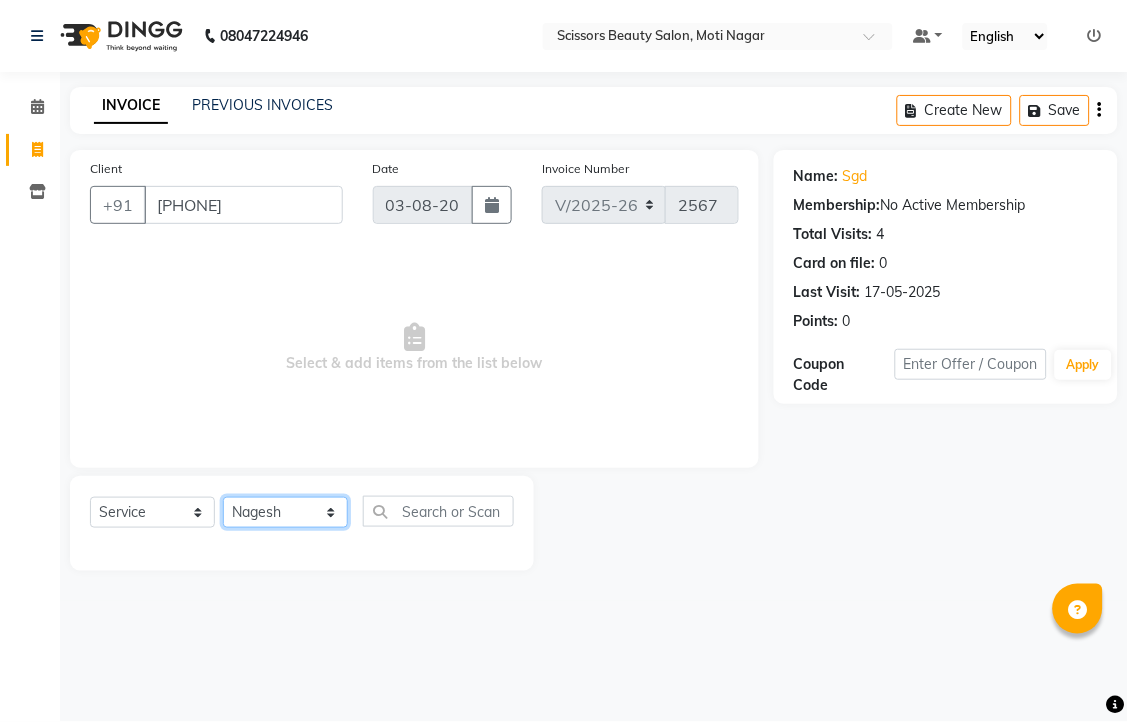 click on "Select Stylist [FIRST] [FIRST] [FIRST] [FIRST] [FIRST]" 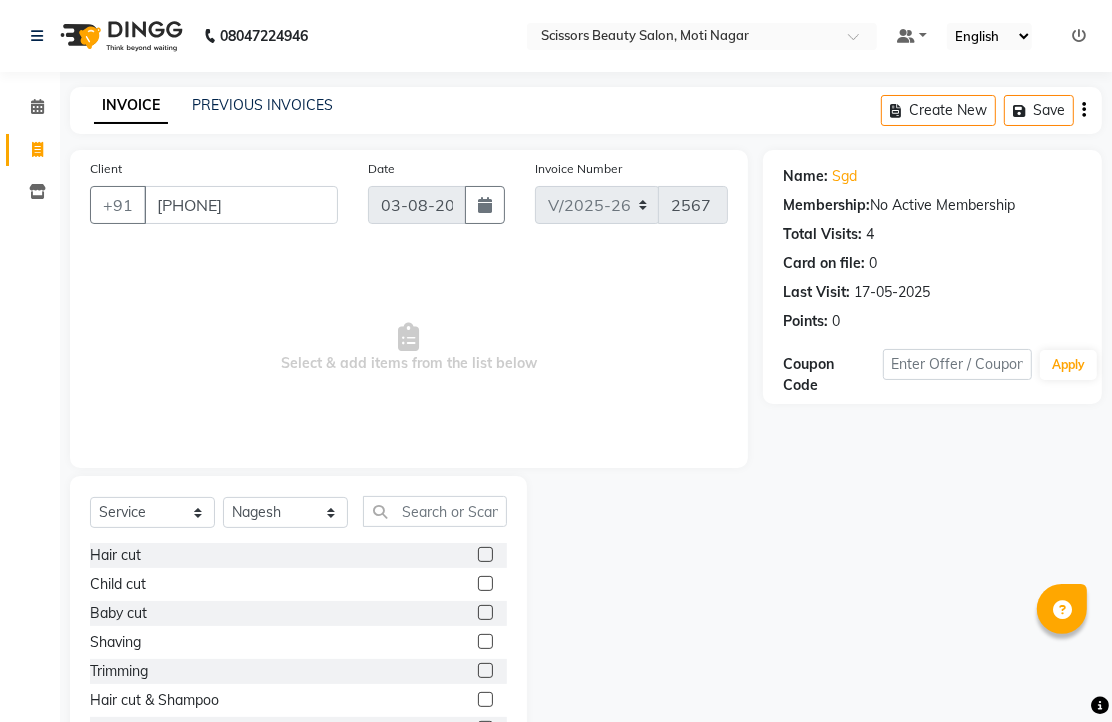 click 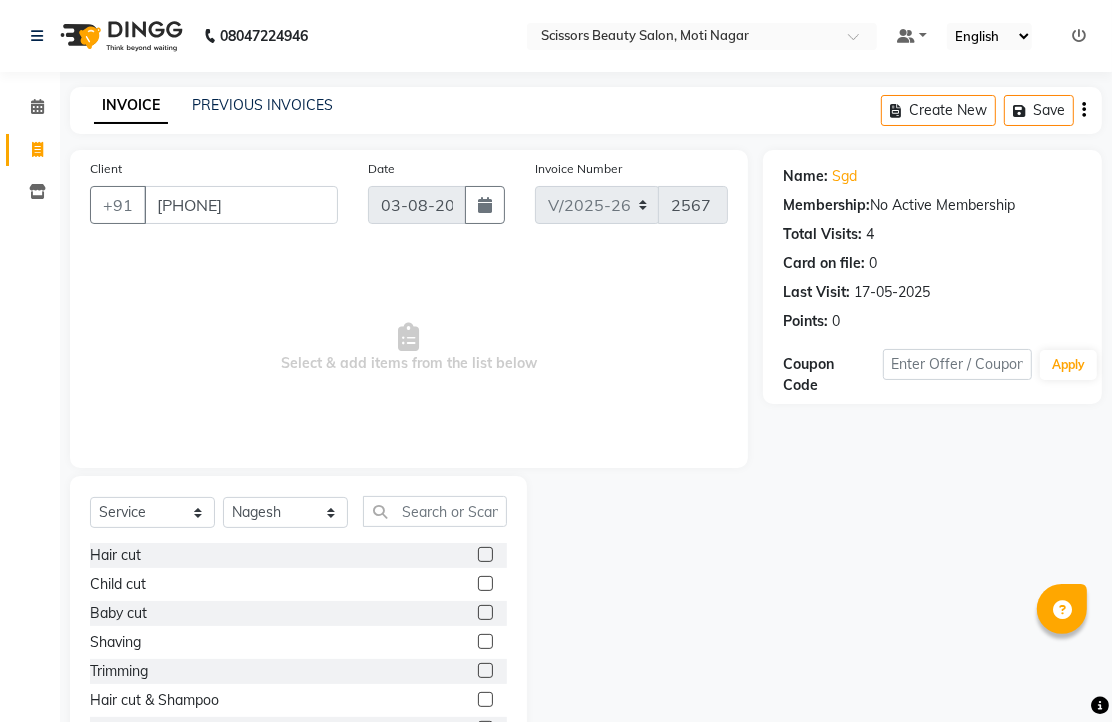 click 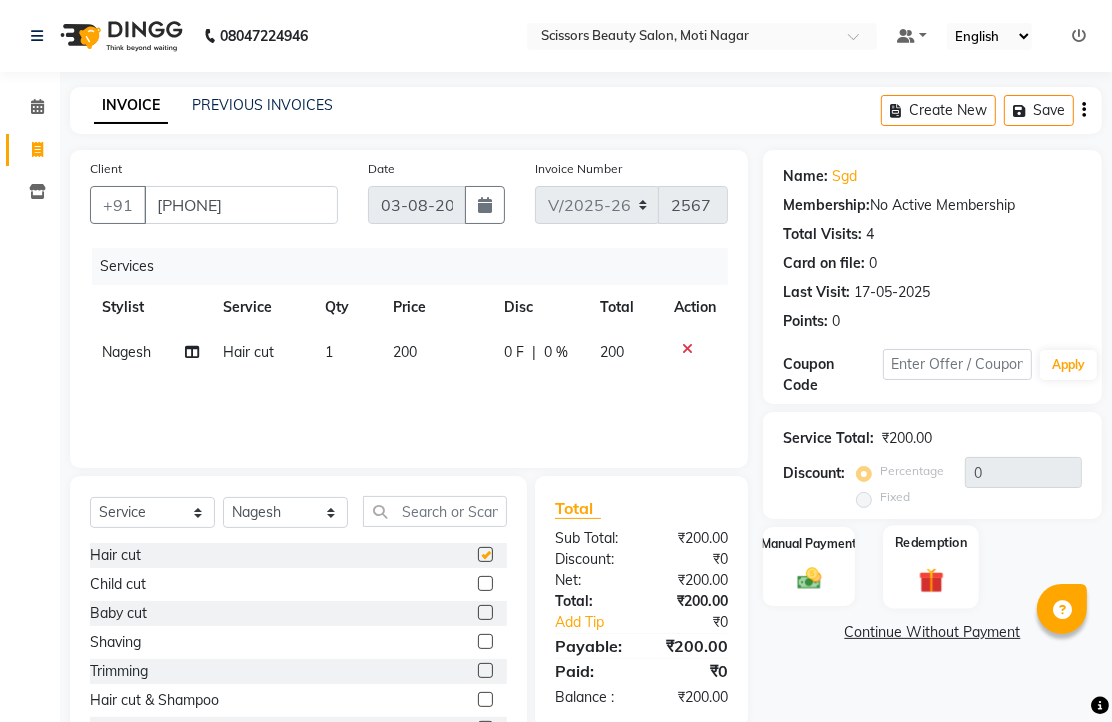 checkbox on "false" 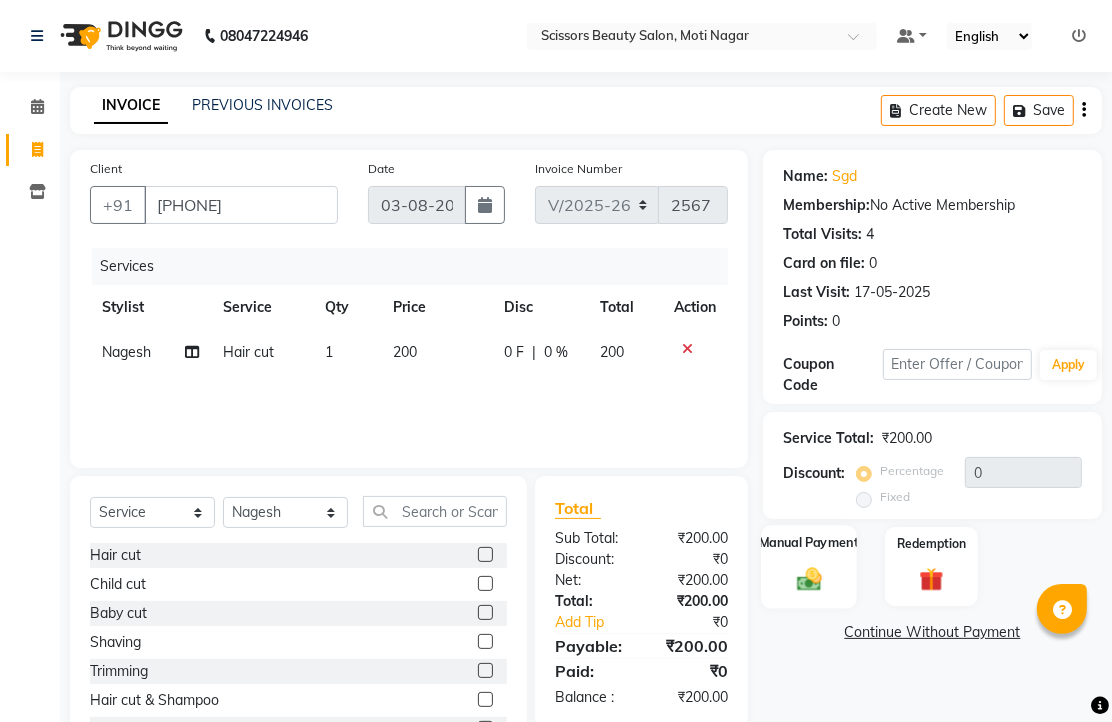 click 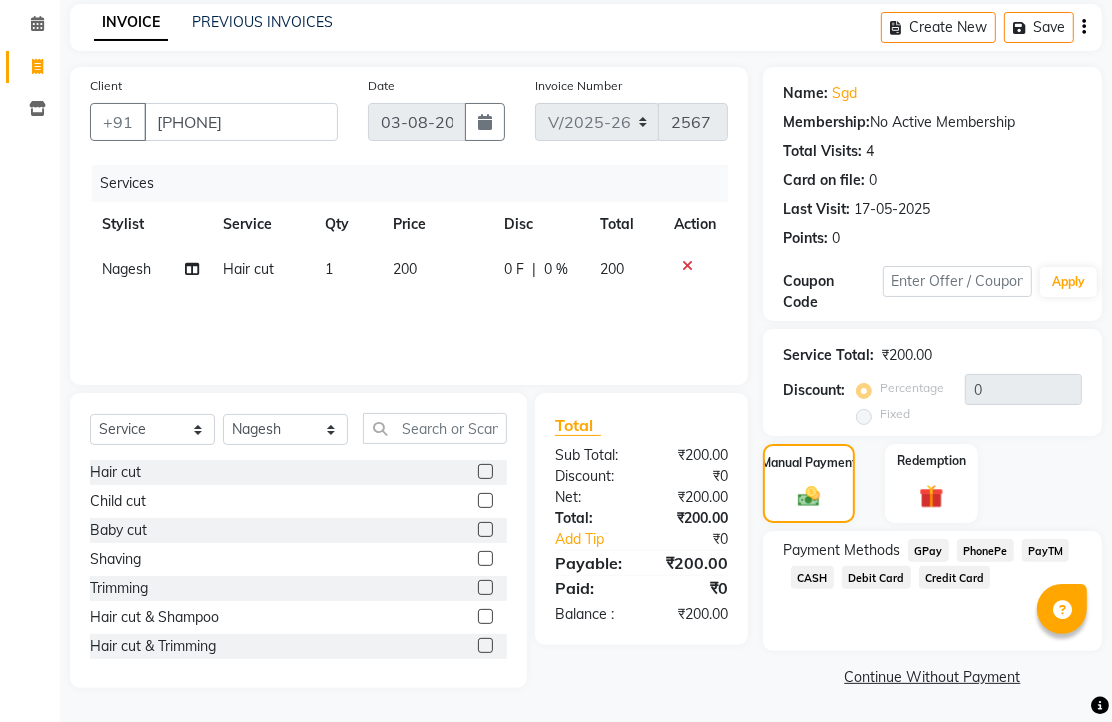 click on "PhonePe" 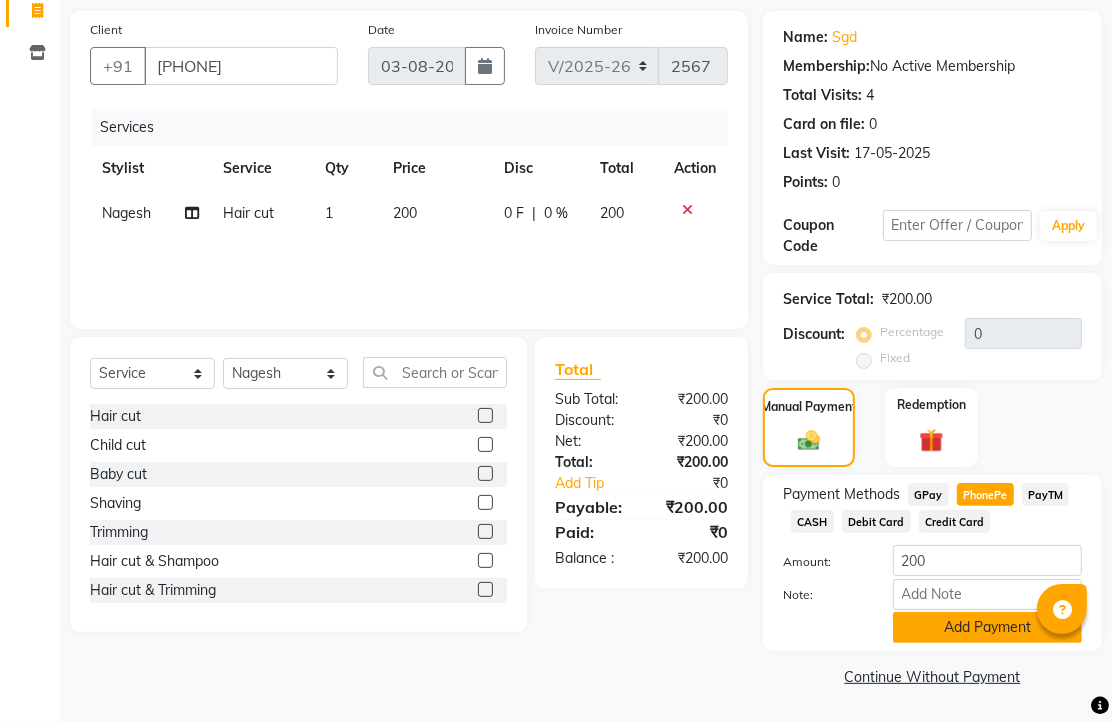 click on "Add Payment" 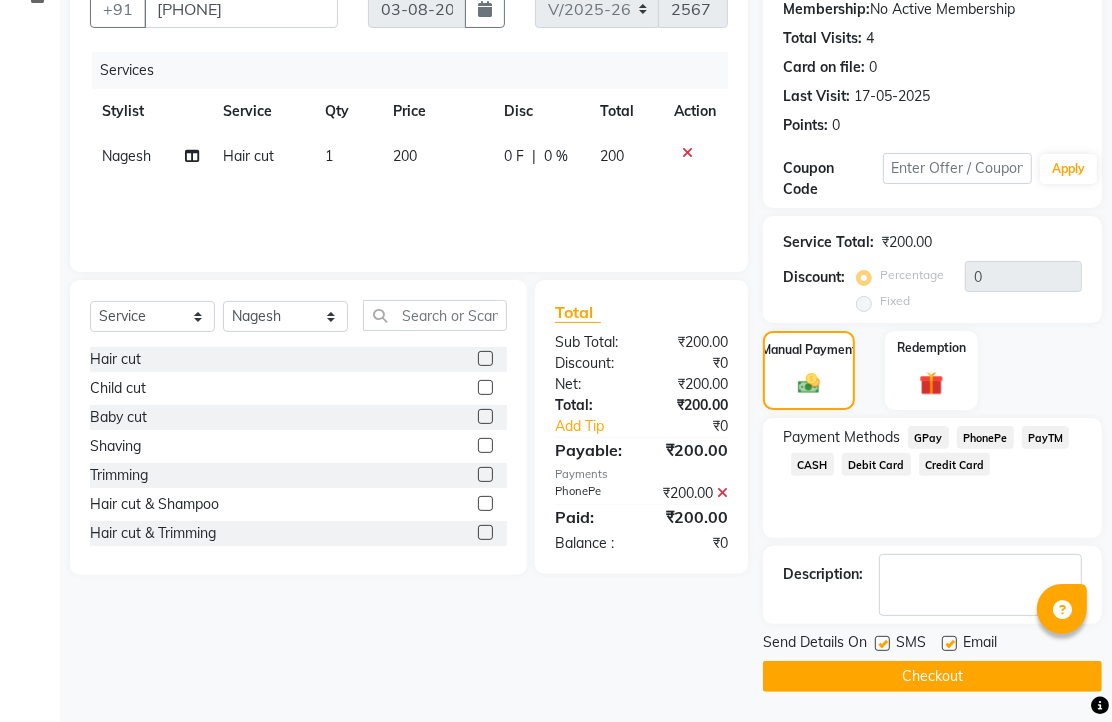 scroll, scrollTop: 304, scrollLeft: 0, axis: vertical 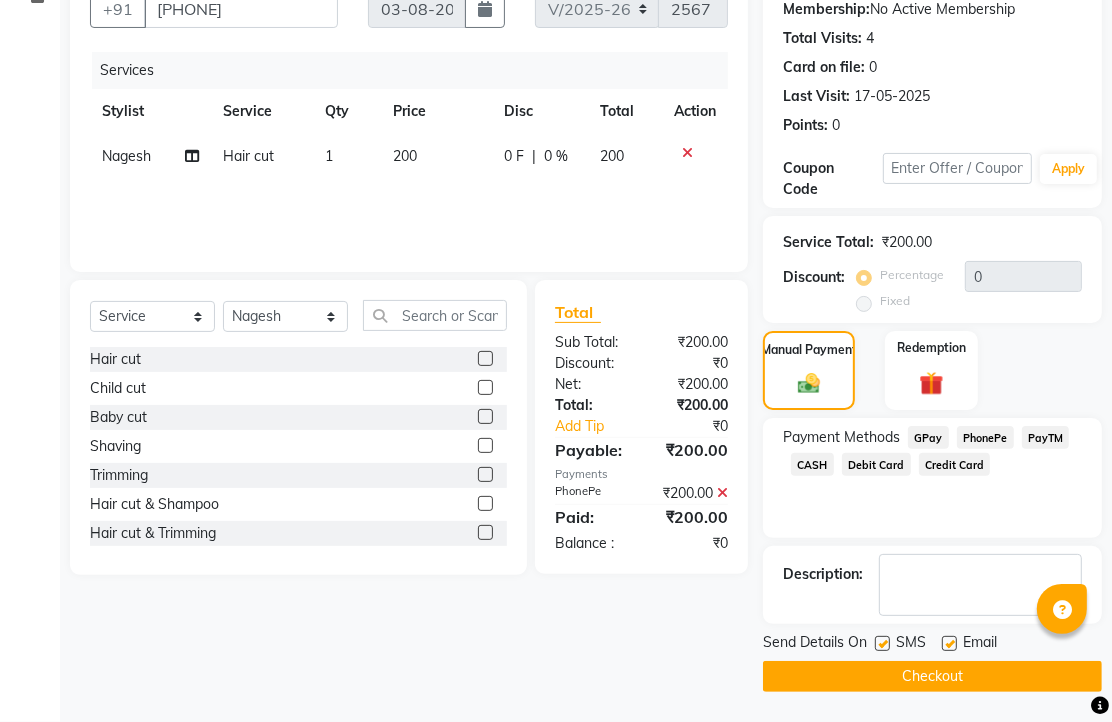 click 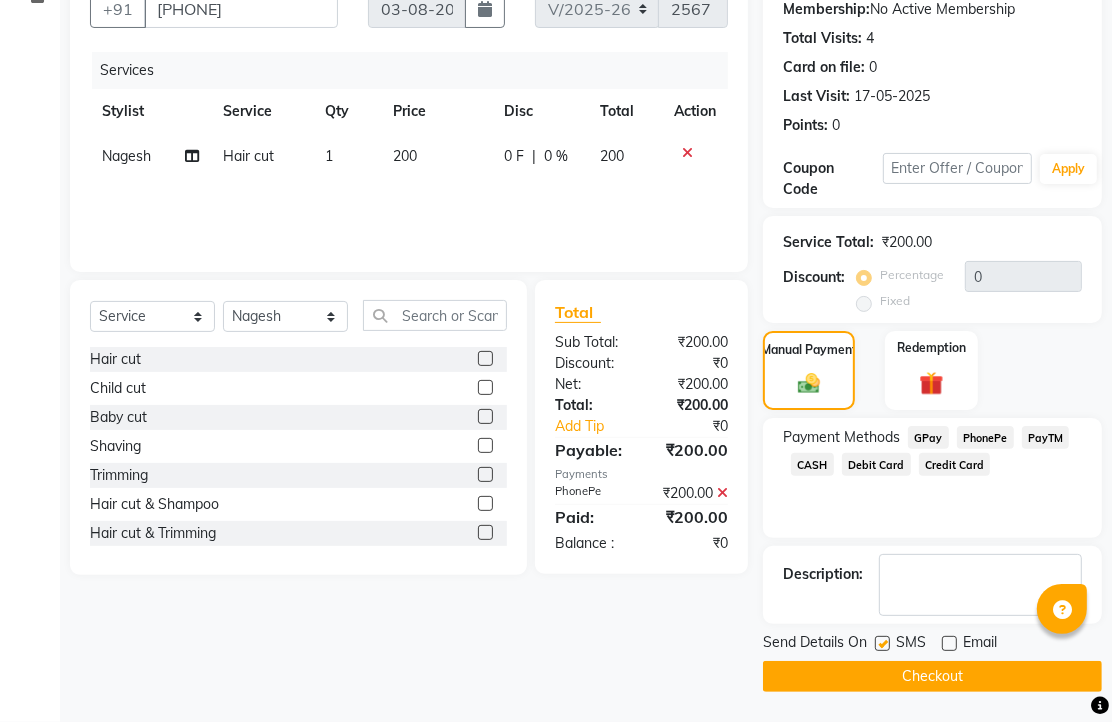 click on "Send Details On SMS Email  Checkout" 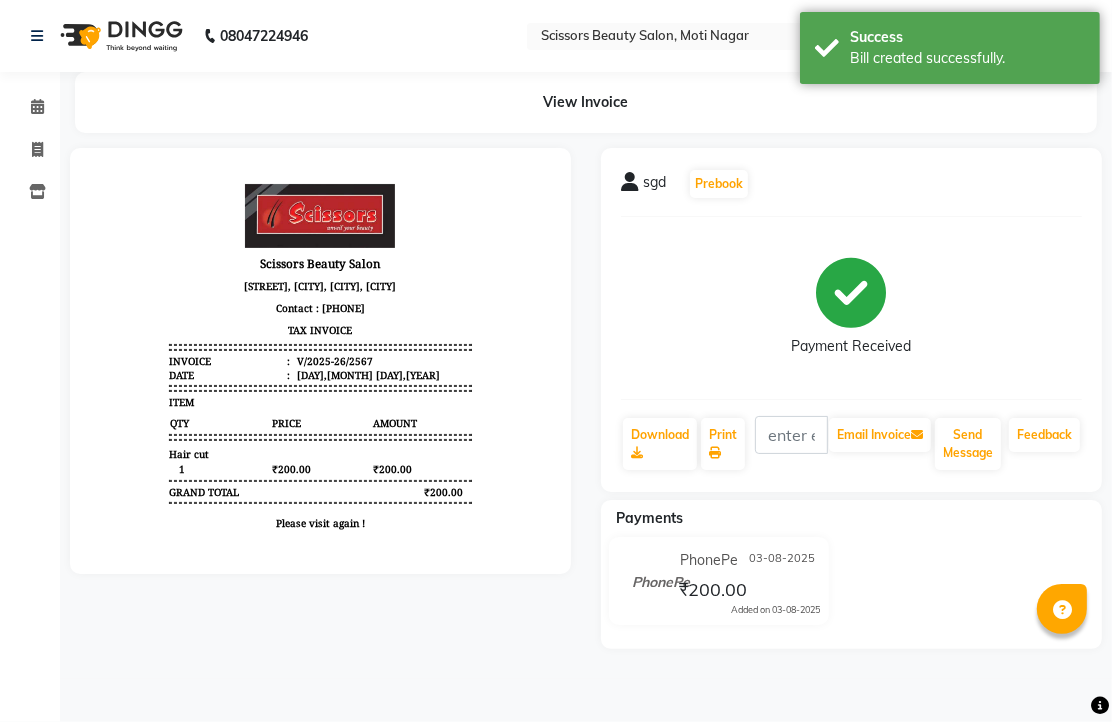 scroll, scrollTop: 0, scrollLeft: 0, axis: both 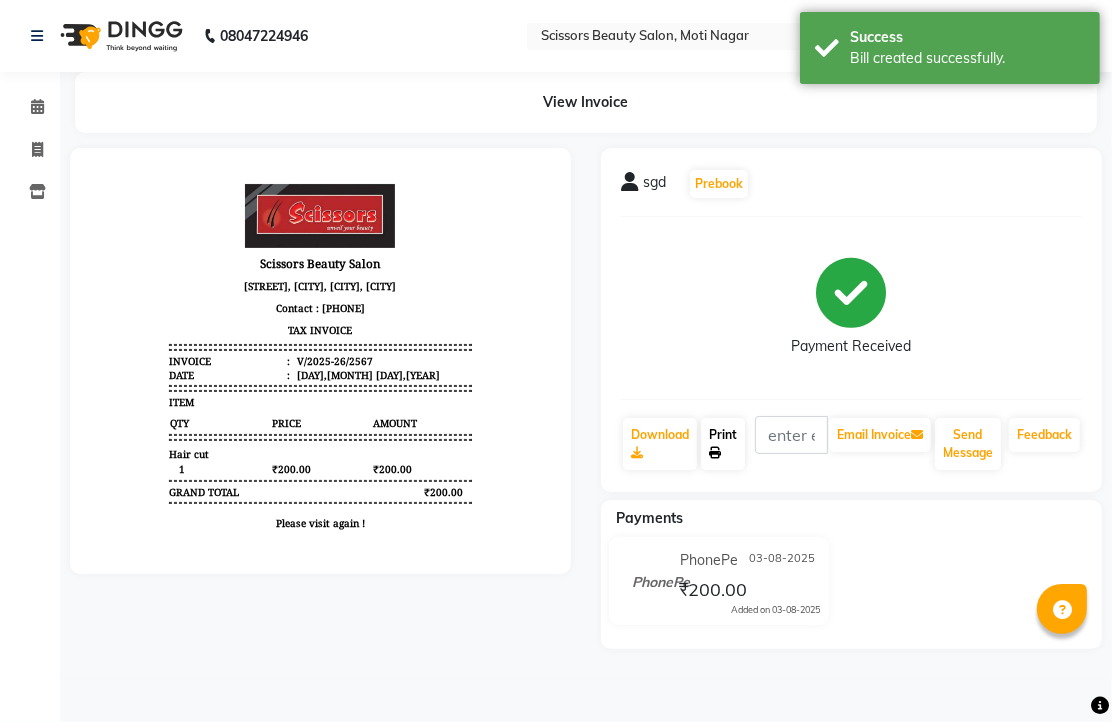 click on "Print" 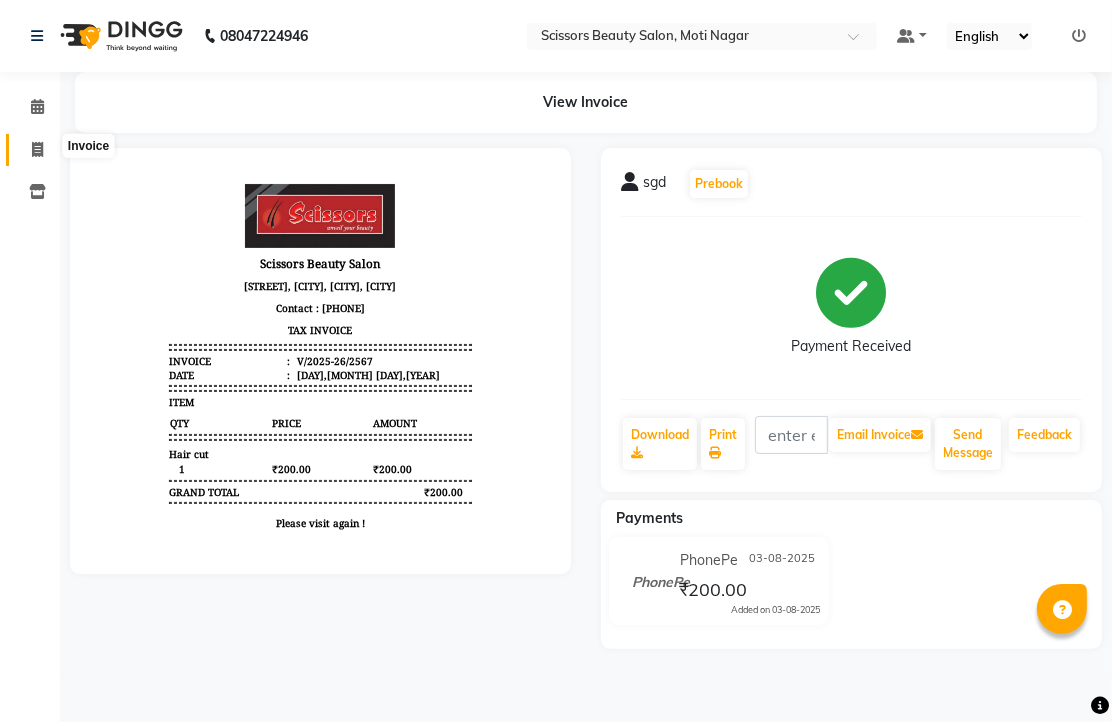 click 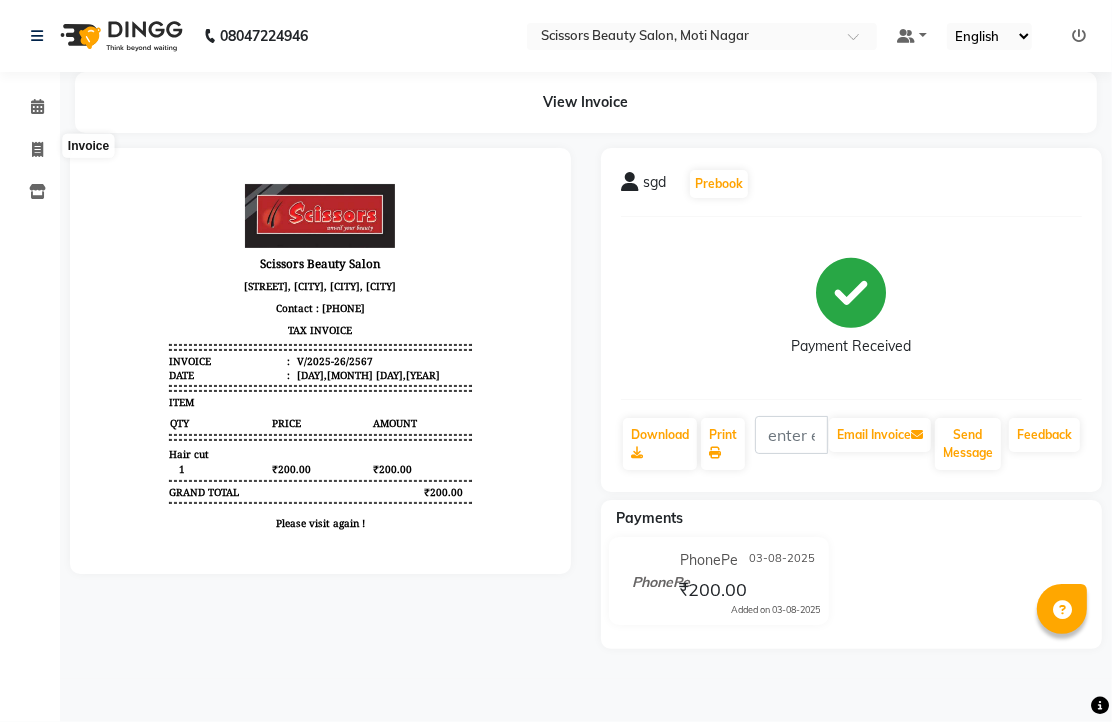 select on "service" 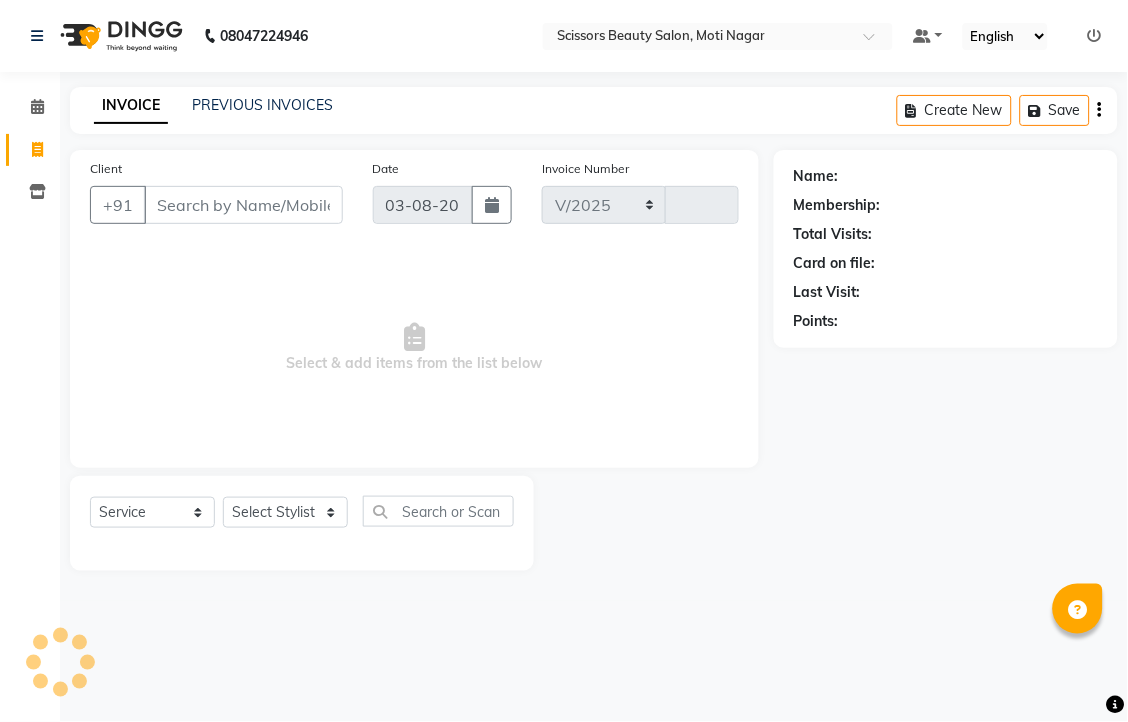 select on "7057" 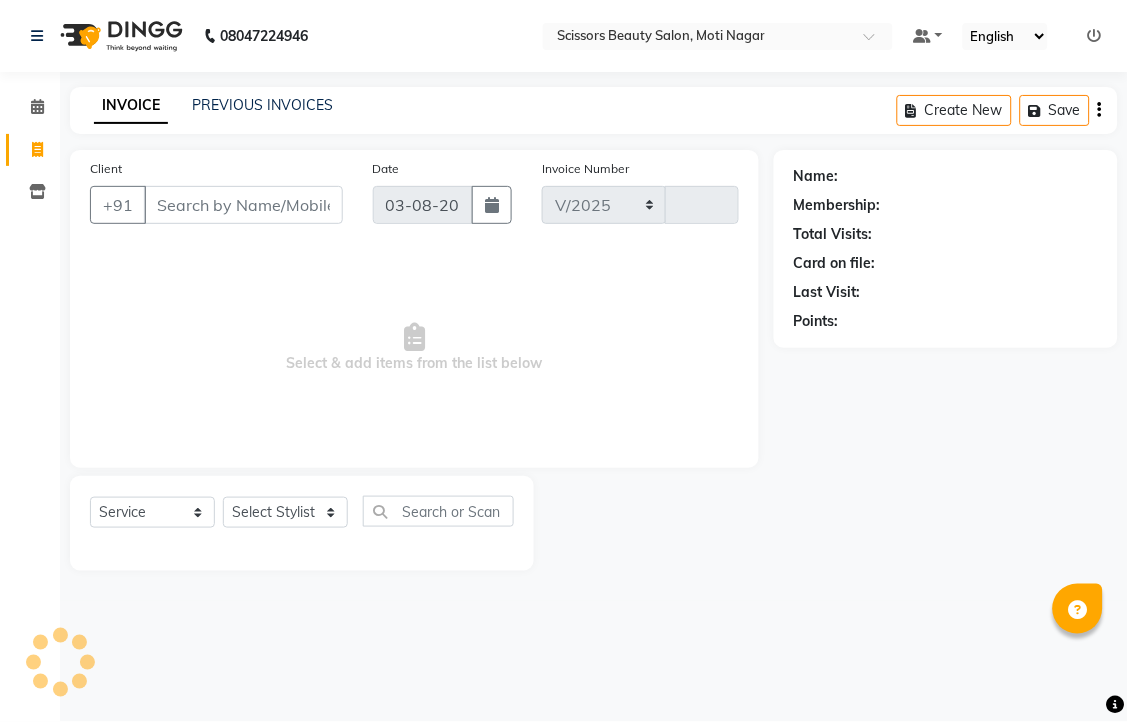 type on "2568" 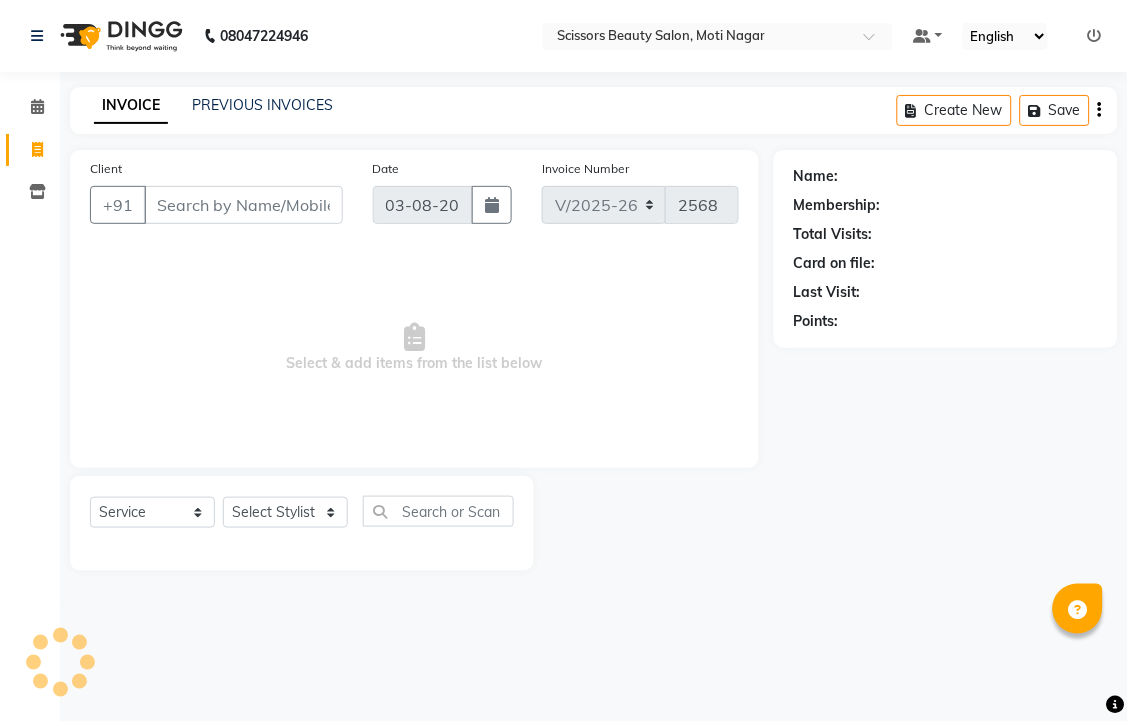 click on "Client" at bounding box center (243, 205) 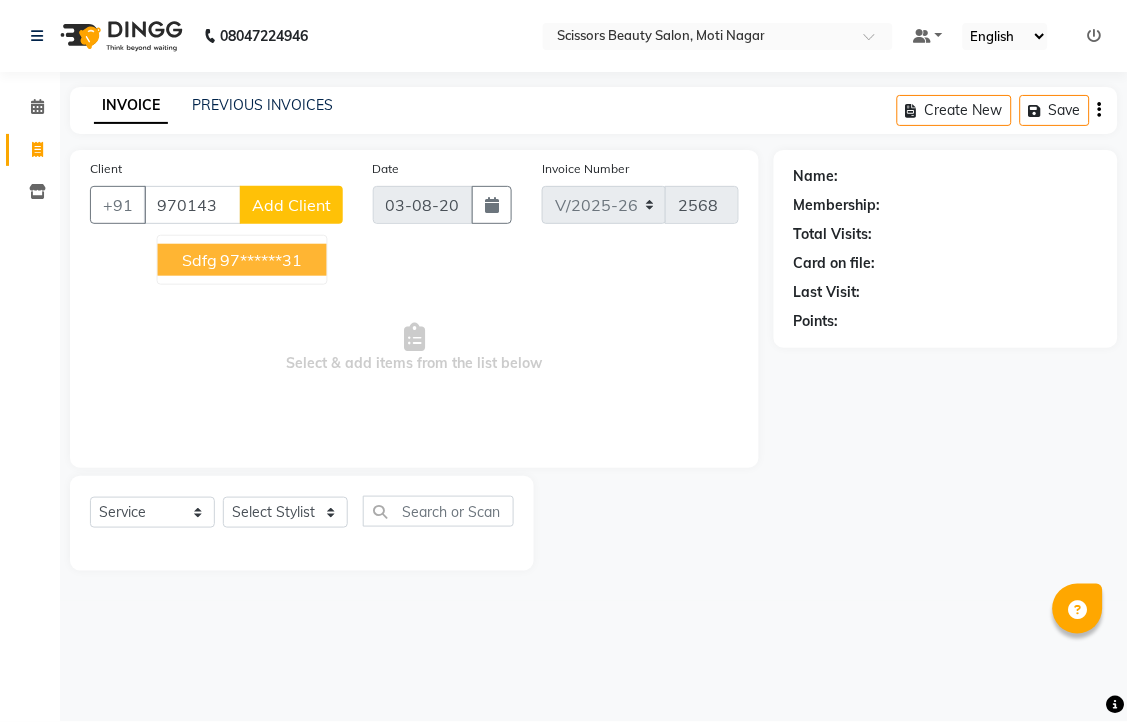 click on "97******31" at bounding box center (262, 260) 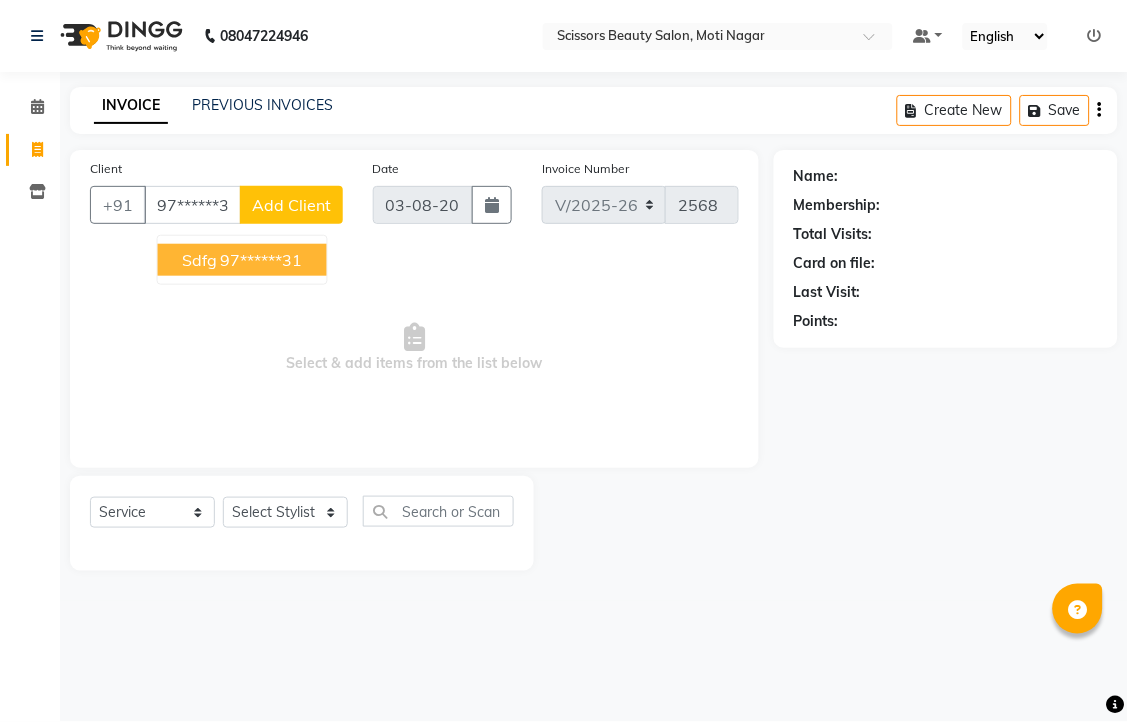 type on "97******31" 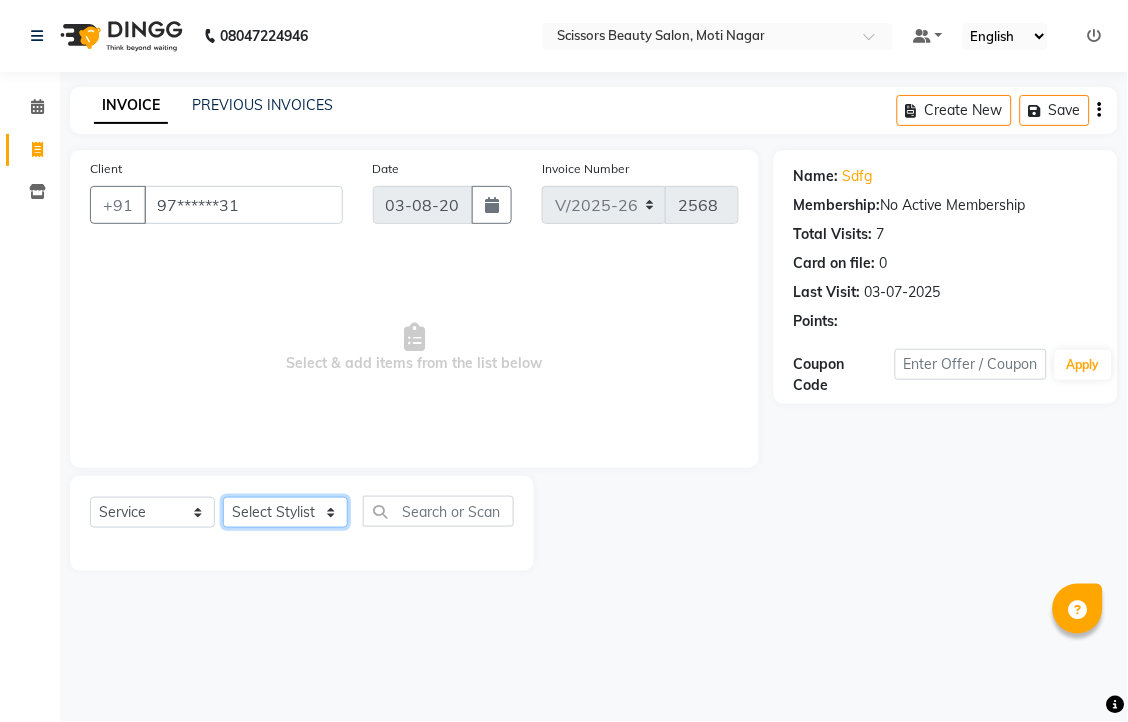 click on "Select Stylist [FIRST] [FIRST] [FIRST] [FIRST] [FIRST]" 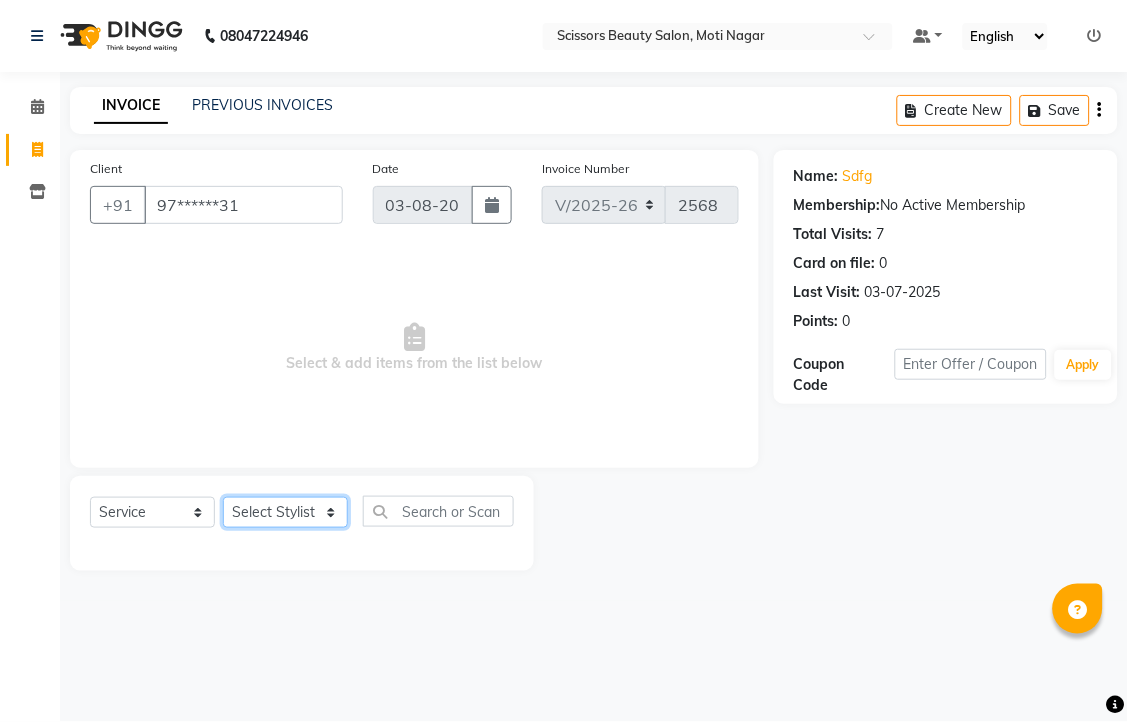 select on "58456" 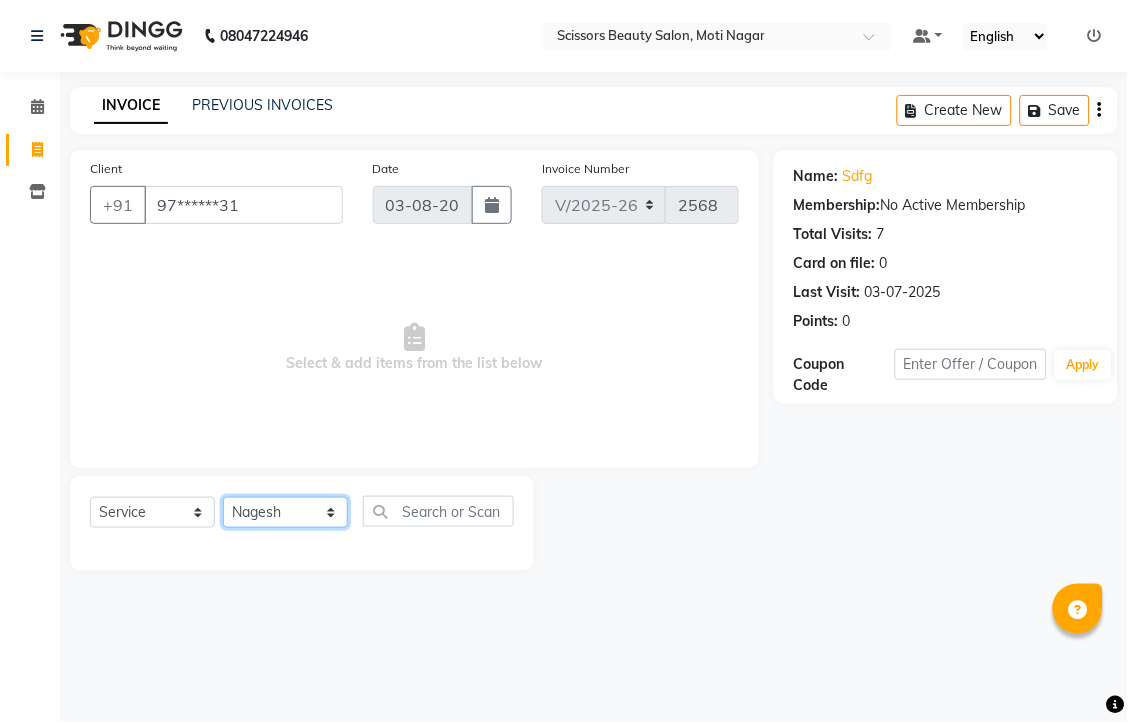 click on "Select Stylist [FIRST] [FIRST] [FIRST] [FIRST] [FIRST]" 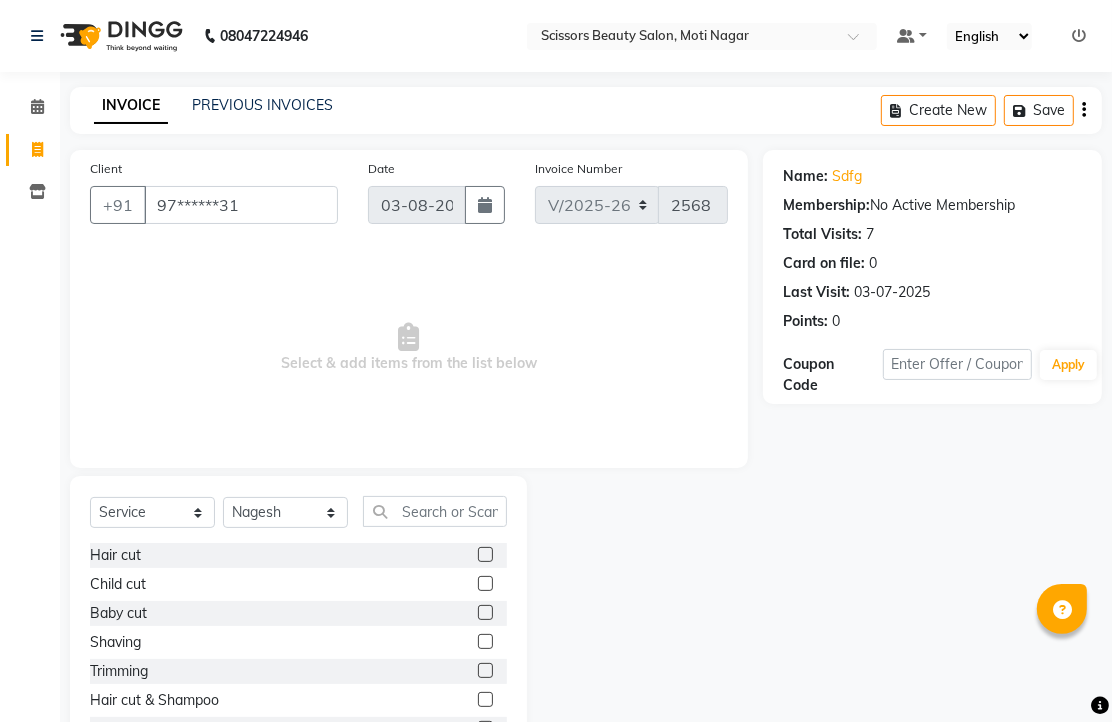 click 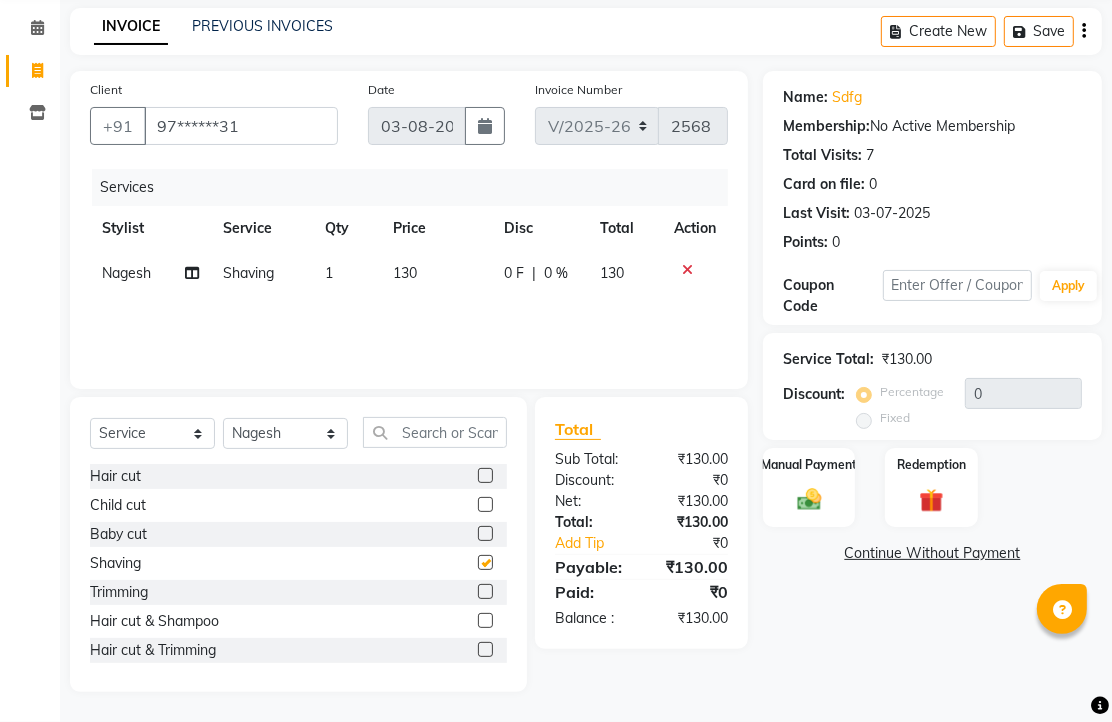 checkbox on "false" 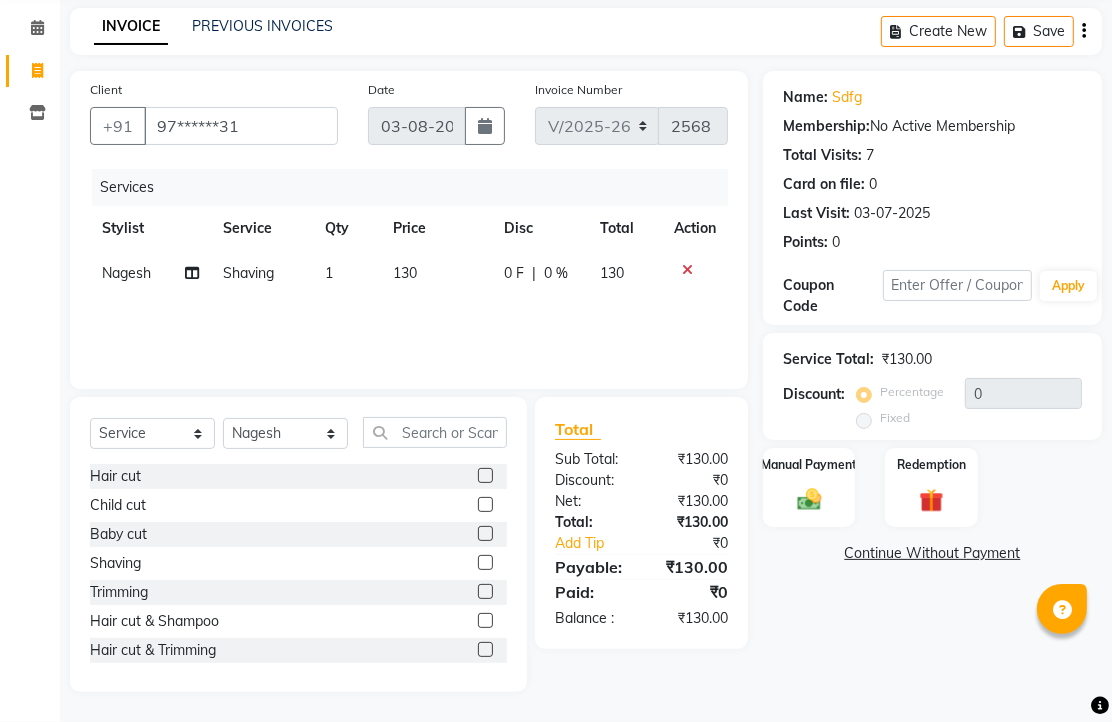 scroll, scrollTop: 157, scrollLeft: 0, axis: vertical 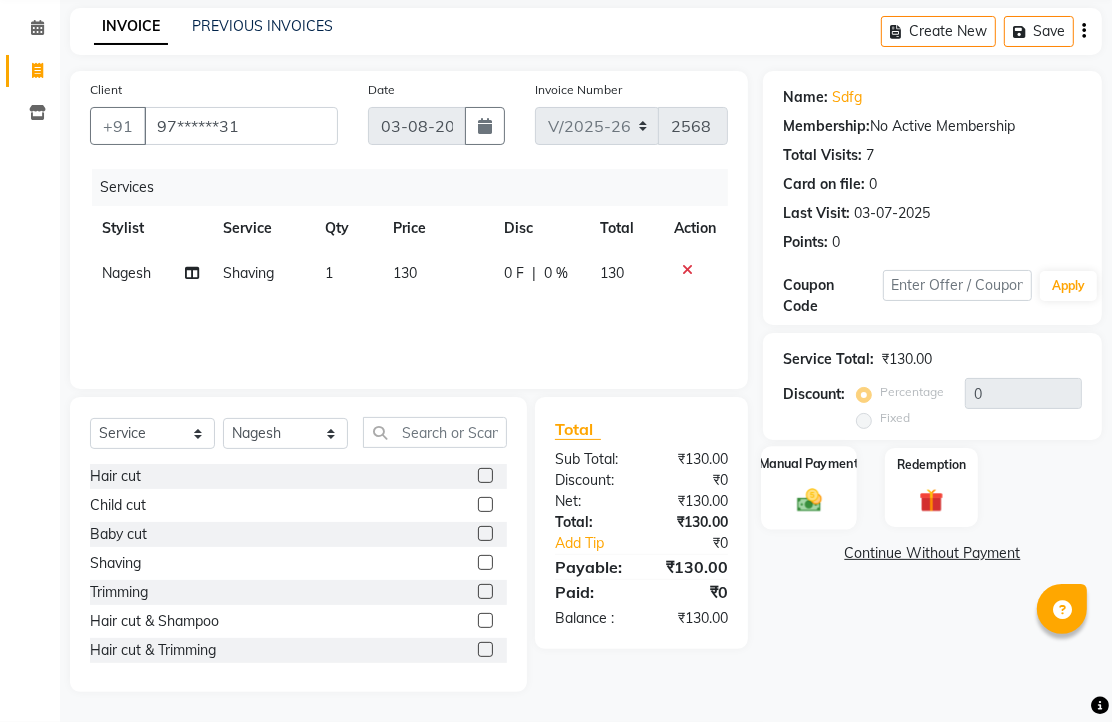 click 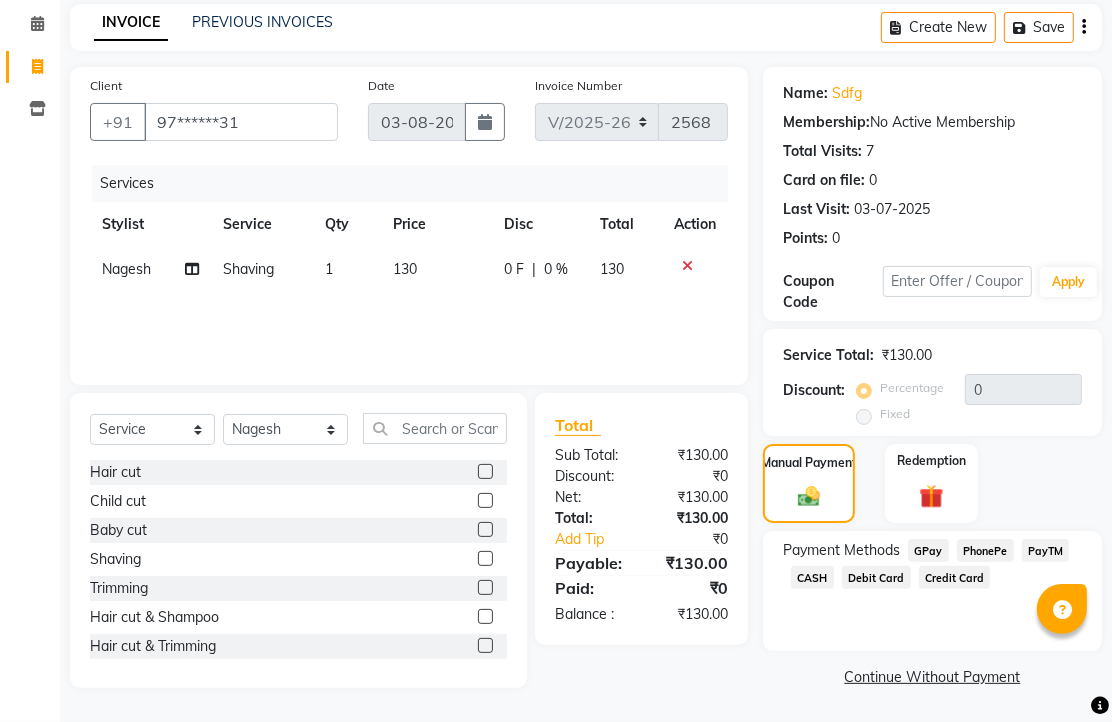 drag, startPoint x: 998, startPoint y: 547, endPoint x: 1003, endPoint y: 560, distance: 13.928389 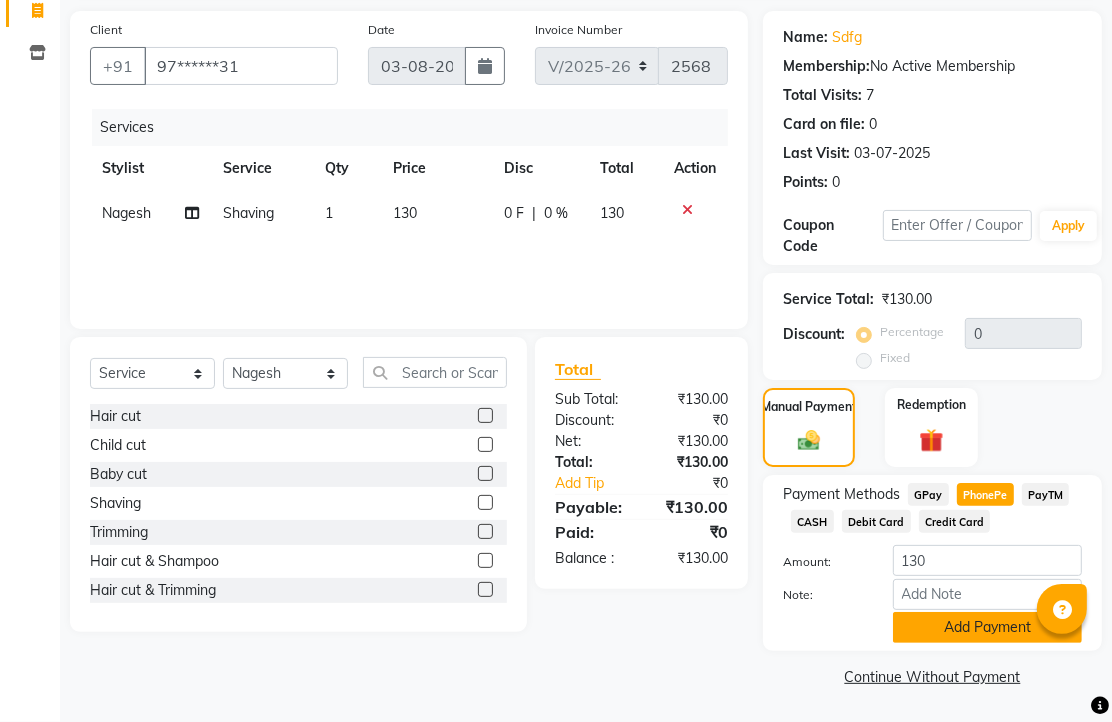 click on "Add Payment" 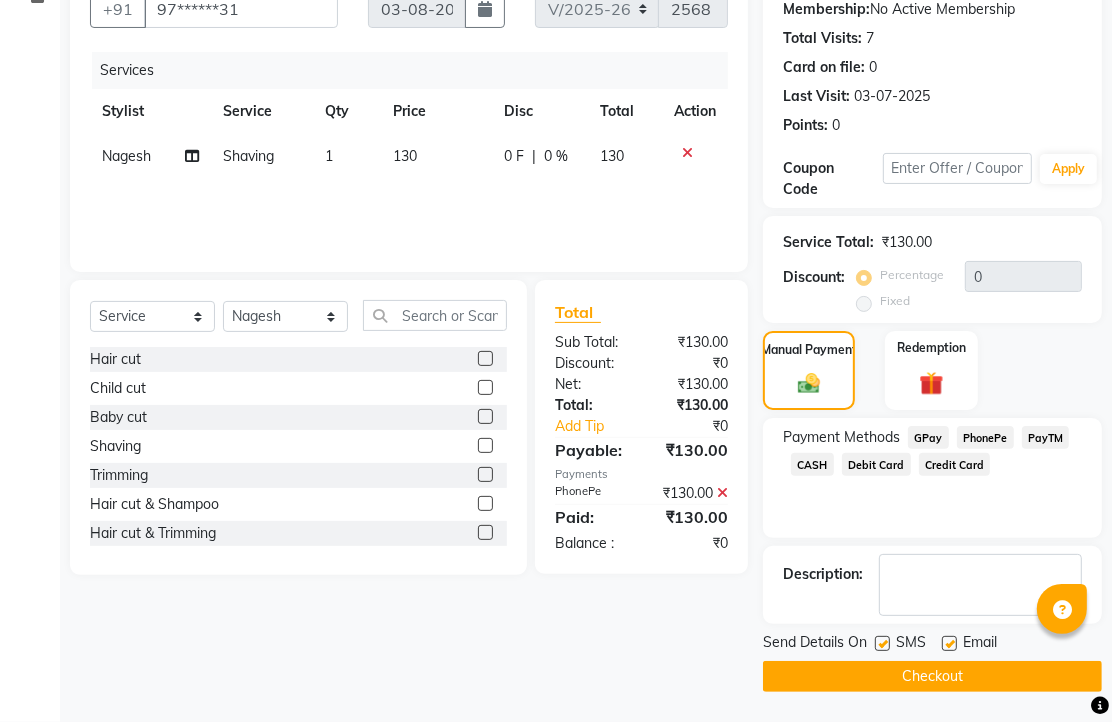 scroll, scrollTop: 304, scrollLeft: 0, axis: vertical 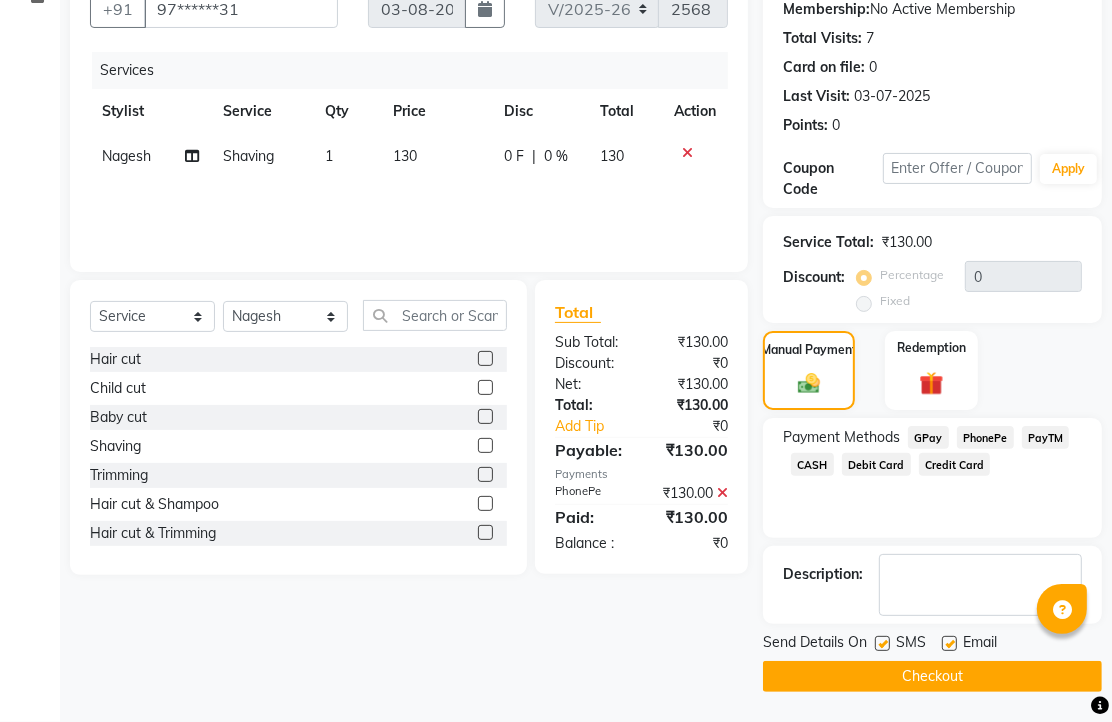 click 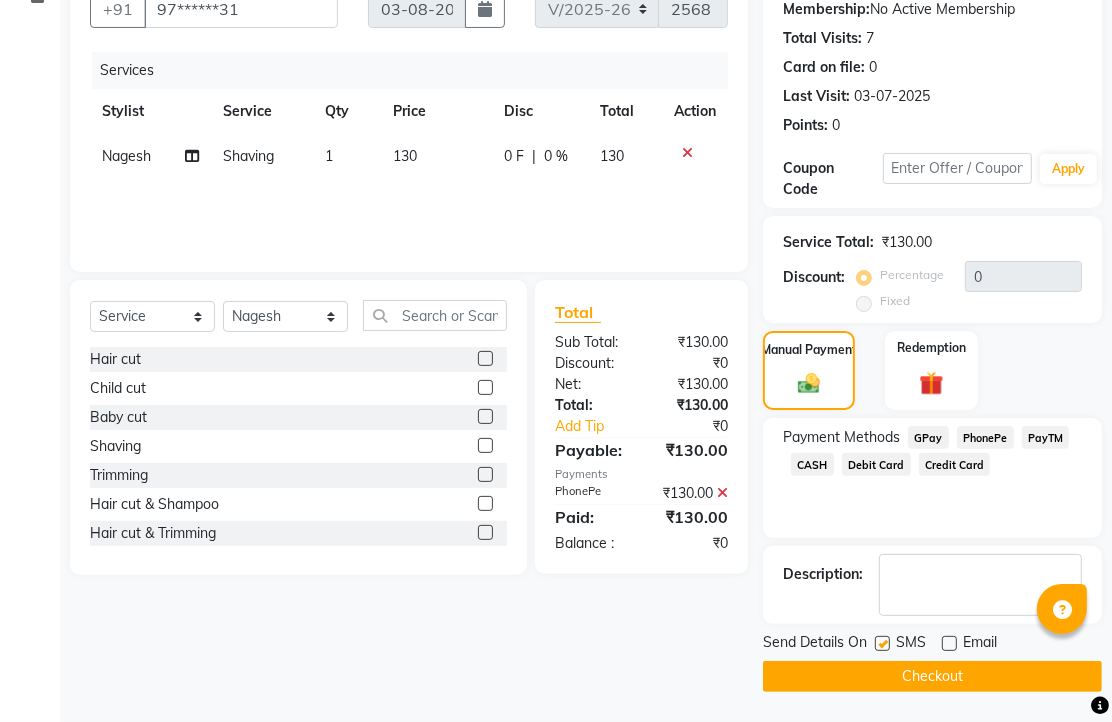 click on "Checkout" 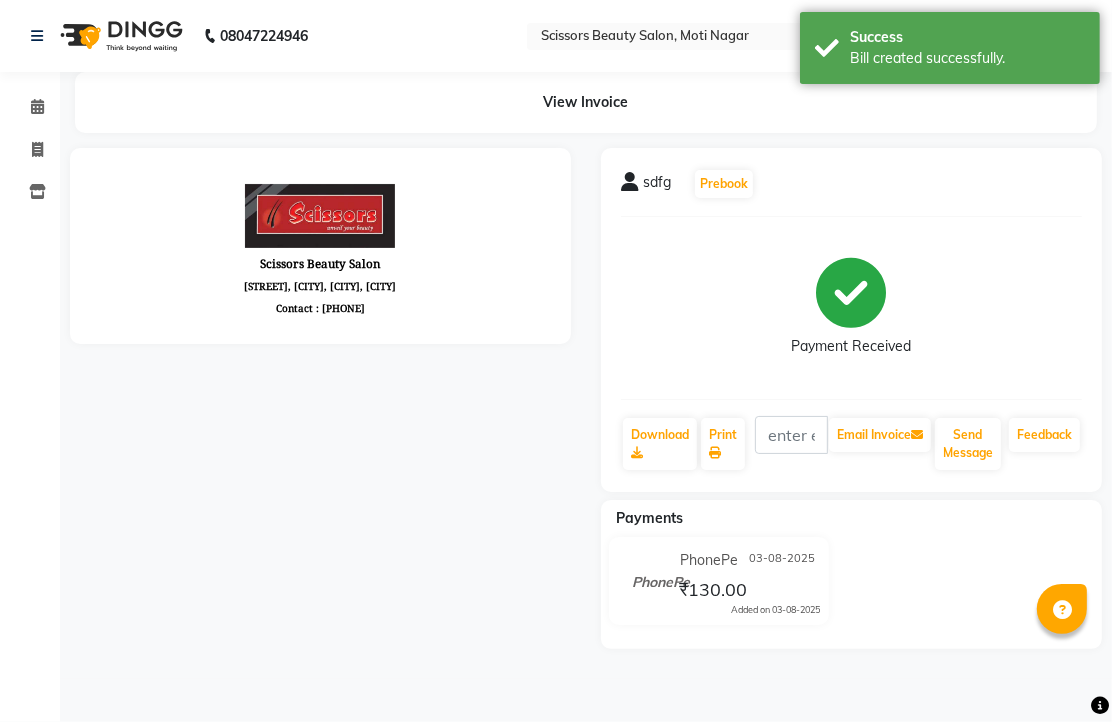 scroll, scrollTop: 0, scrollLeft: 0, axis: both 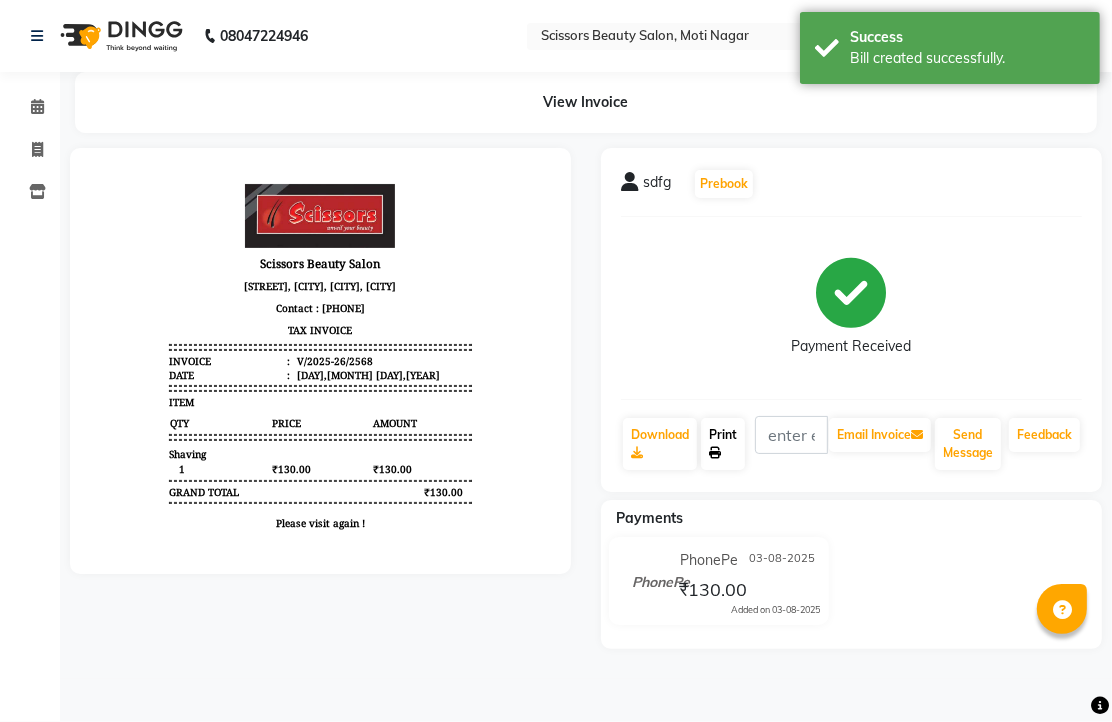 click on "Print" 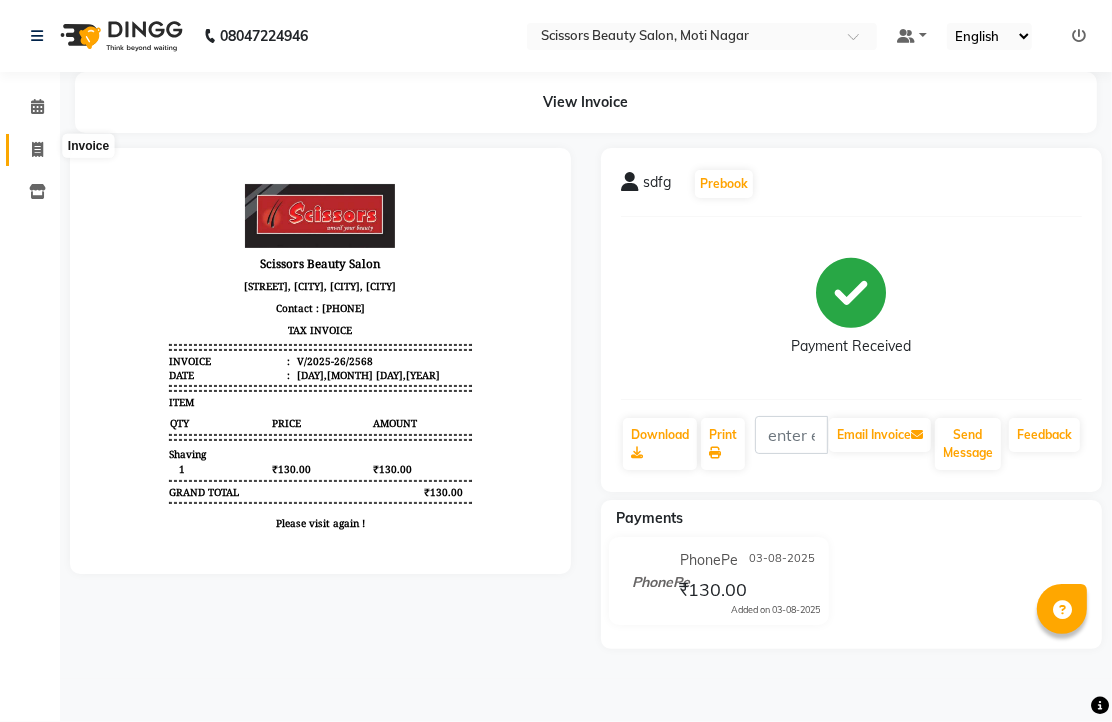 click 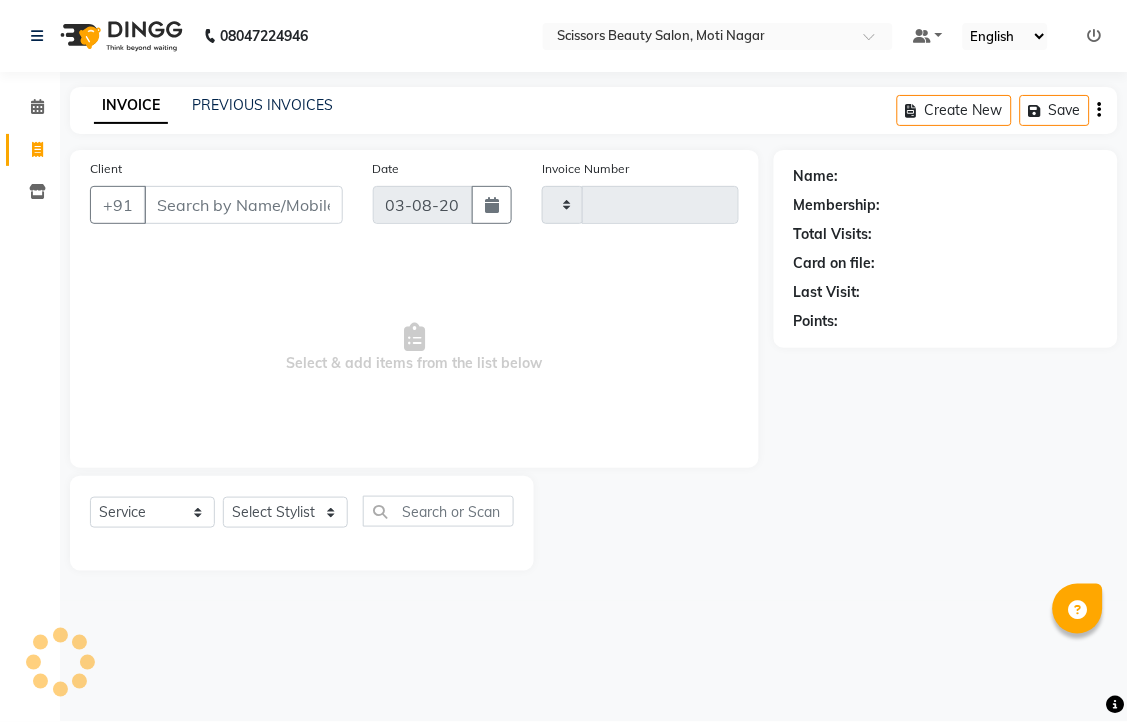 type on "2569" 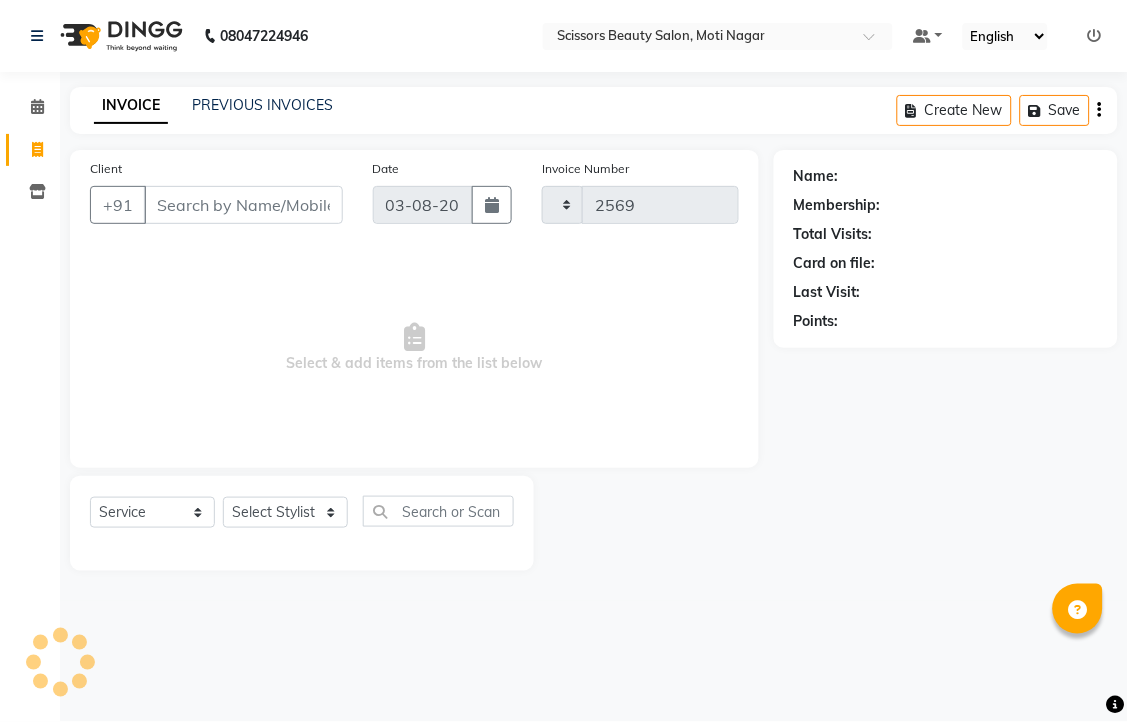 select on "7057" 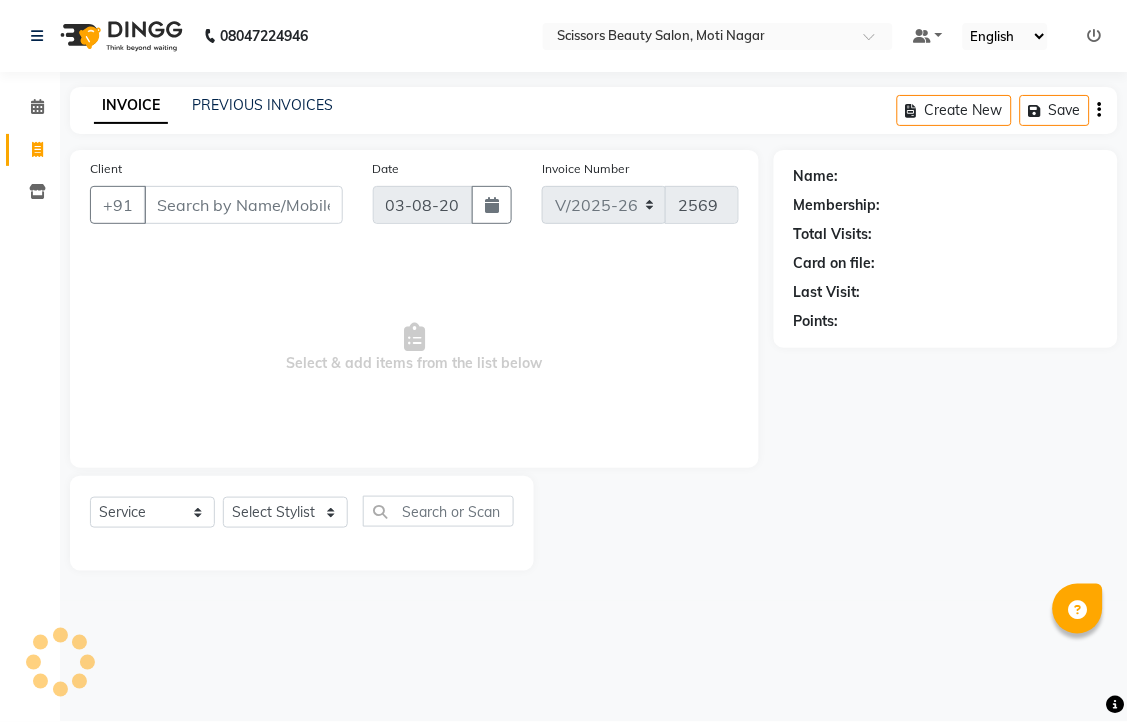 click on "Client" at bounding box center [243, 205] 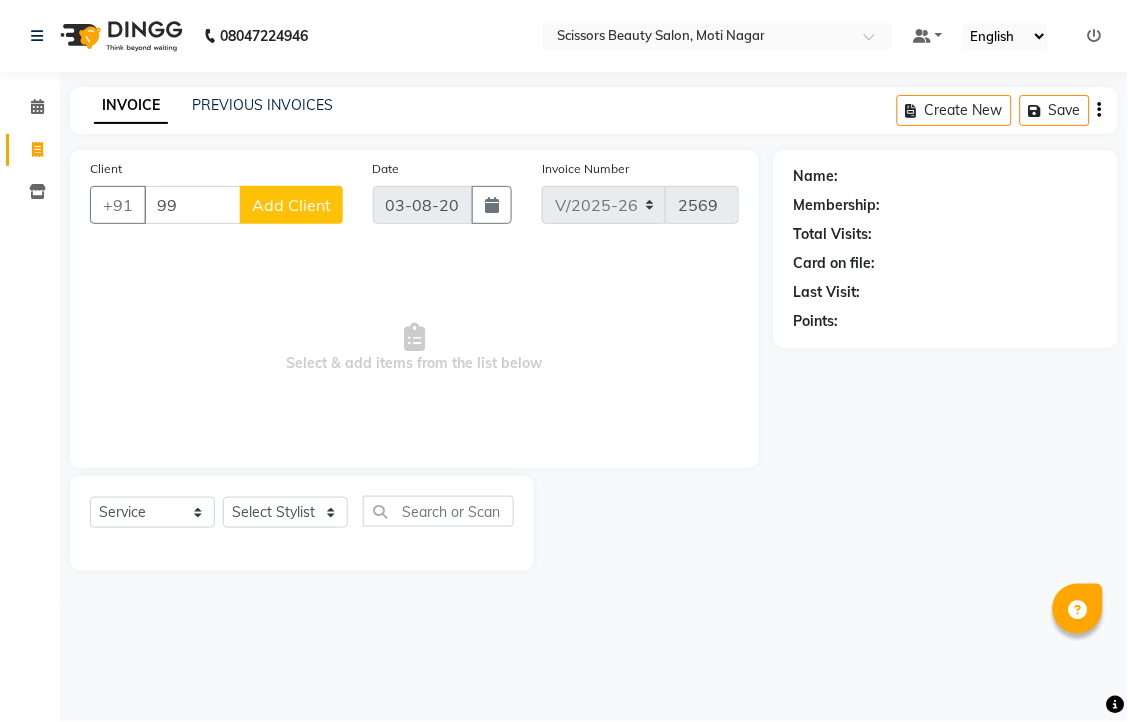 type on "9" 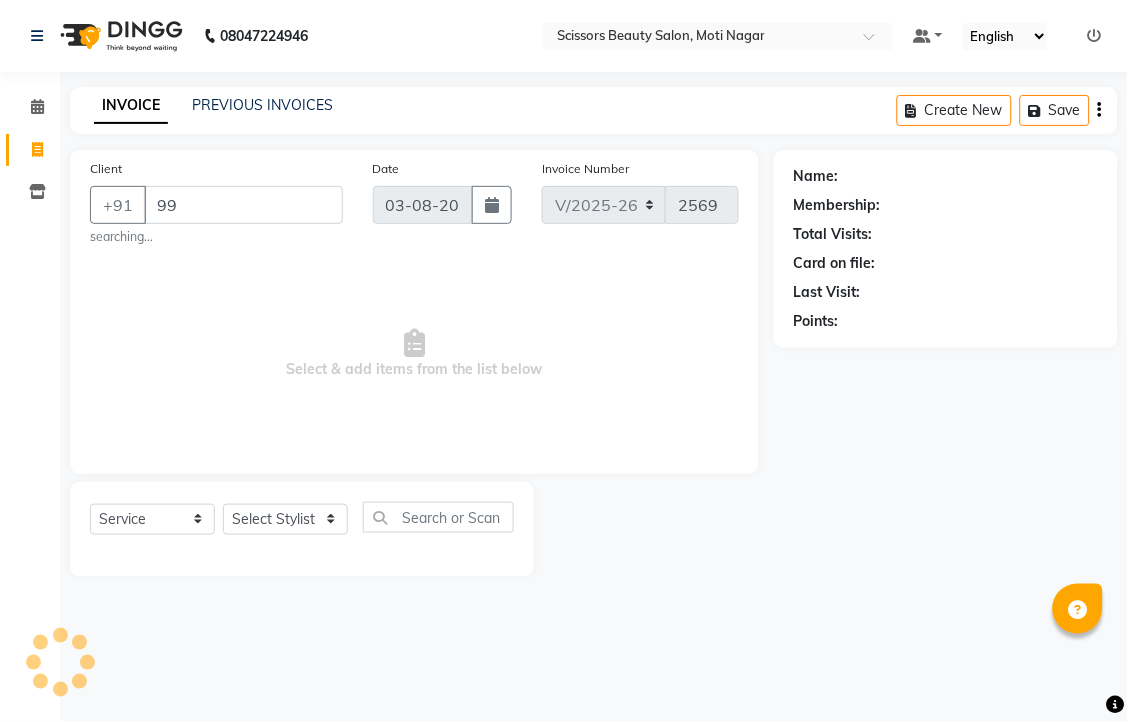 type on "9" 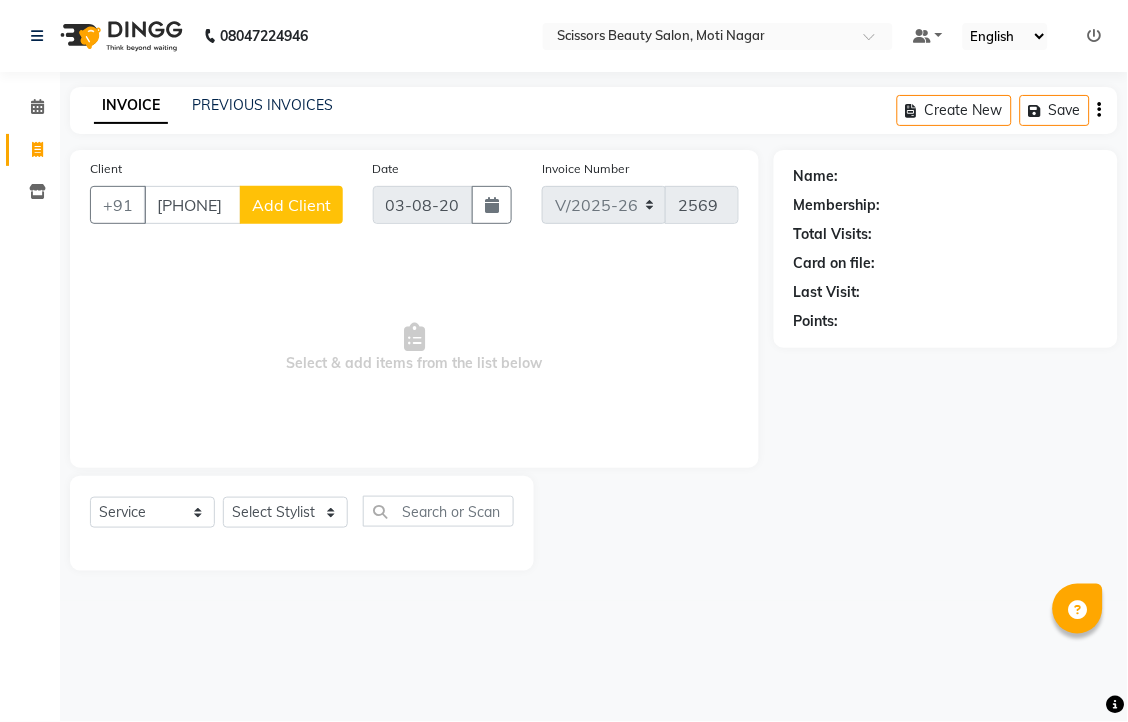 type on "[PHONE]" 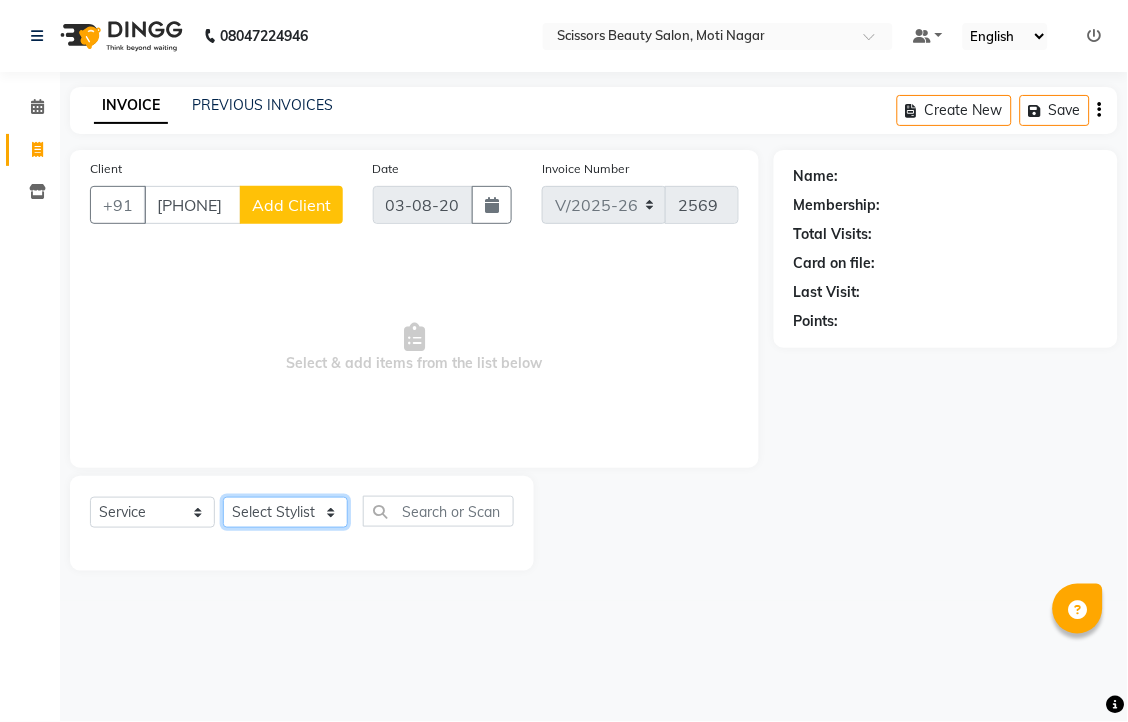 click on "Select Stylist [FIRST] [FIRST] [FIRST] [FIRST] [FIRST]" 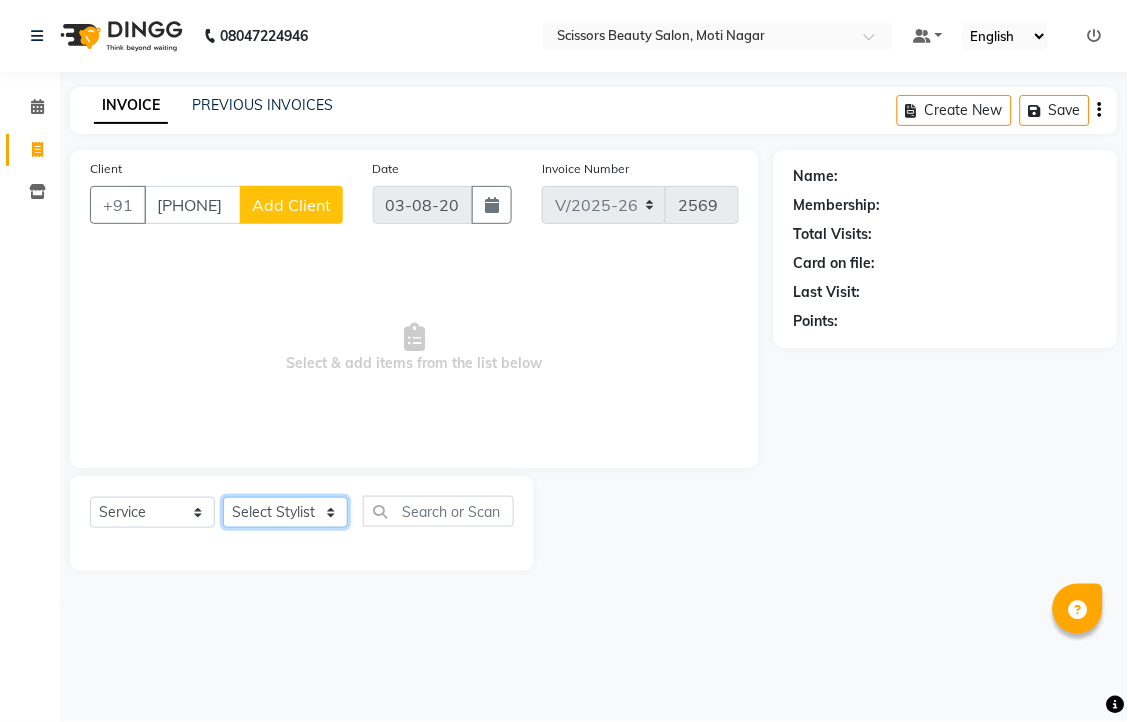 select on "81450" 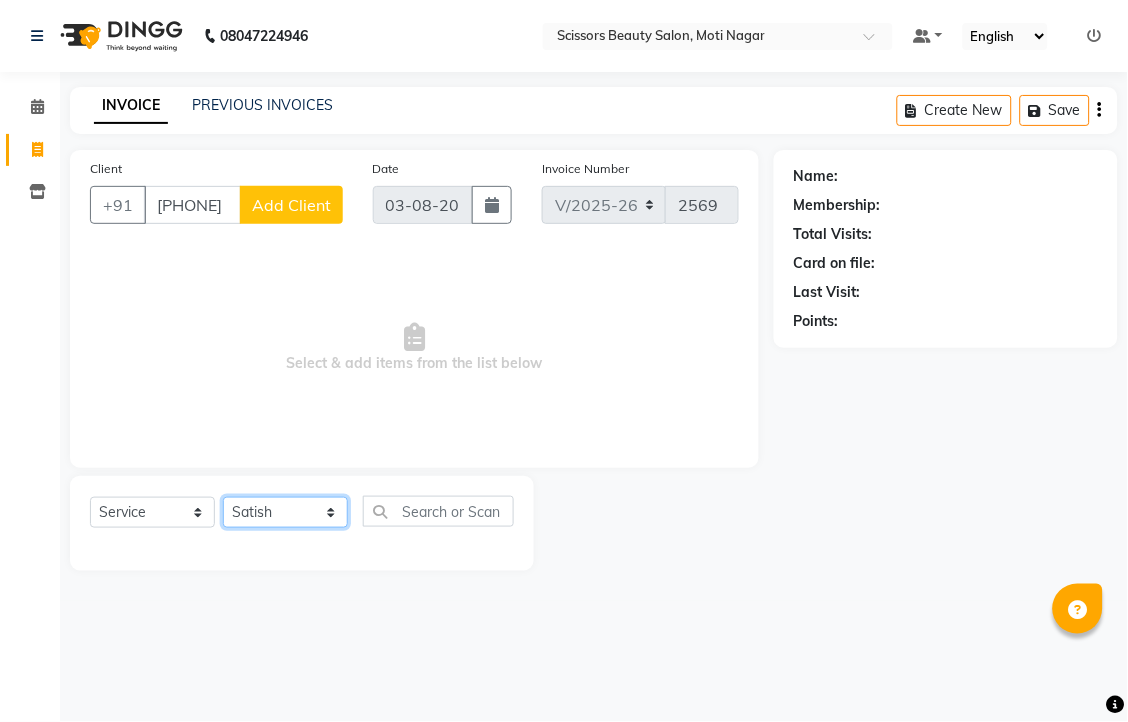 click on "Select Stylist [FIRST] [FIRST] [FIRST] [FIRST] [FIRST]" 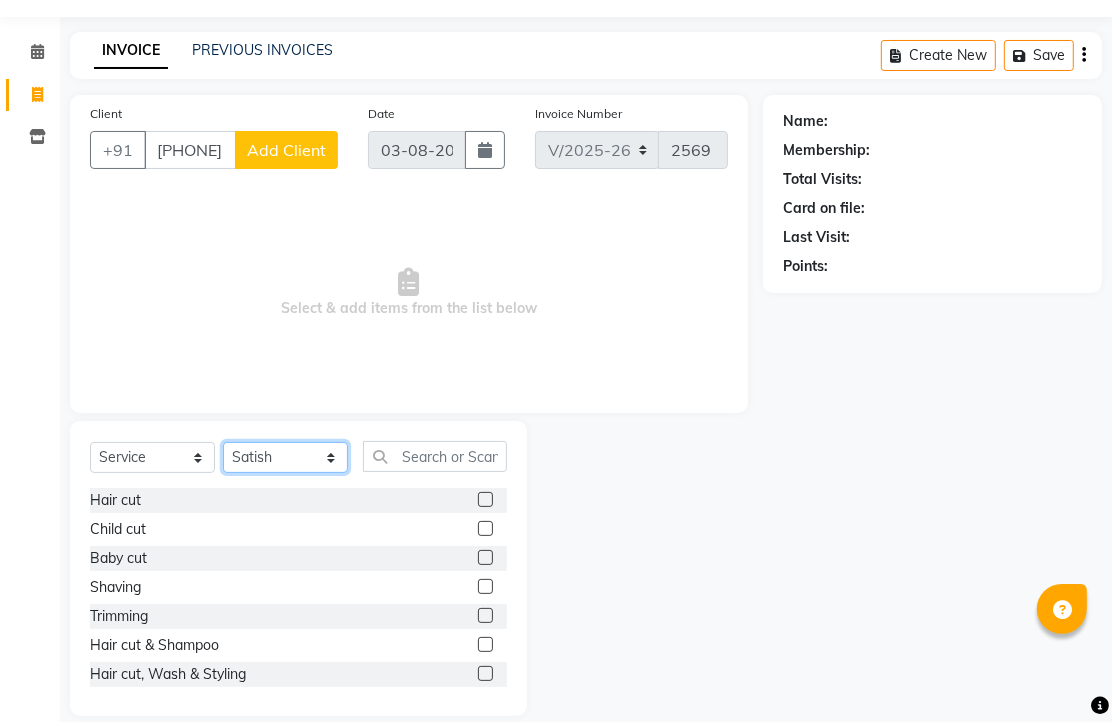 scroll, scrollTop: 147, scrollLeft: 0, axis: vertical 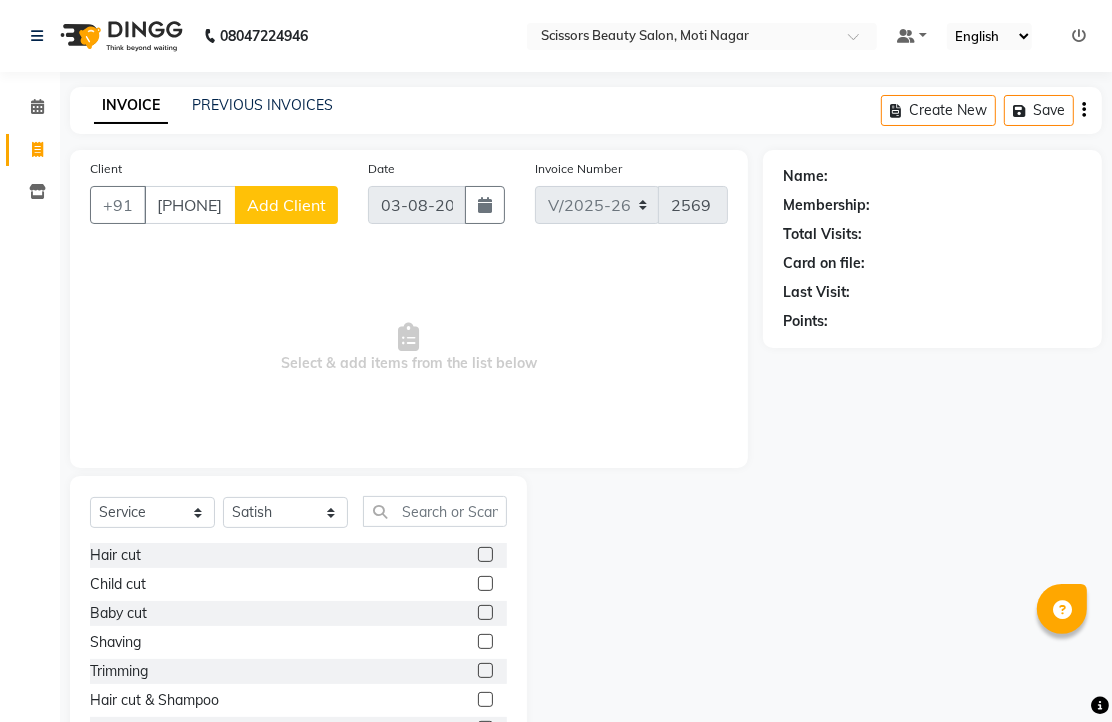 click 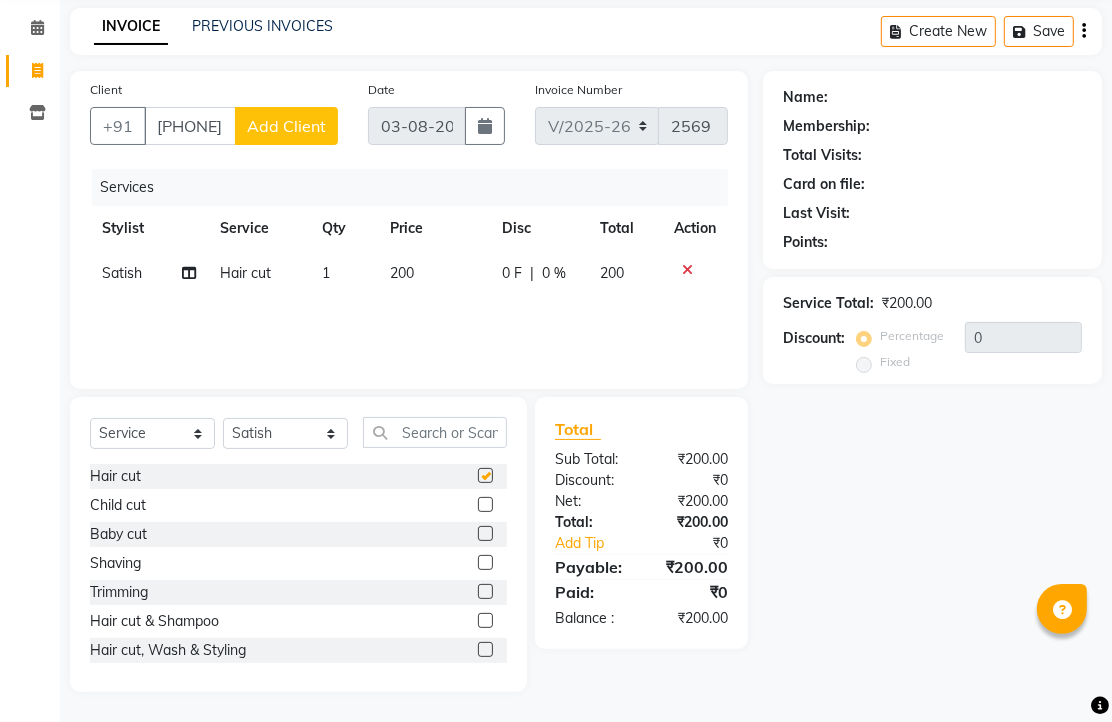checkbox on "false" 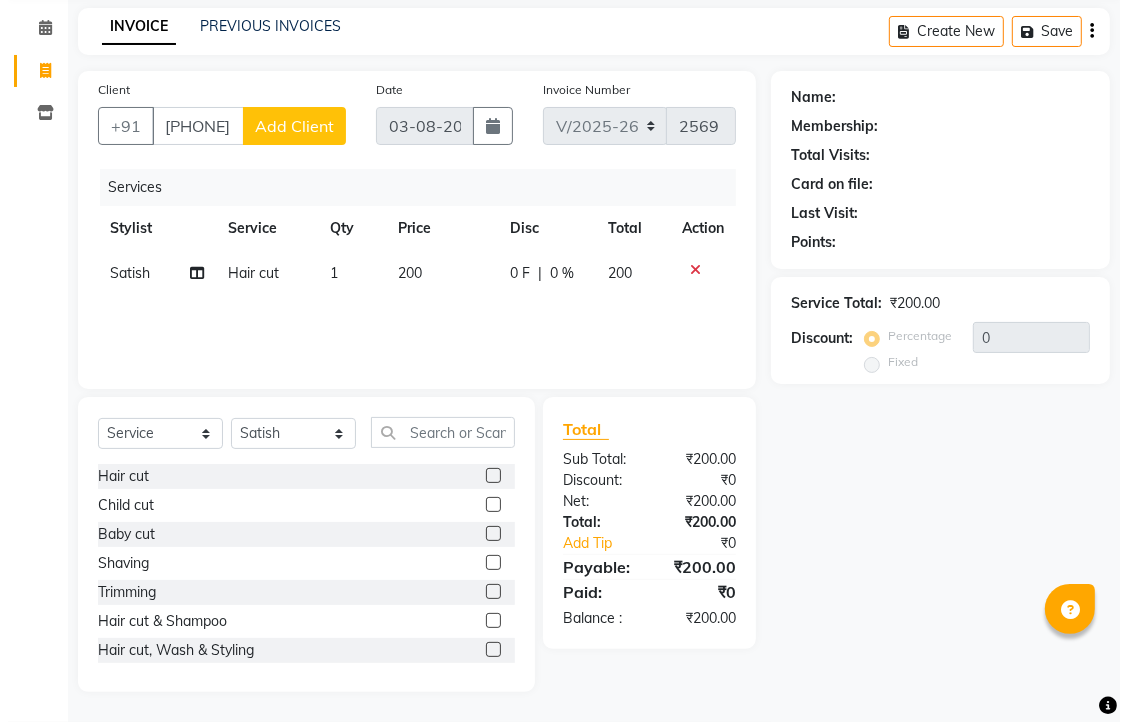 scroll, scrollTop: 157, scrollLeft: 0, axis: vertical 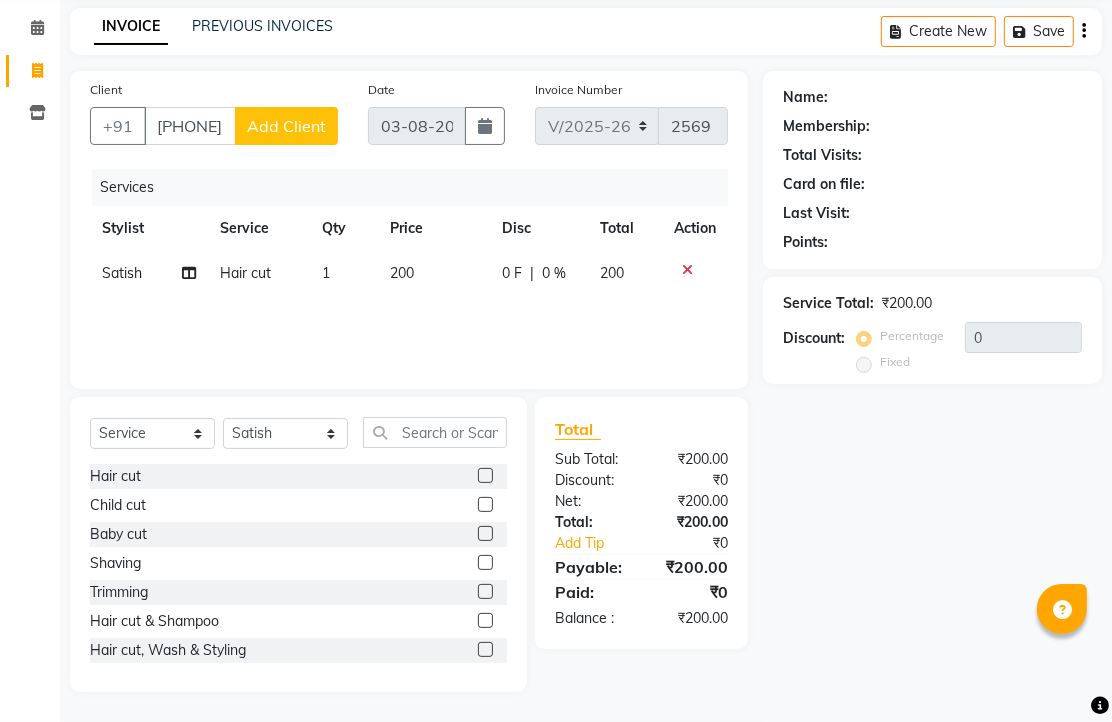 click on "Add Client" 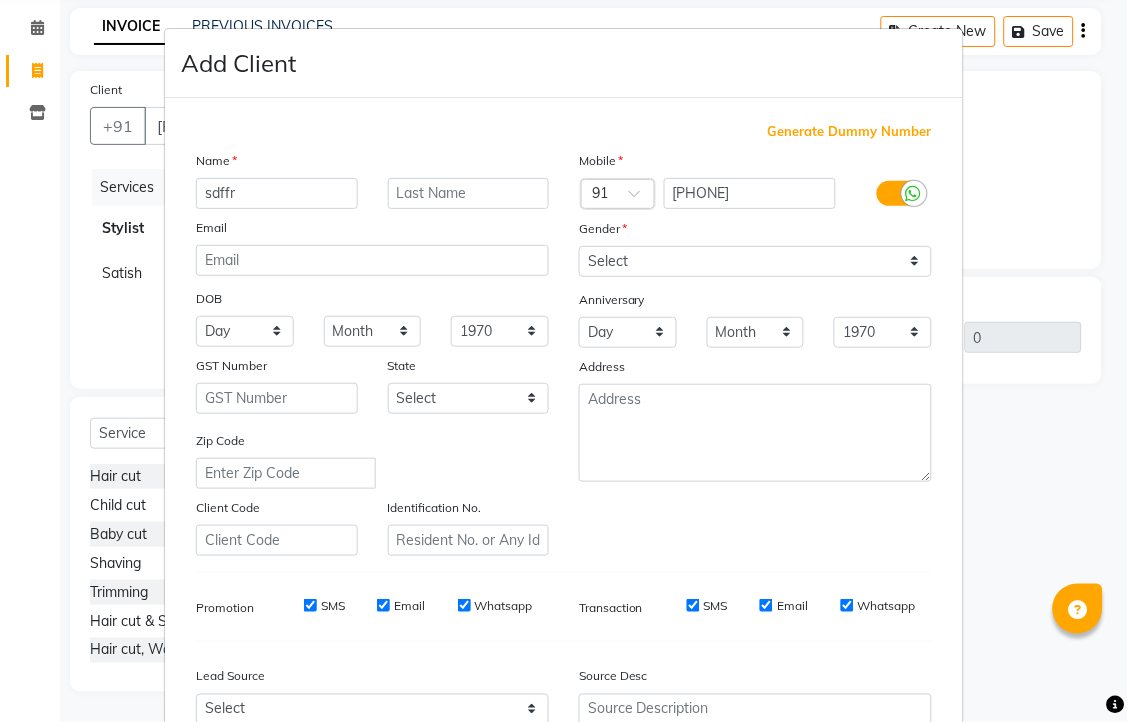 type on "sdffr" 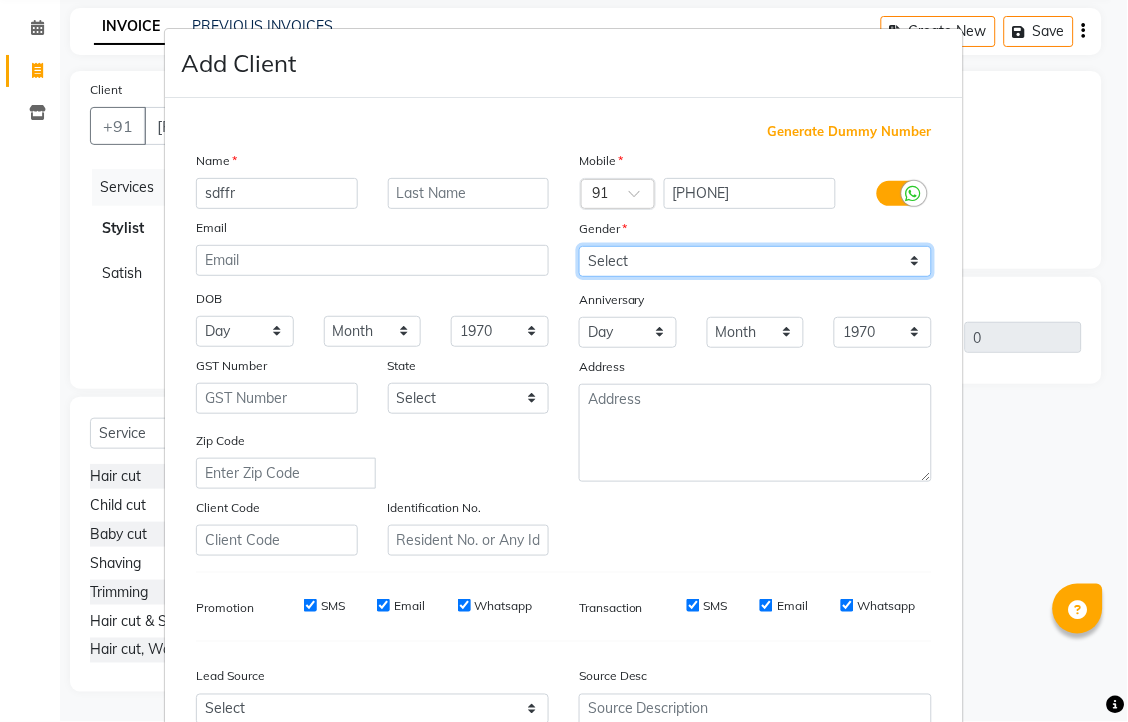 click on "Select Male Female Other Prefer Not To Say" at bounding box center [755, 261] 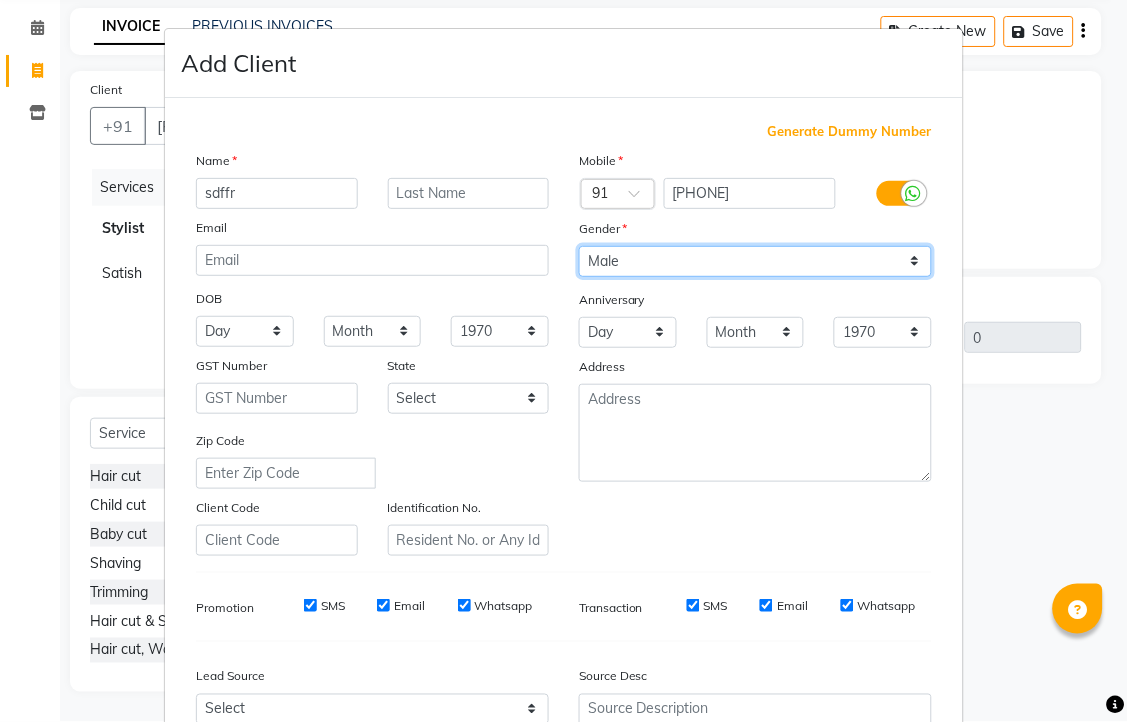 click on "Select Male Female Other Prefer Not To Say" at bounding box center (755, 261) 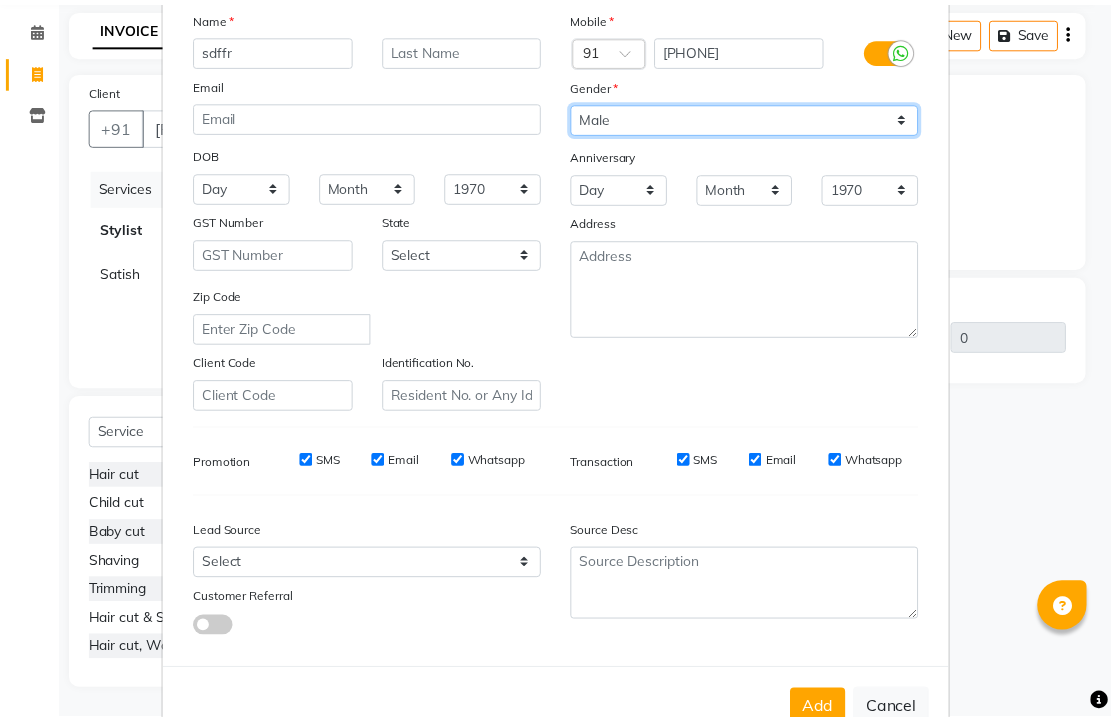scroll, scrollTop: 380, scrollLeft: 0, axis: vertical 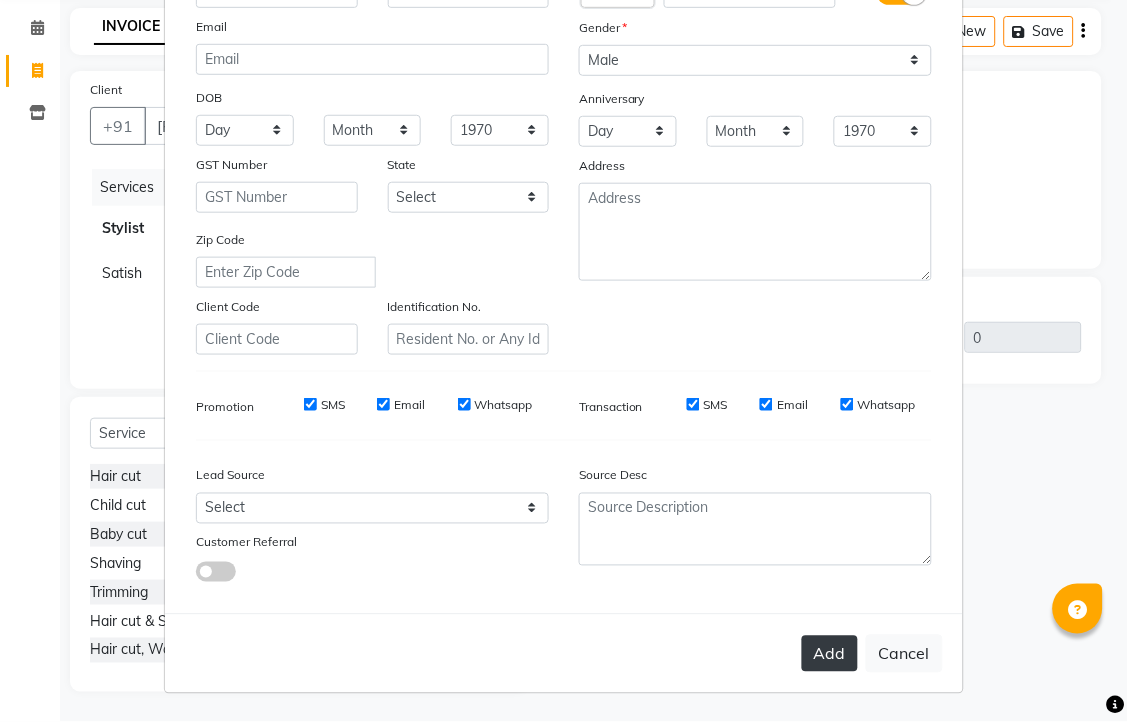 click on "Add" at bounding box center [830, 654] 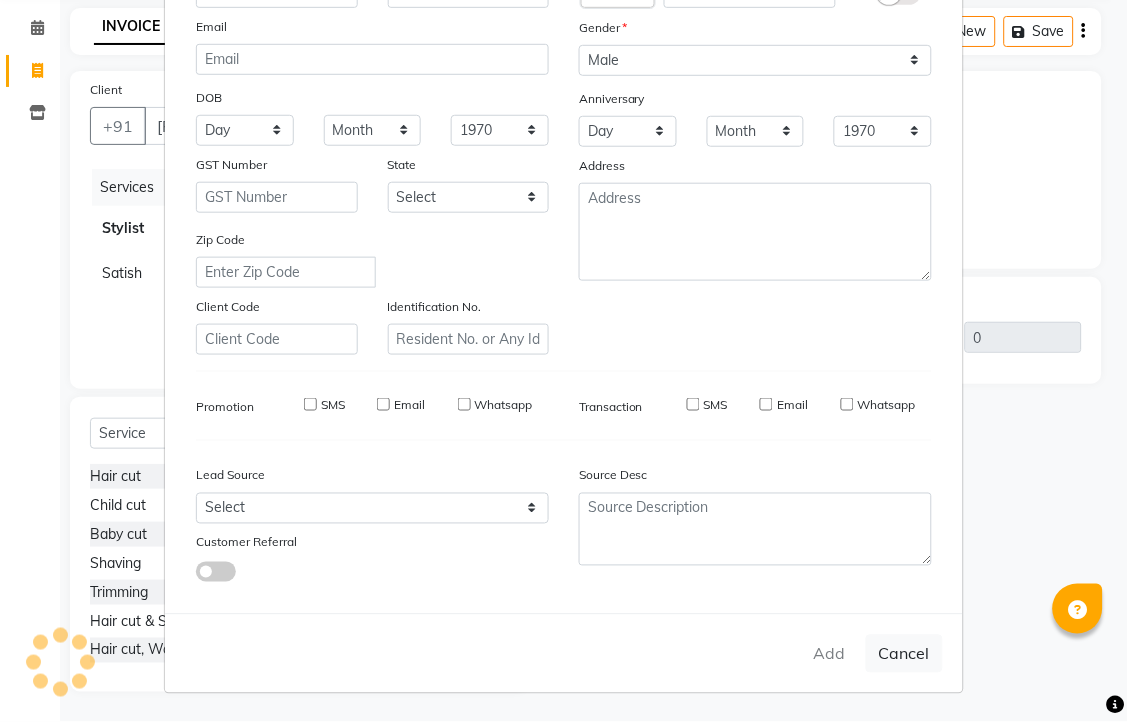 type on "99******97" 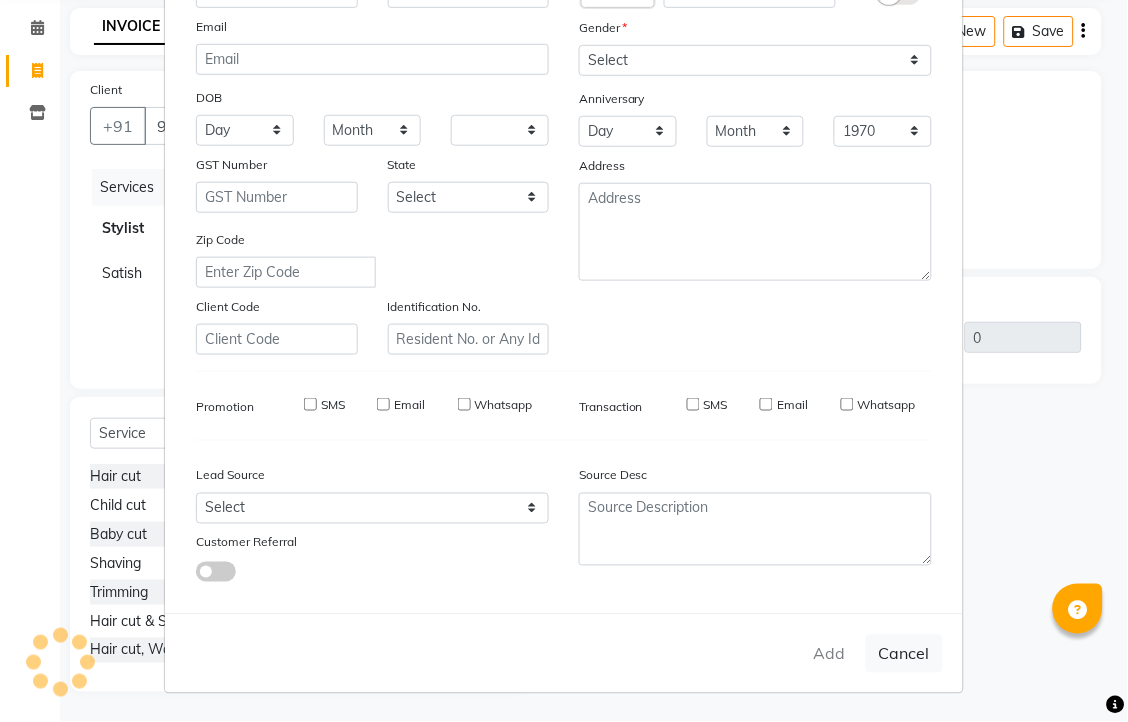 select 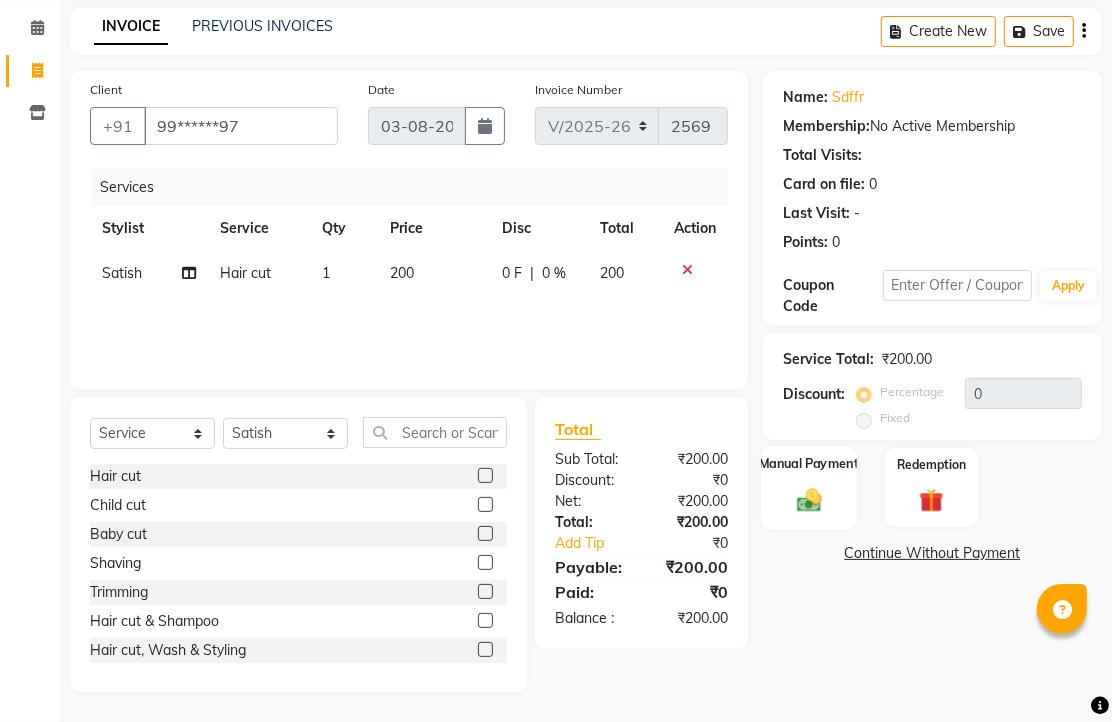 click 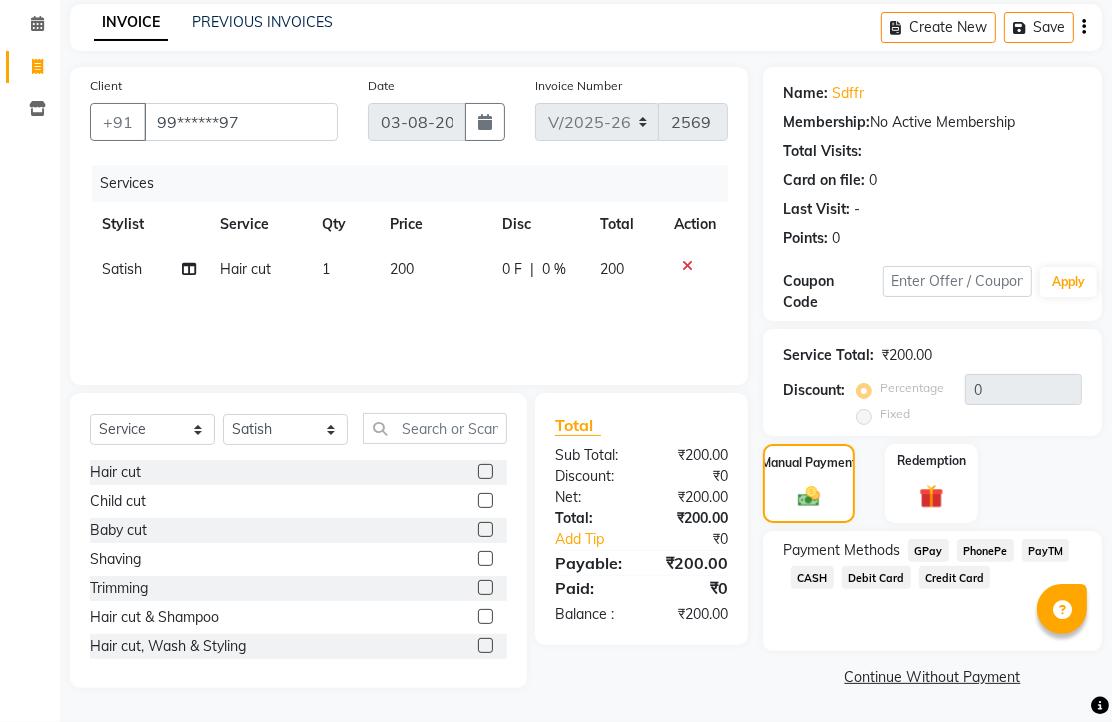 scroll, scrollTop: 163, scrollLeft: 0, axis: vertical 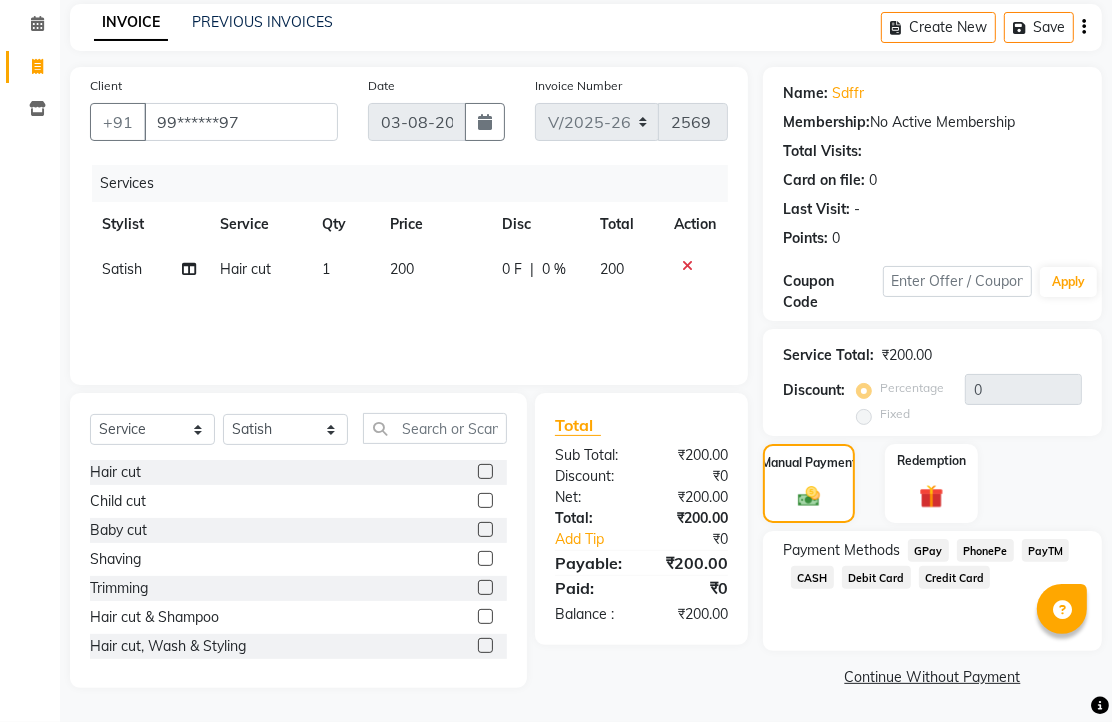 click on "PhonePe" 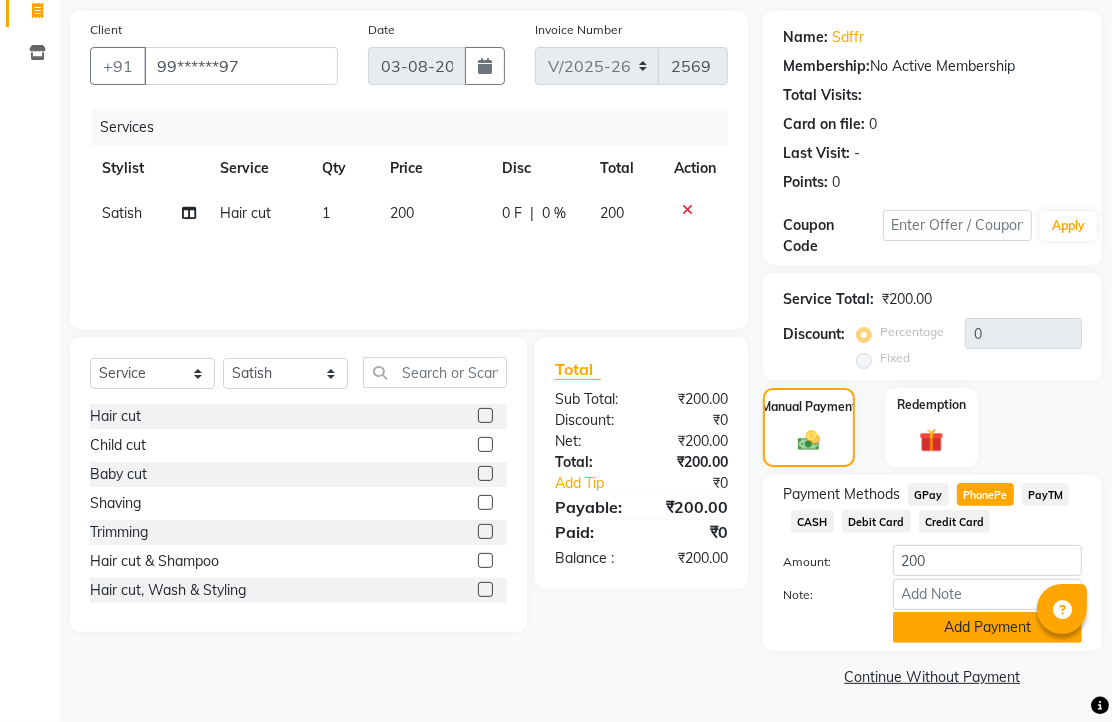 click on "Add Payment" 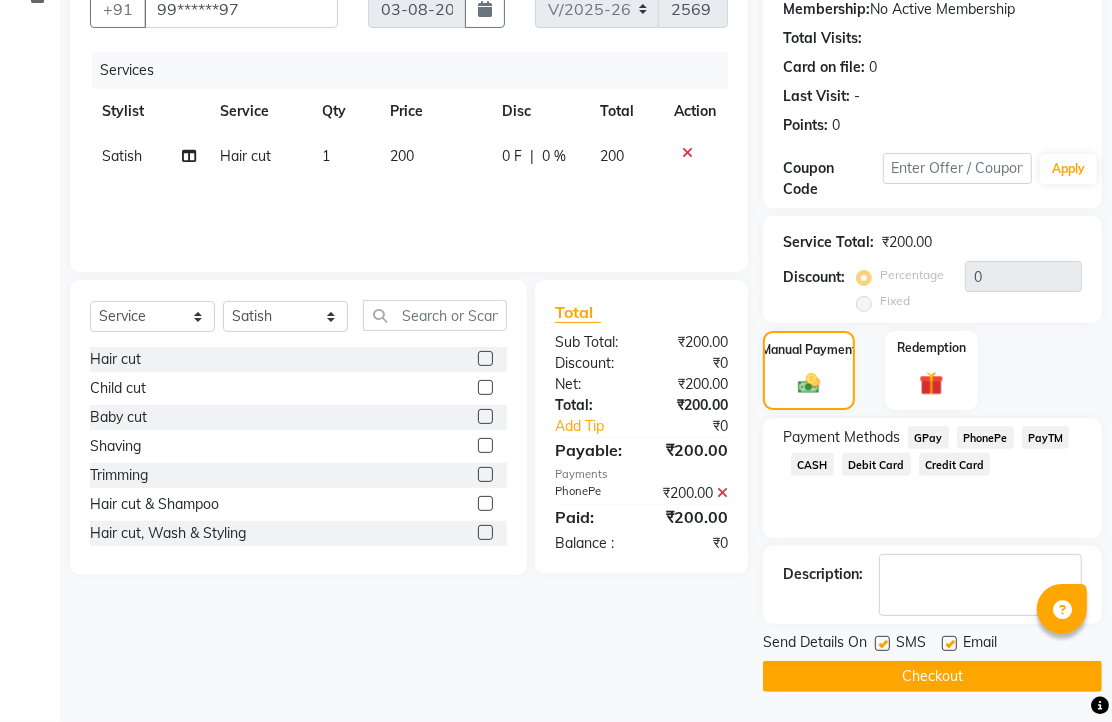 scroll, scrollTop: 304, scrollLeft: 0, axis: vertical 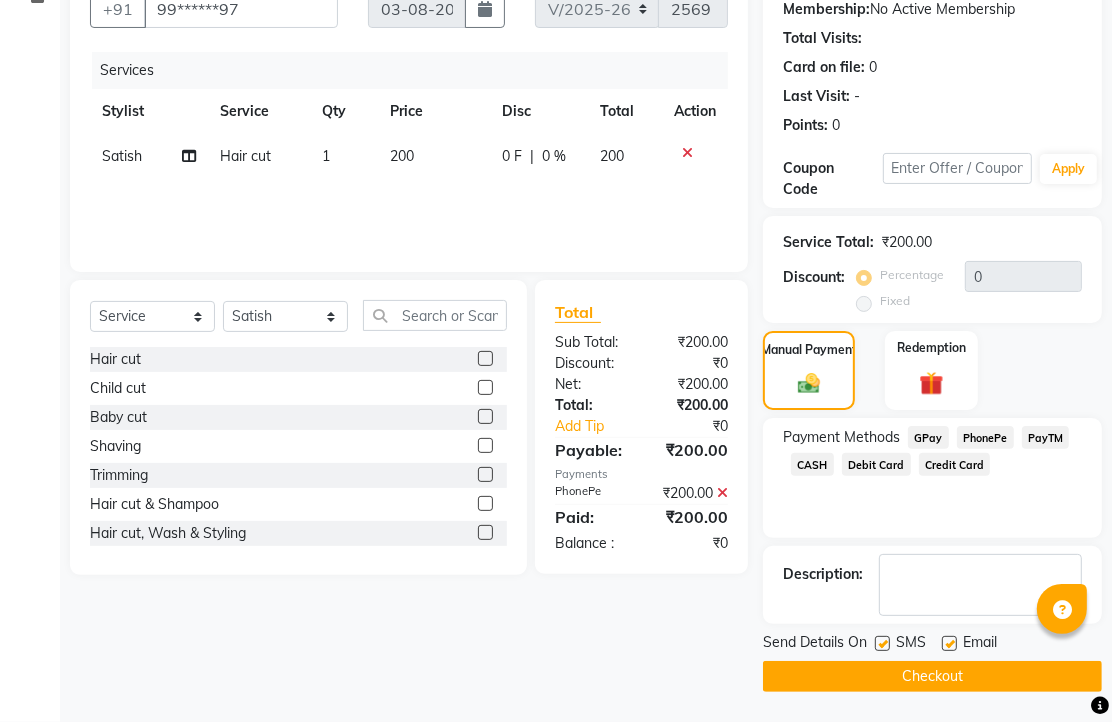 drag, startPoint x: 954, startPoint y: 636, endPoint x: 943, endPoint y: 664, distance: 30.083218 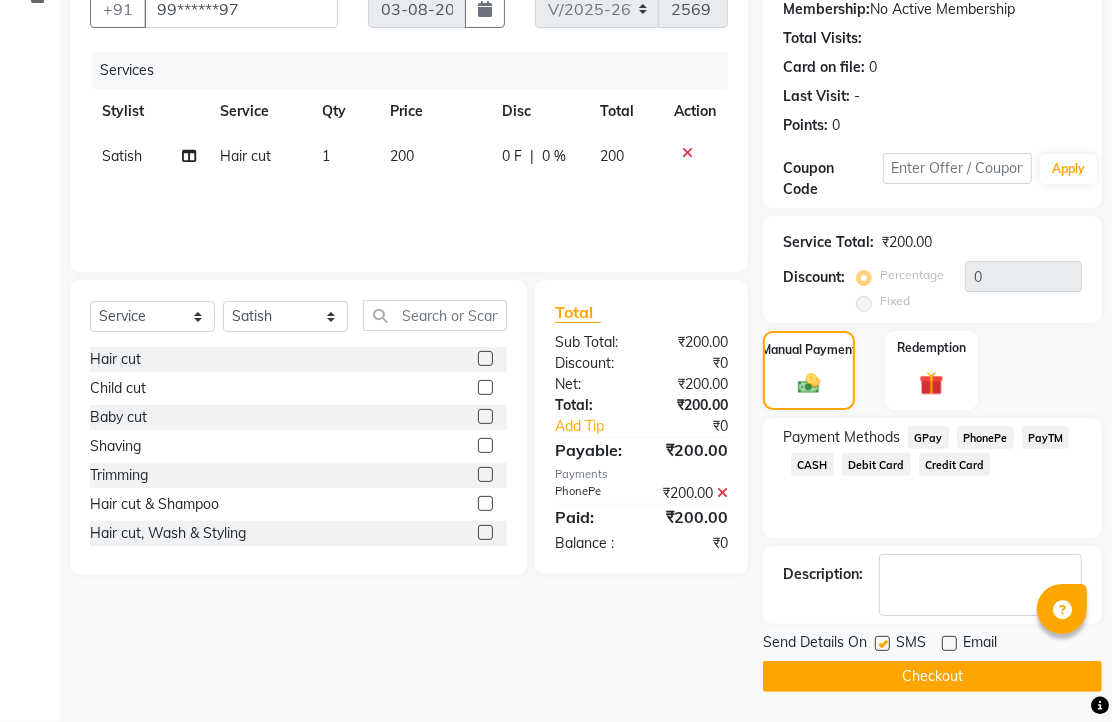 click on "Checkout" 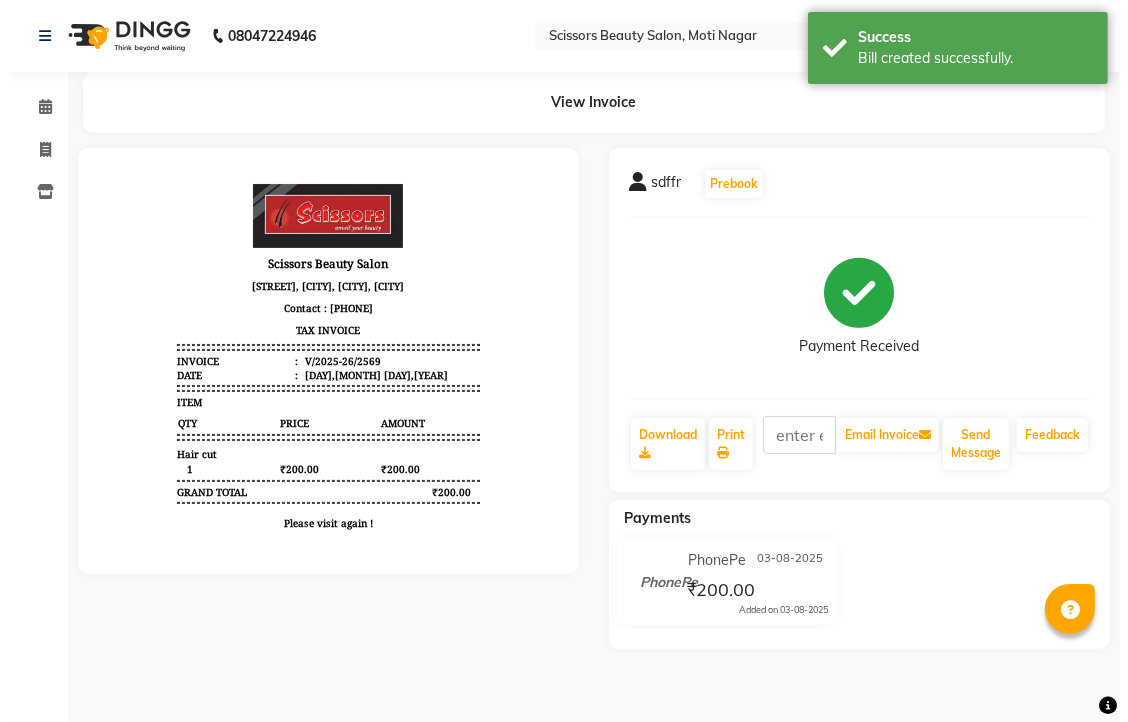 scroll, scrollTop: 0, scrollLeft: 0, axis: both 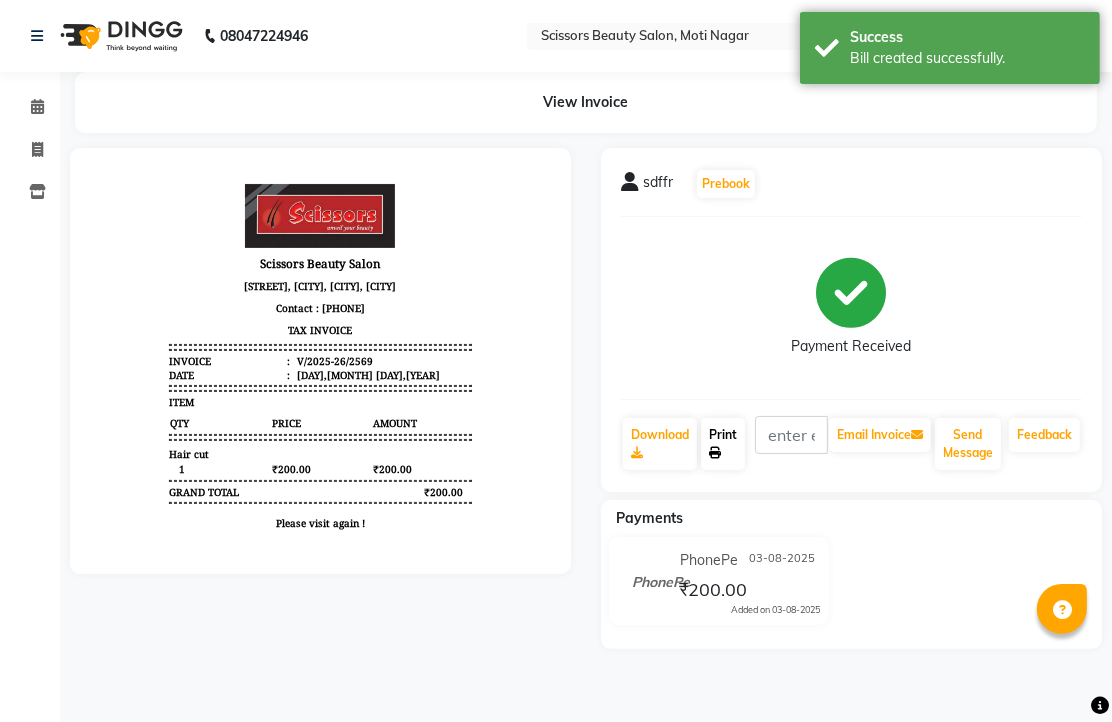 click on "Print" 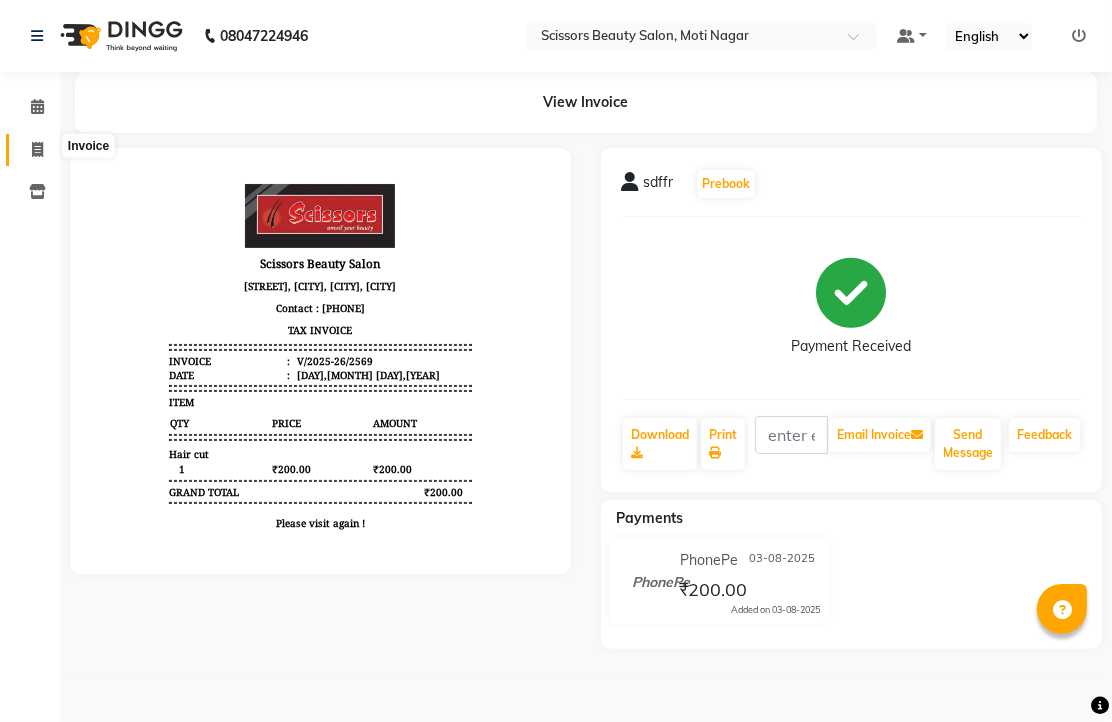 click 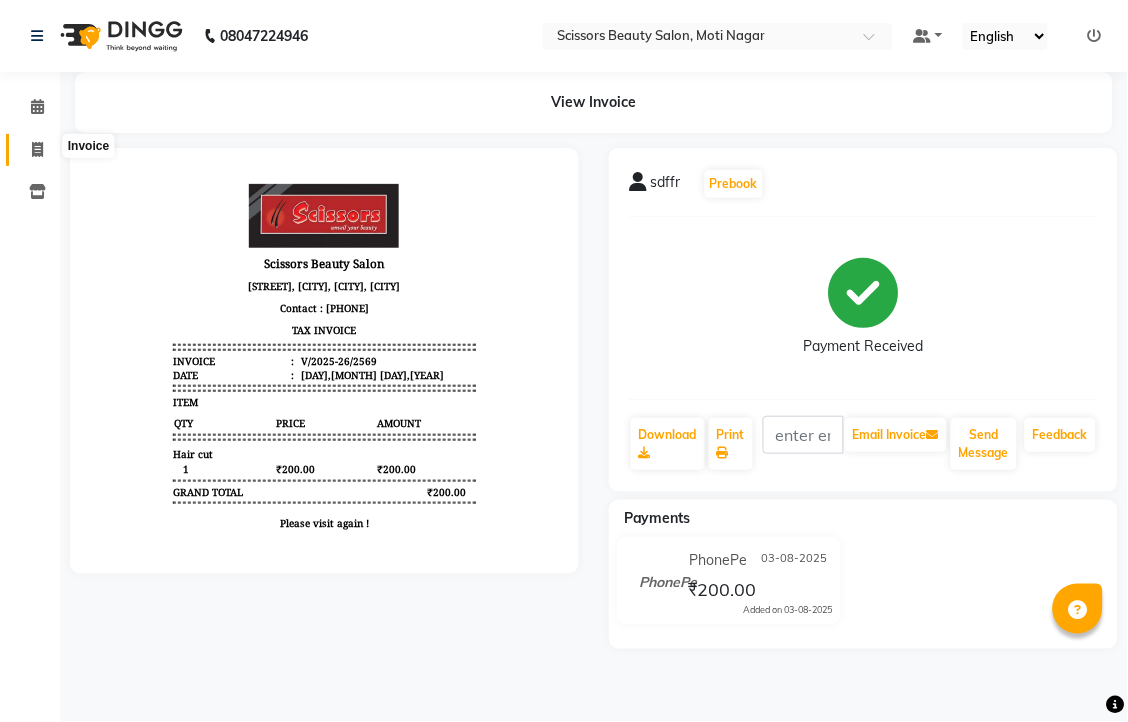 select on "service" 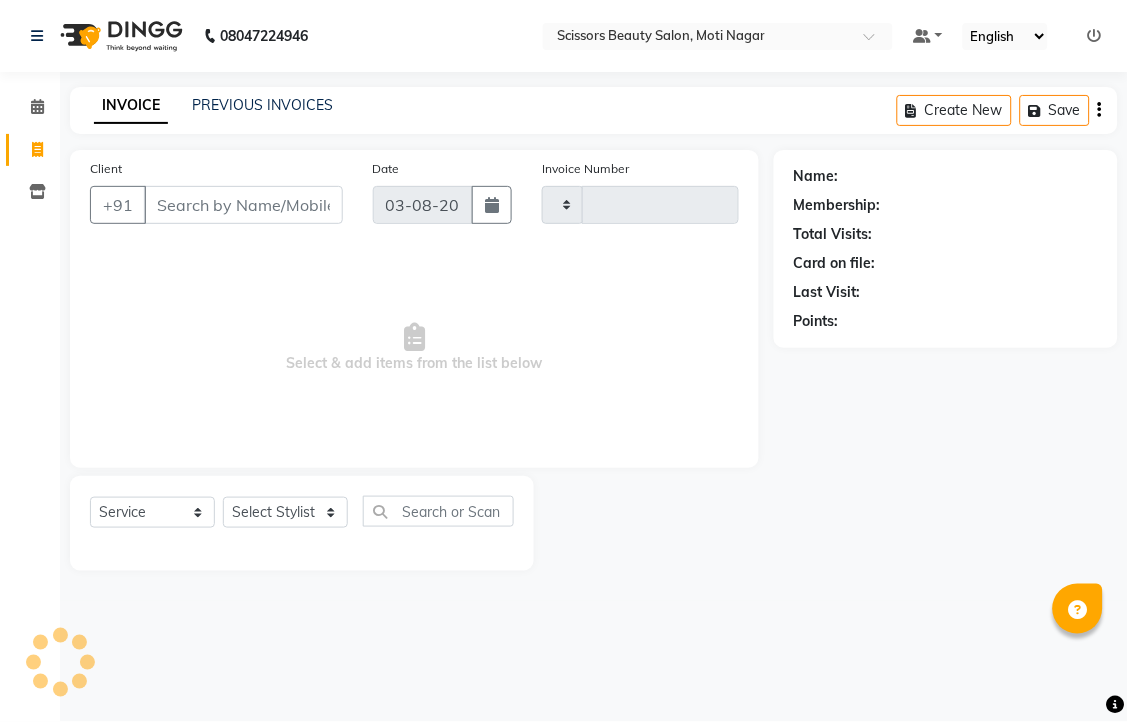 type on "2570" 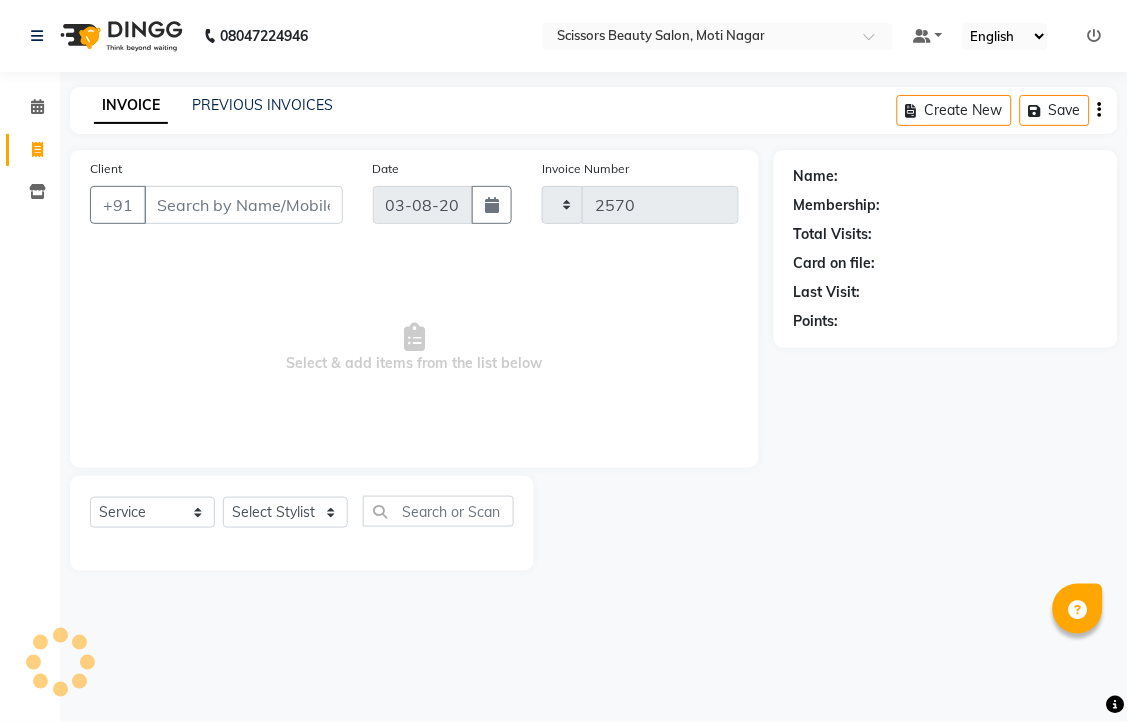 select on "7057" 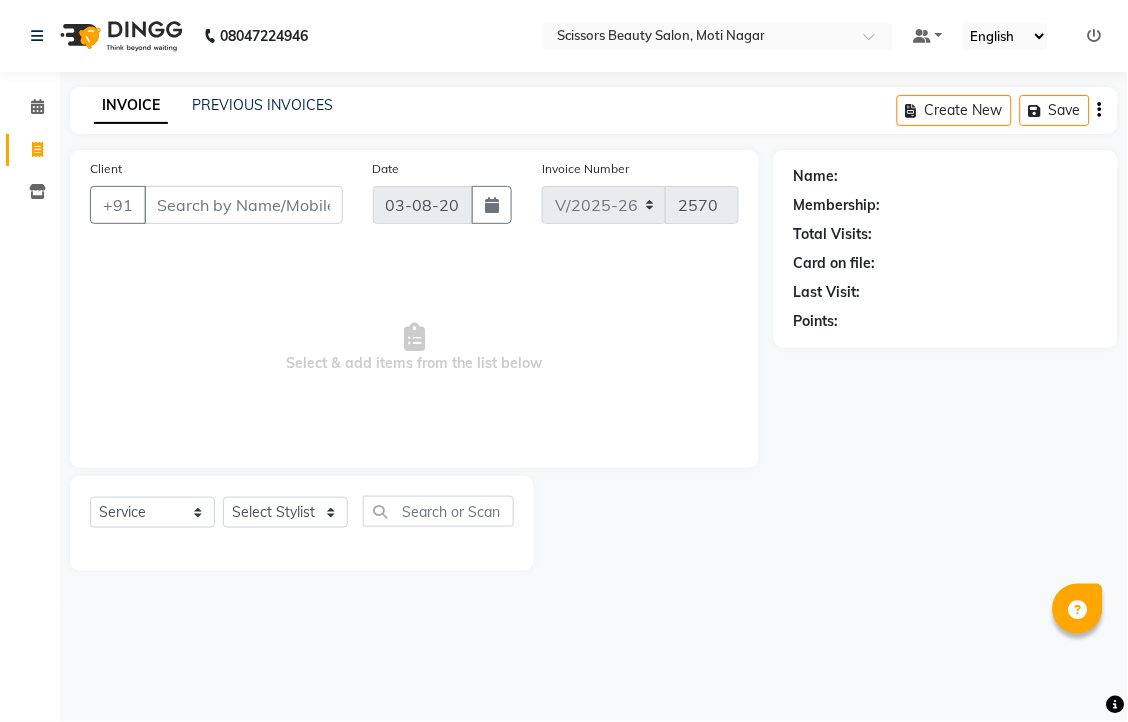 click on "Client" at bounding box center (243, 205) 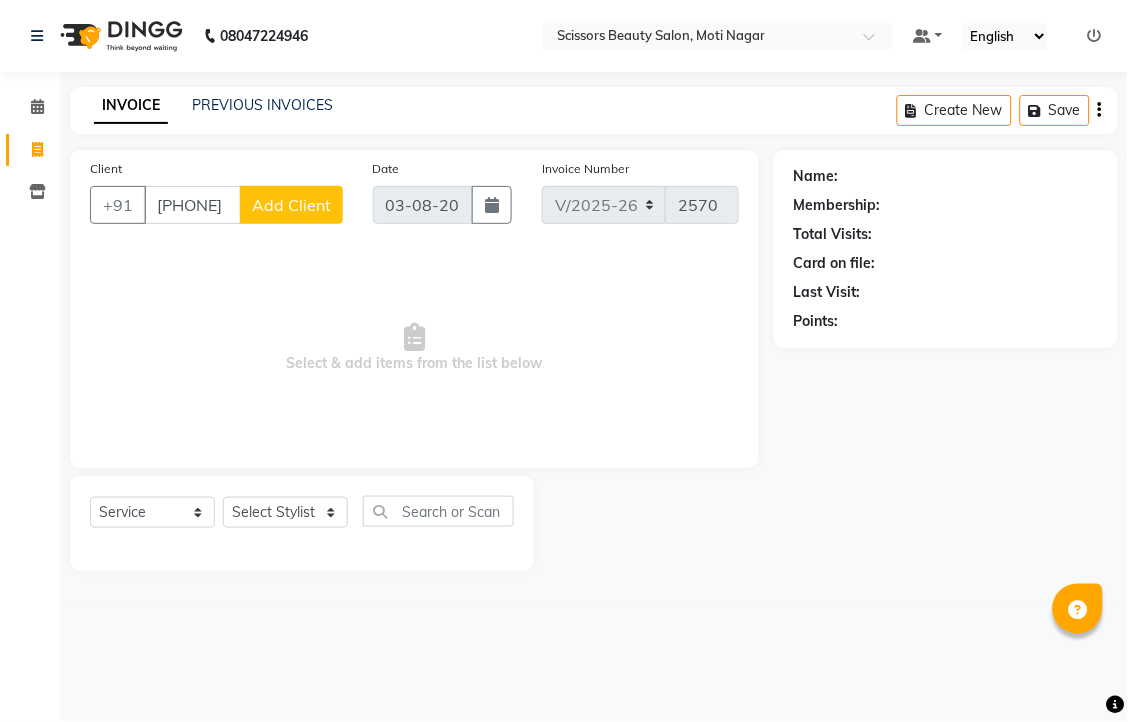 type on "[PHONE]" 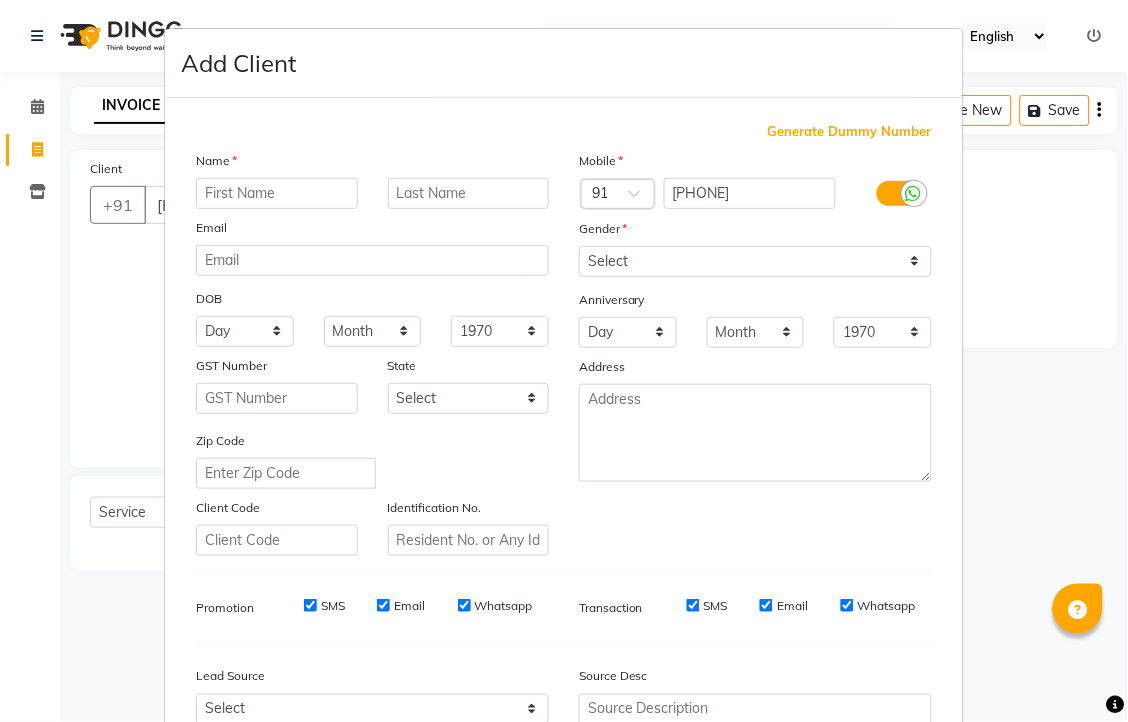 click at bounding box center (277, 193) 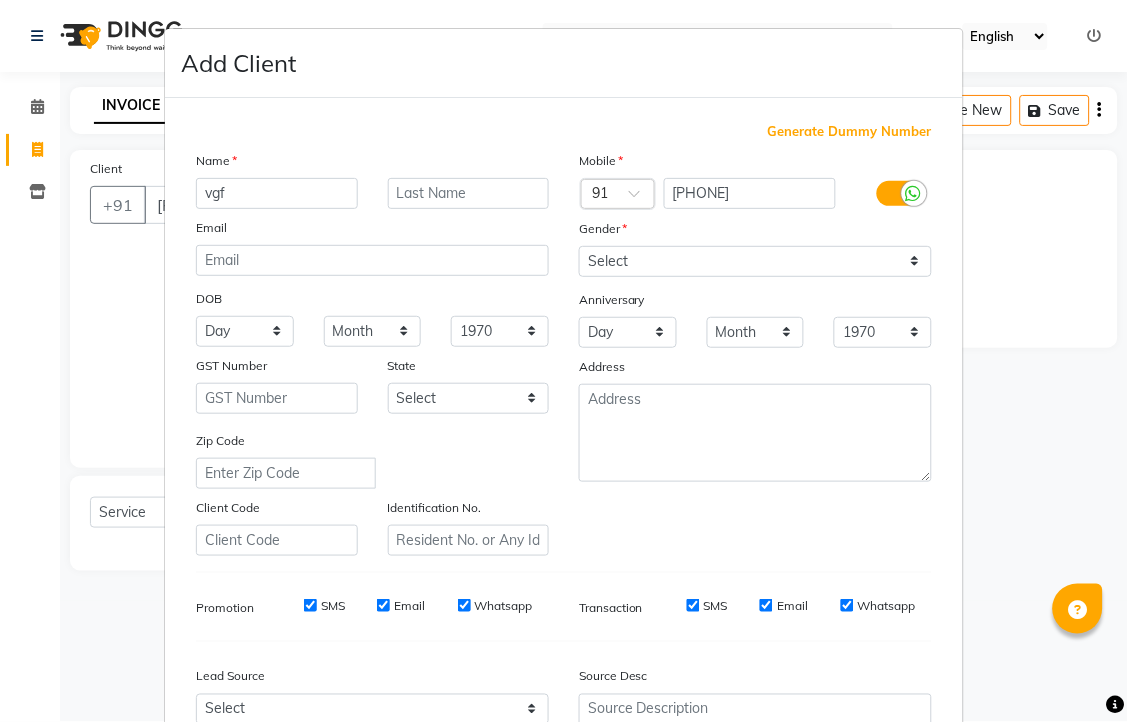 type on "vgf" 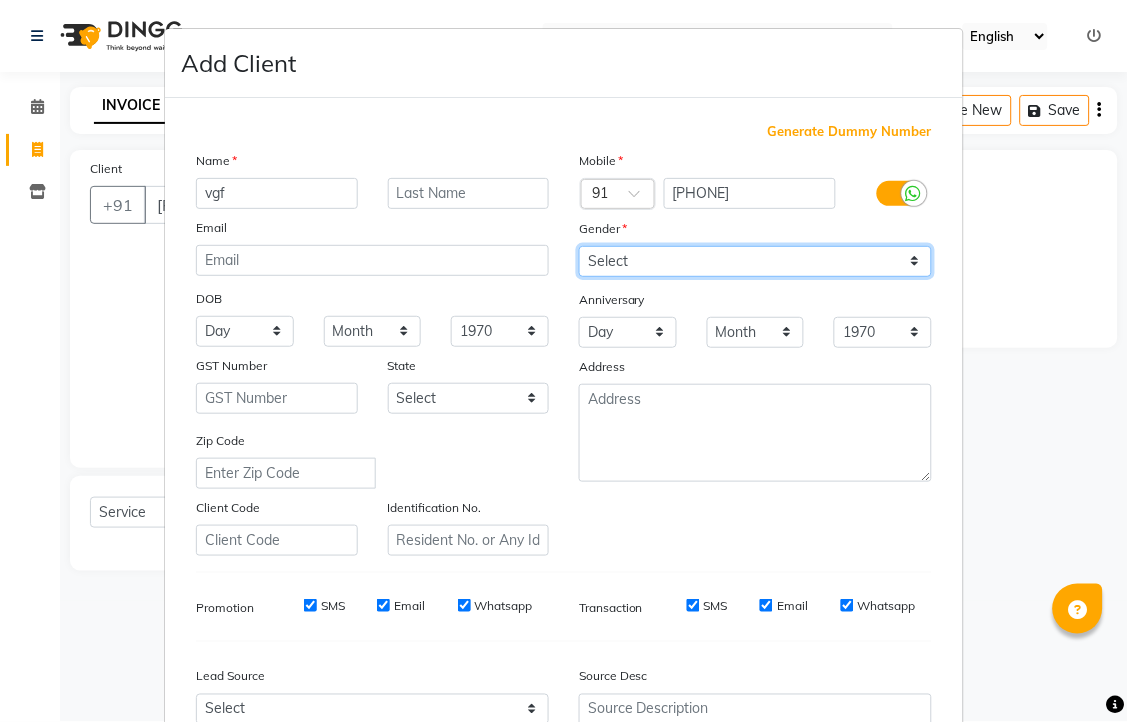 click on "Select Male Female Other Prefer Not To Say" at bounding box center (755, 261) 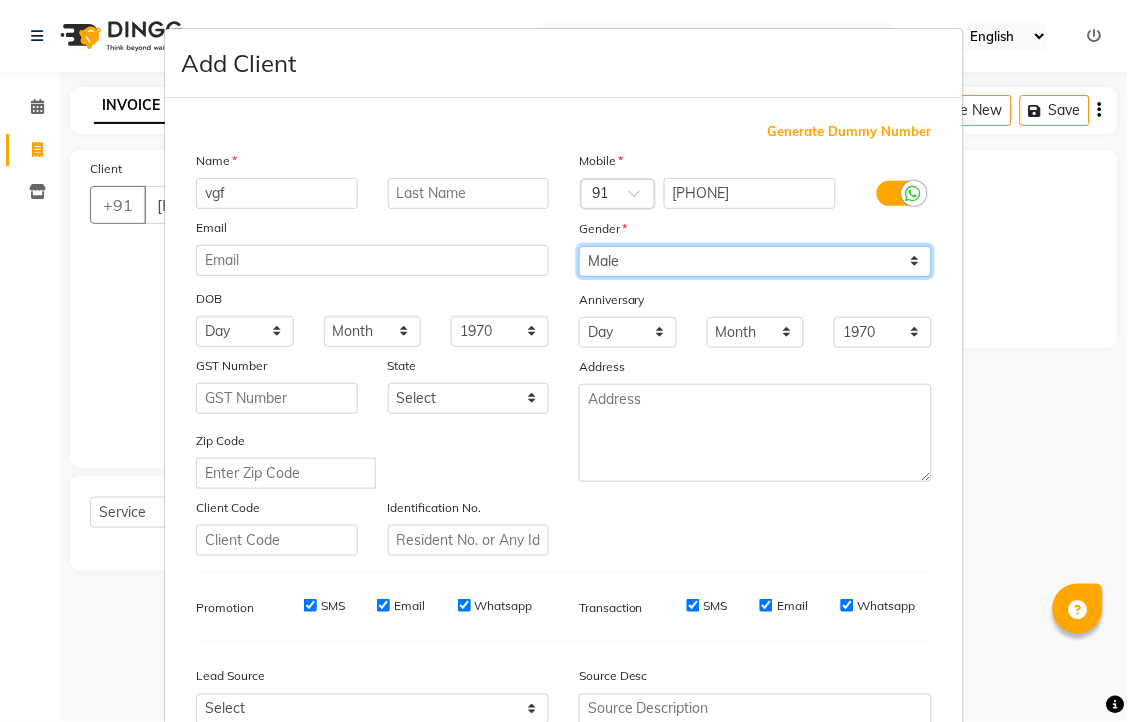 click on "Select Male Female Other Prefer Not To Say" at bounding box center (755, 261) 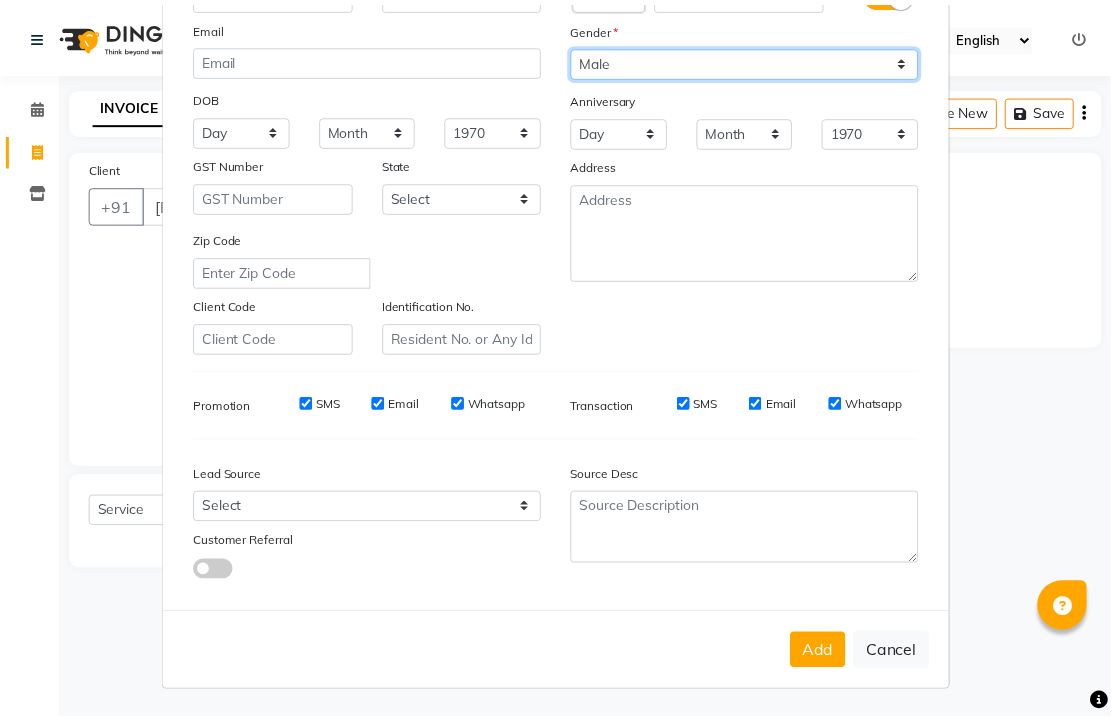scroll, scrollTop: 333, scrollLeft: 0, axis: vertical 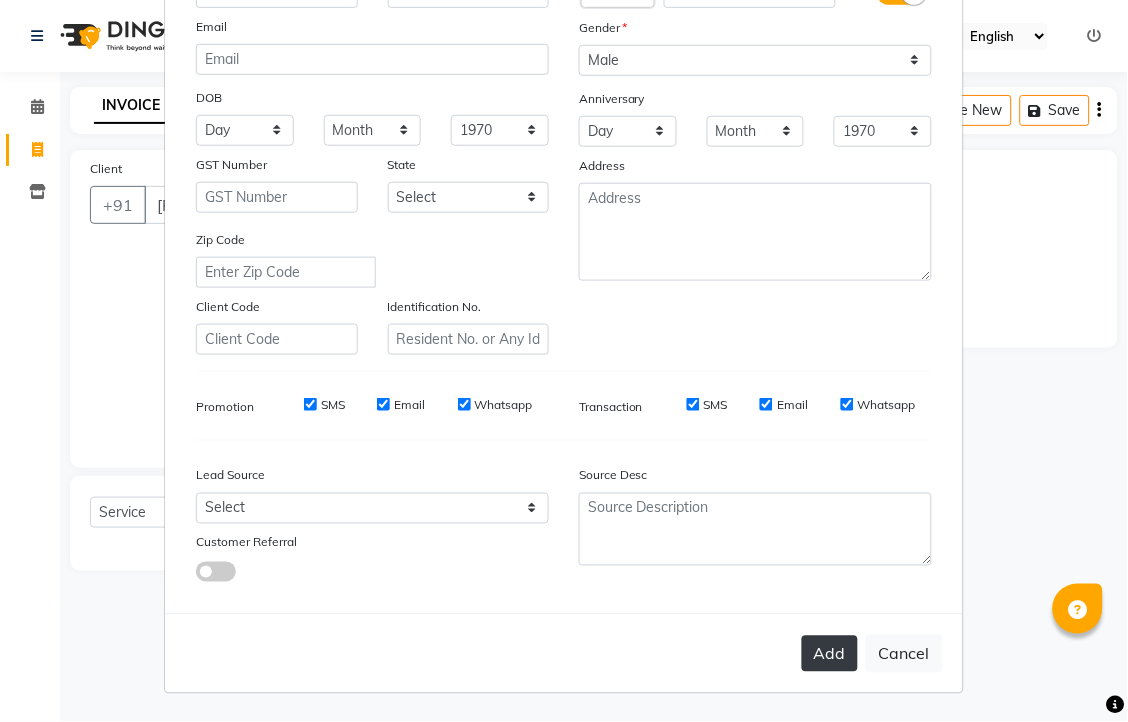 click on "Add" at bounding box center [830, 654] 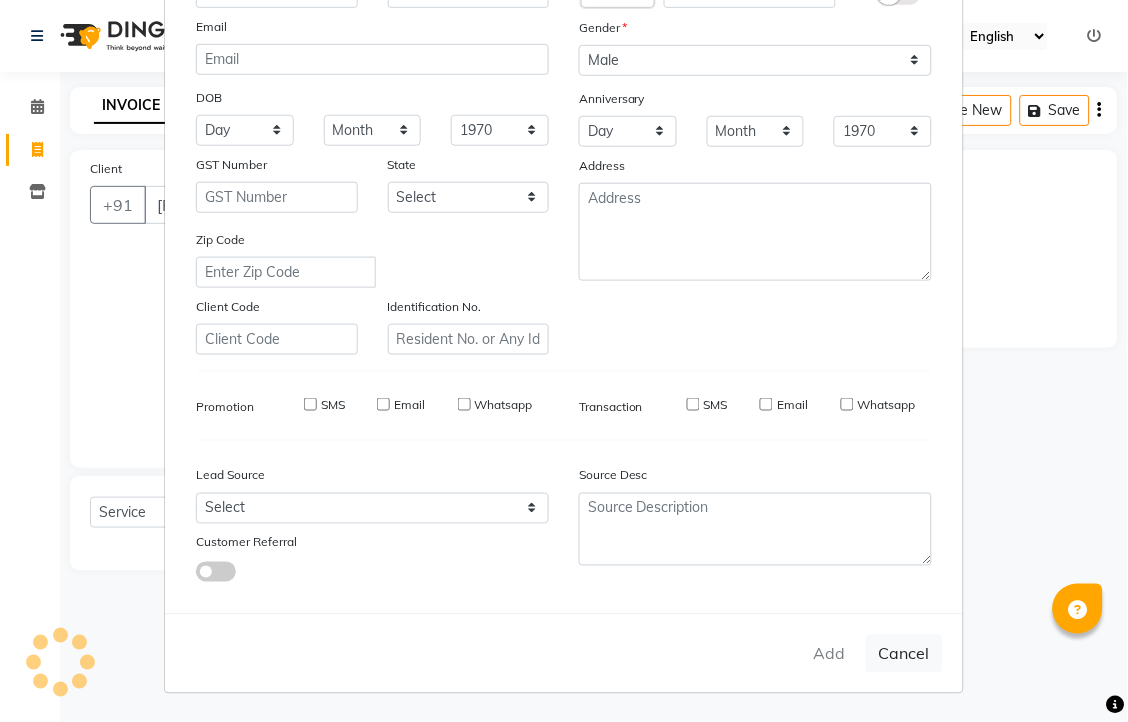 type on "89******18" 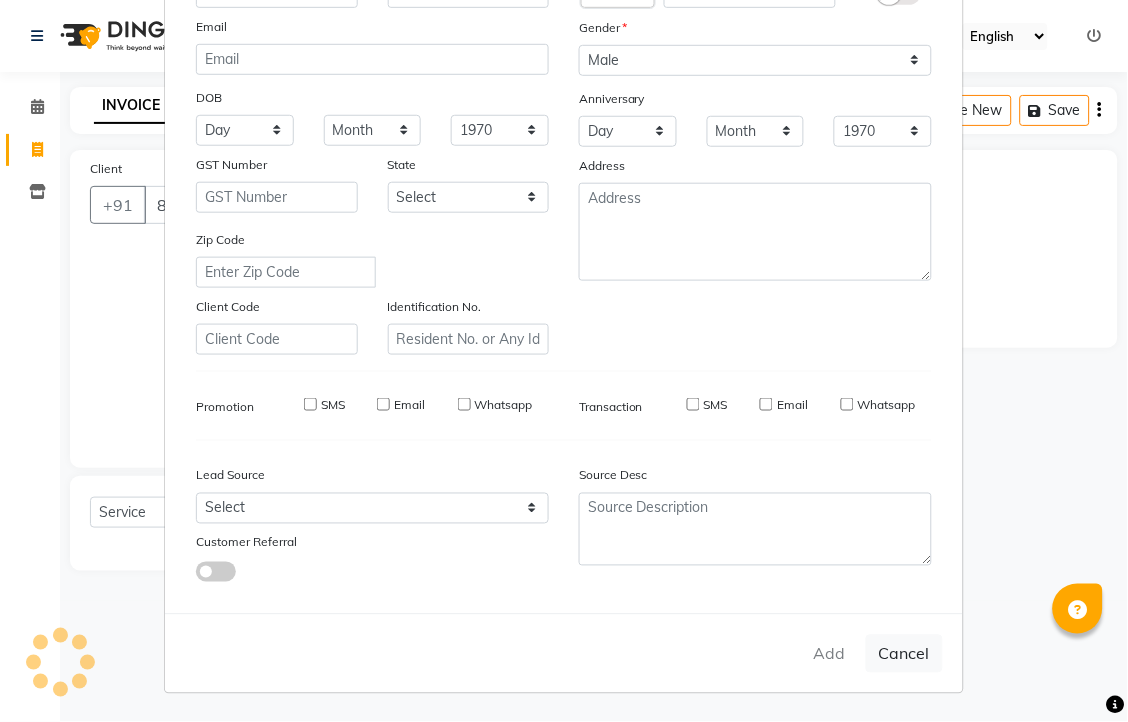 type 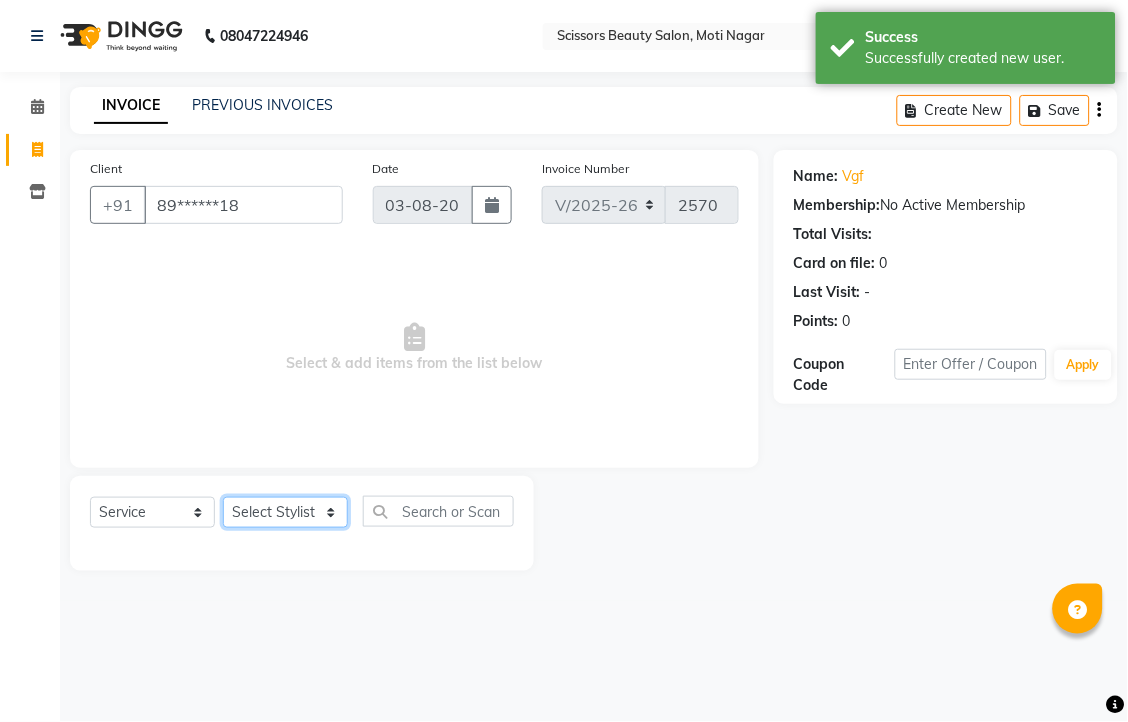 drag, startPoint x: 283, startPoint y: 556, endPoint x: 291, endPoint y: 548, distance: 11.313708 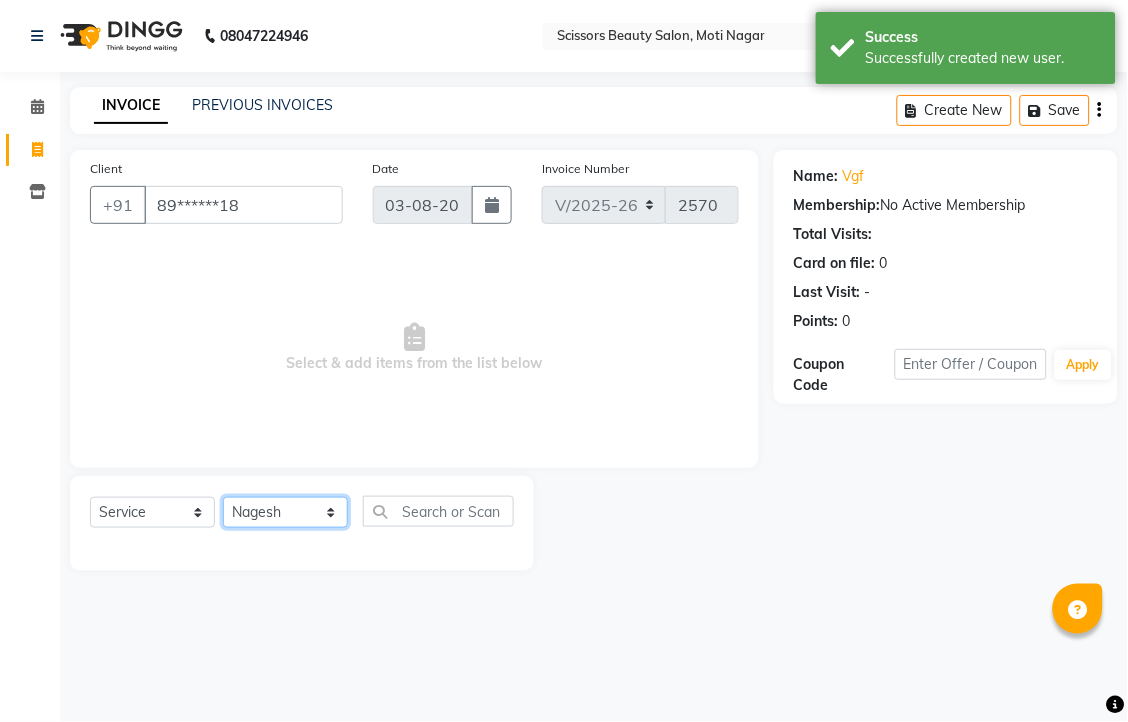 click on "Select Stylist [FIRST] [FIRST] [FIRST] [FIRST] [FIRST]" 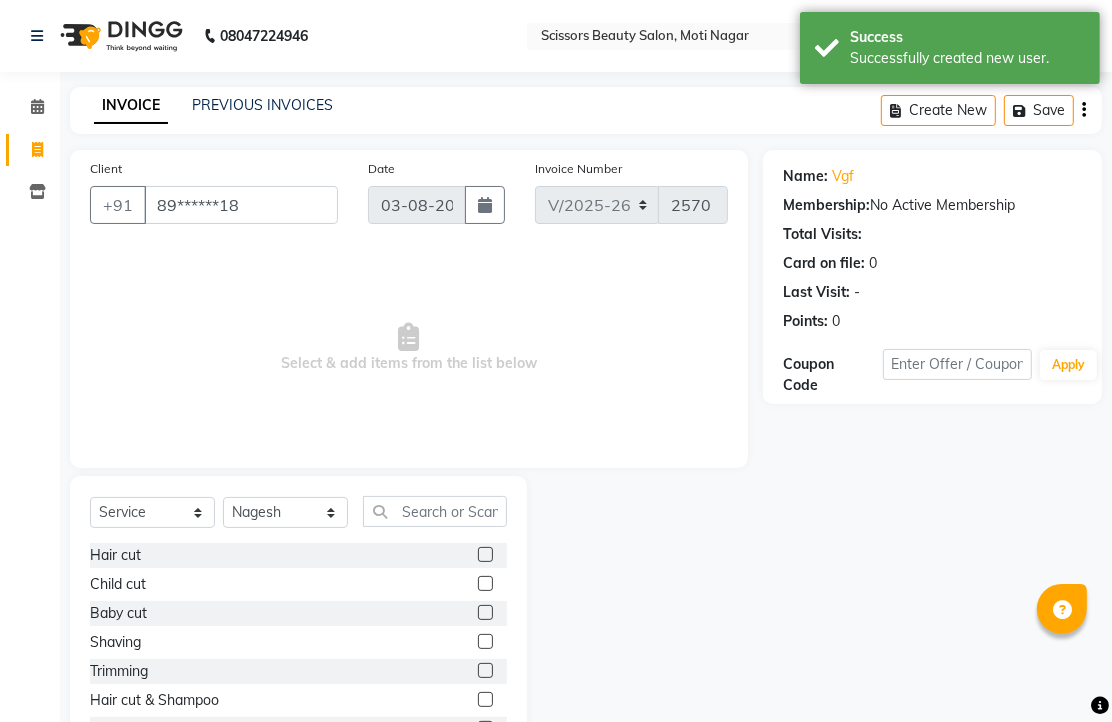 click 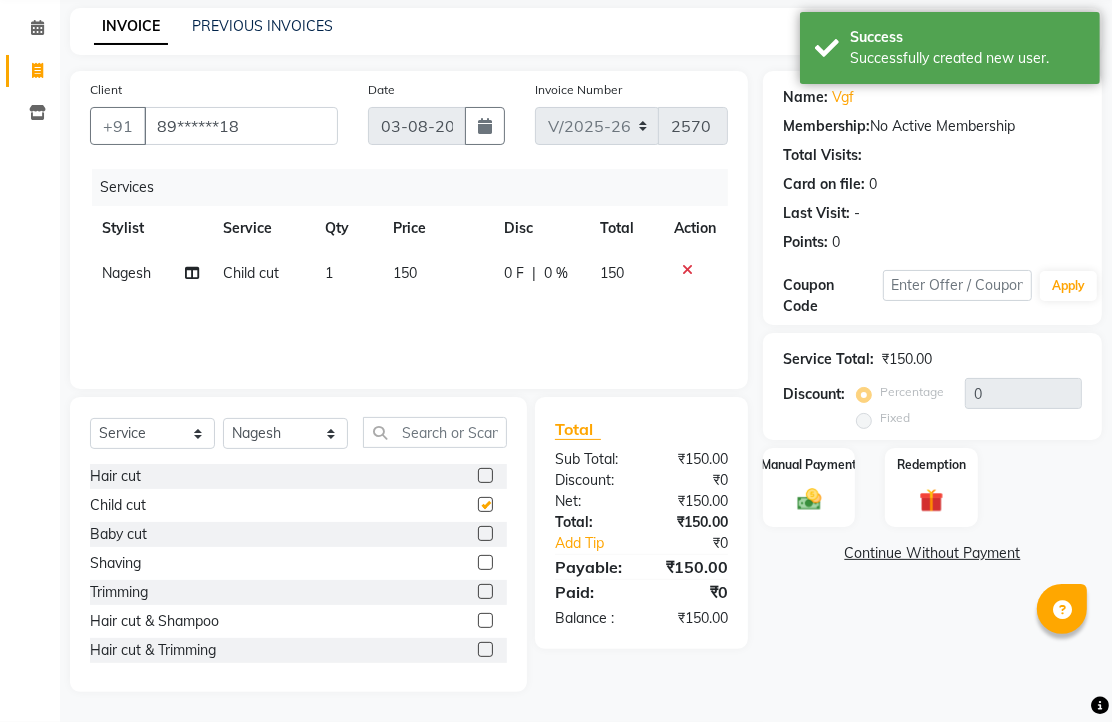 checkbox on "false" 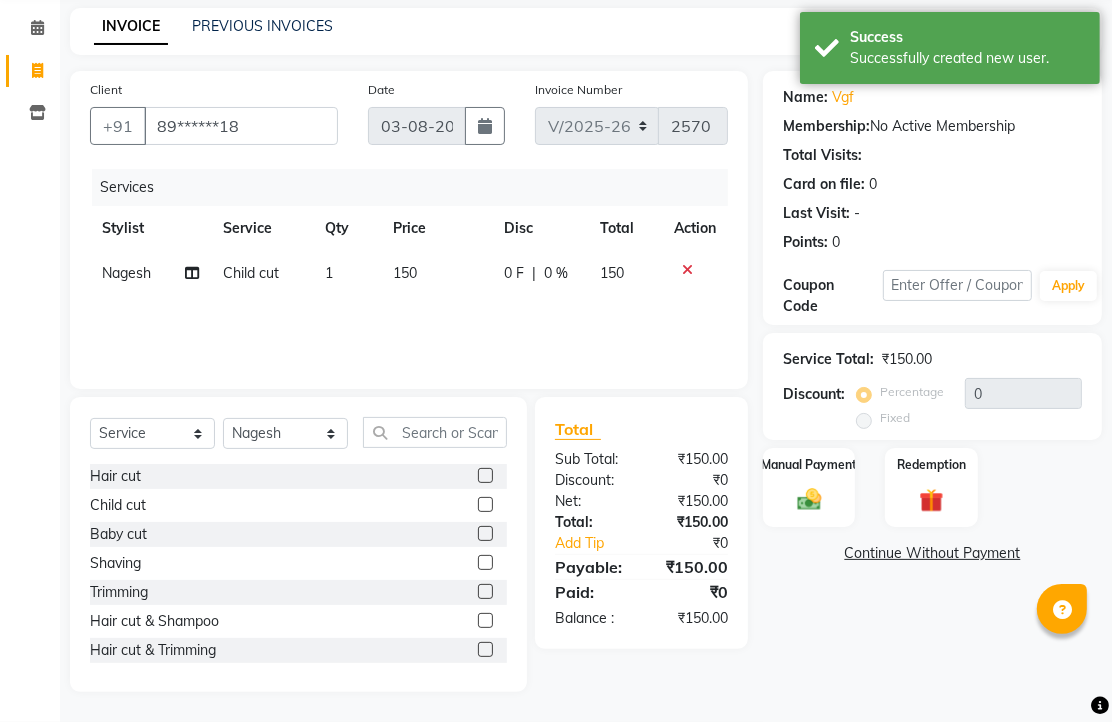 scroll, scrollTop: 157, scrollLeft: 0, axis: vertical 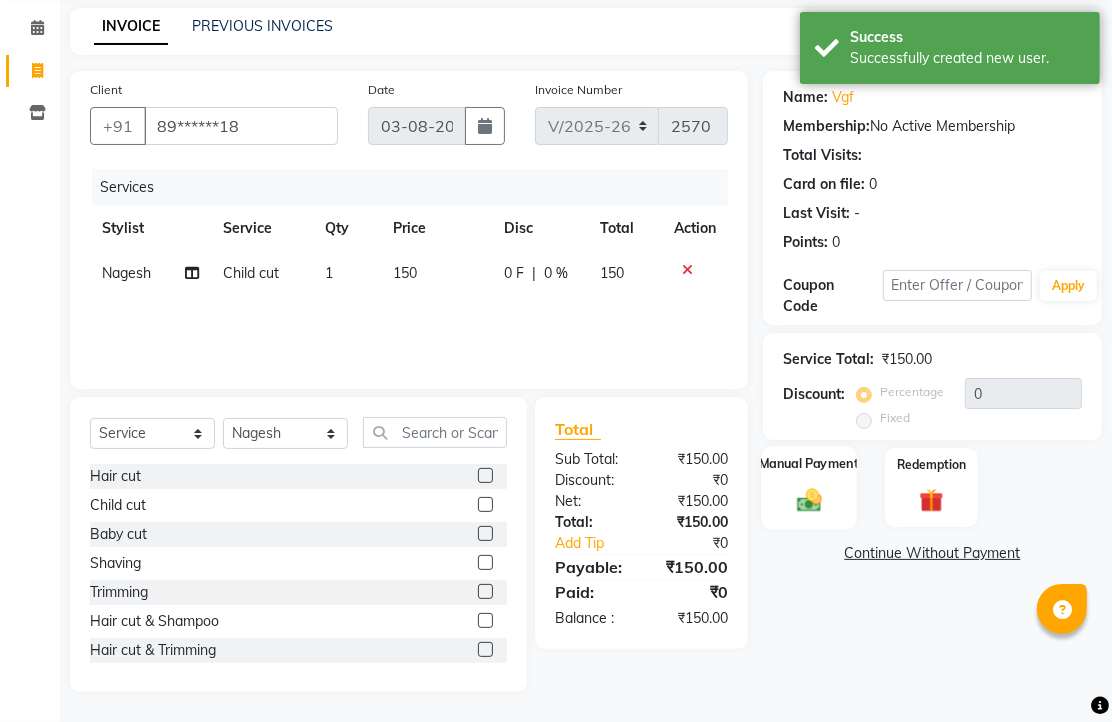 click 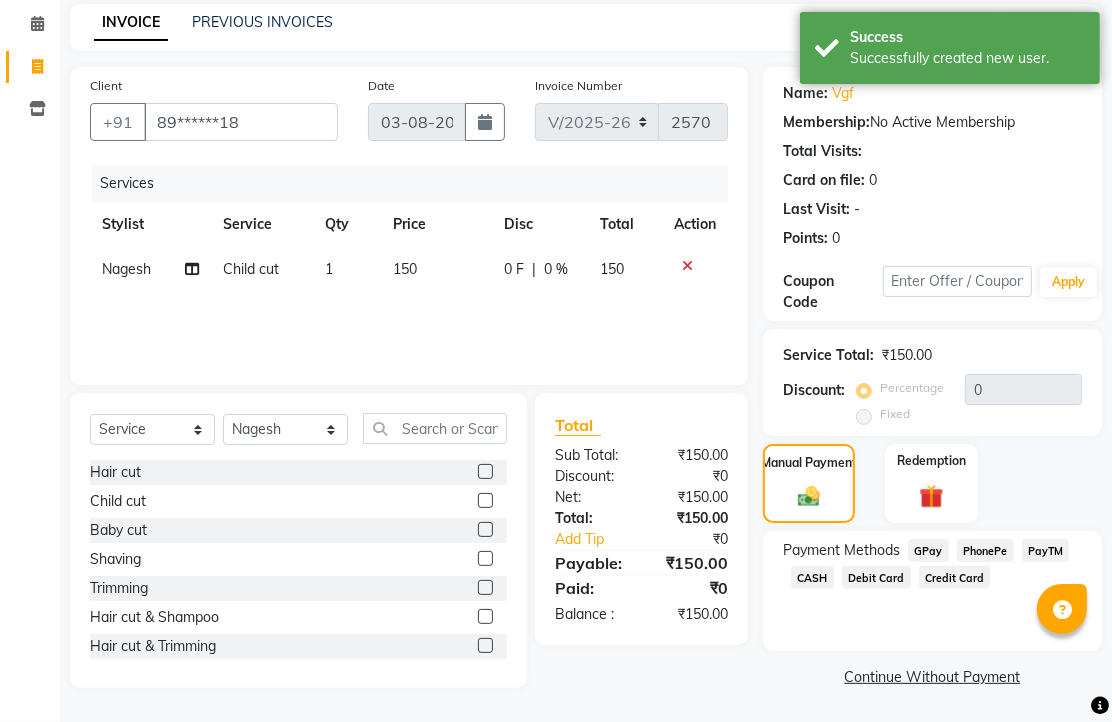 click on "PhonePe" 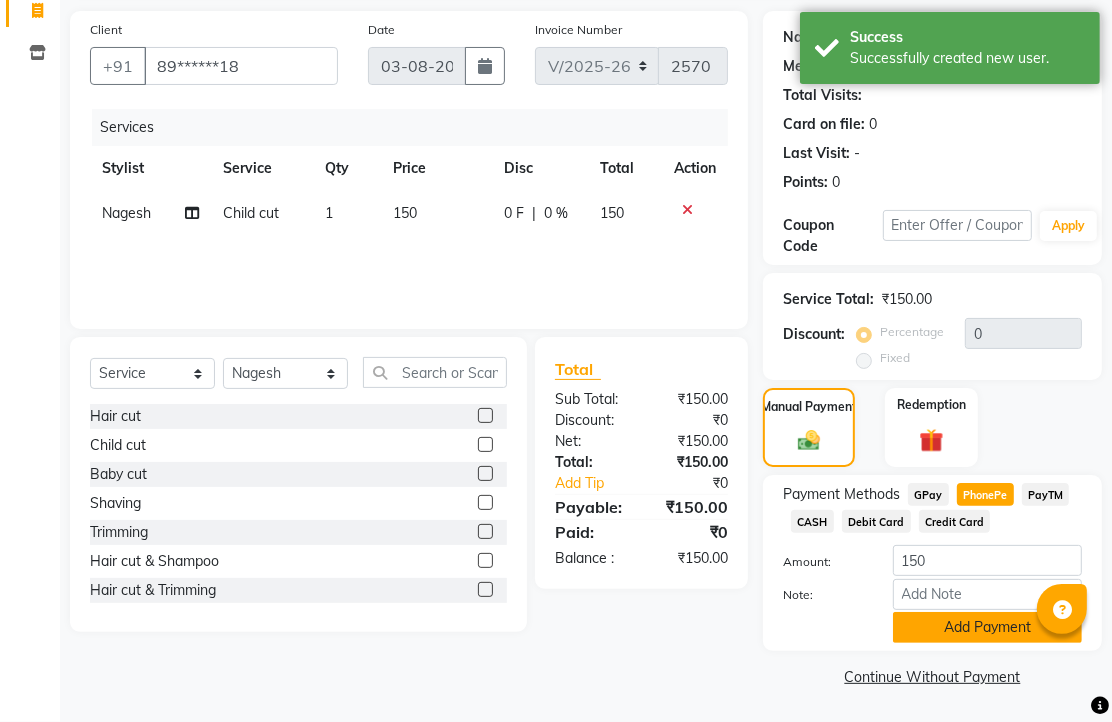 click on "Add Payment" 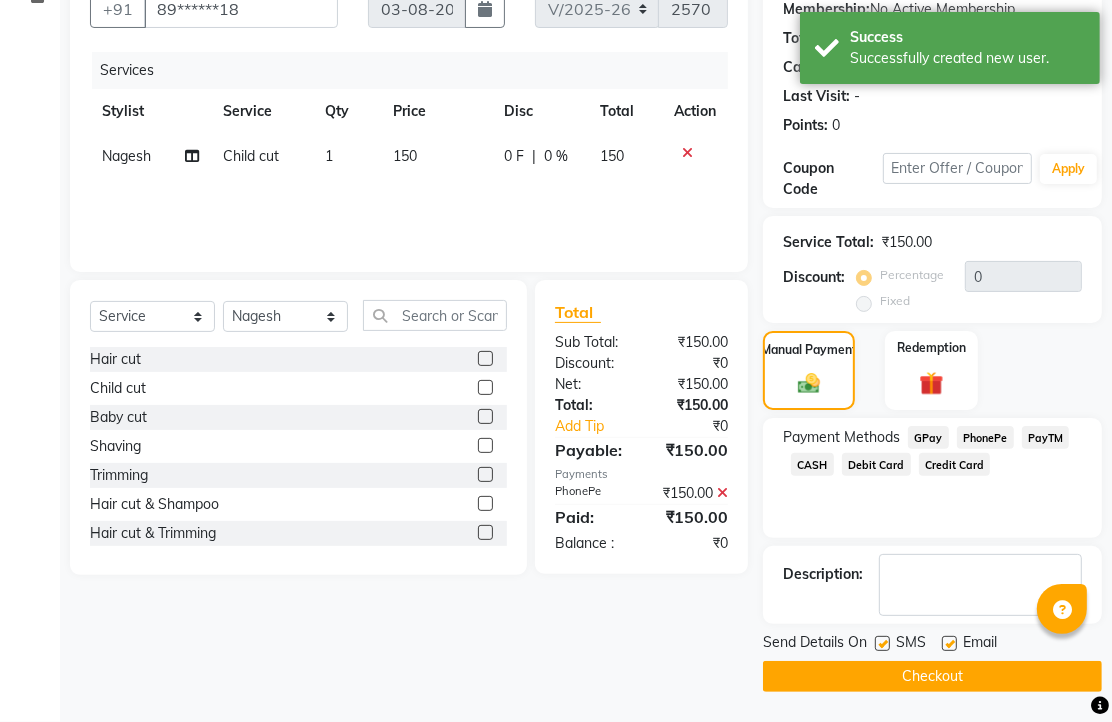 scroll, scrollTop: 304, scrollLeft: 0, axis: vertical 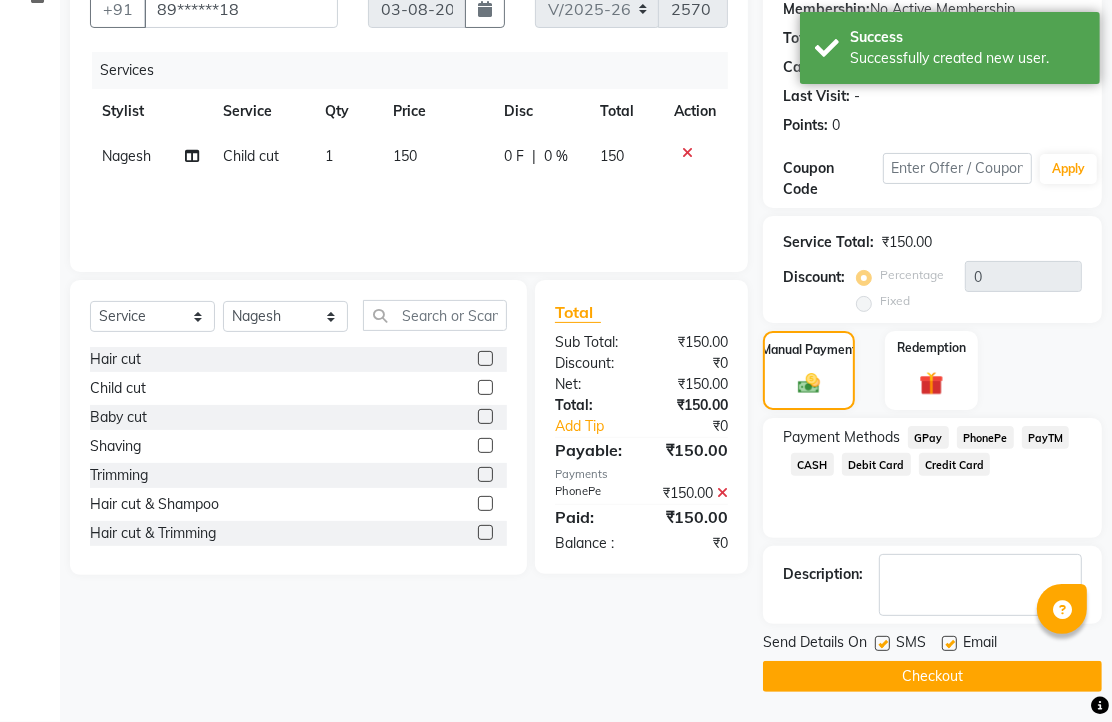 click 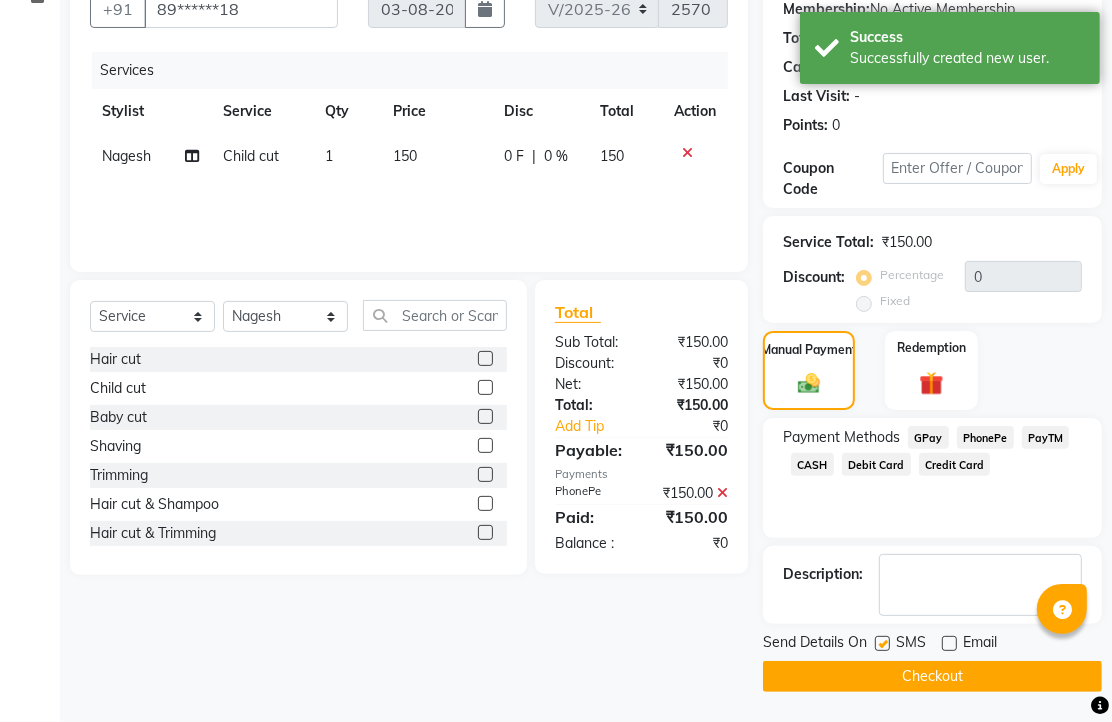click on "Checkout" 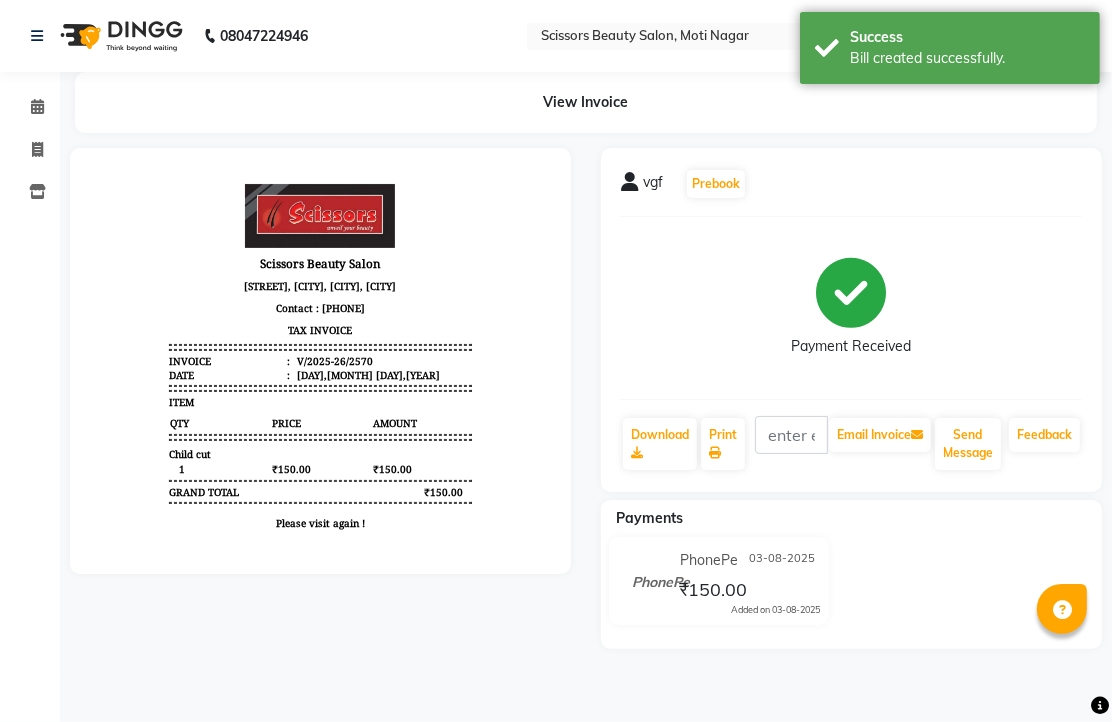 scroll, scrollTop: 0, scrollLeft: 0, axis: both 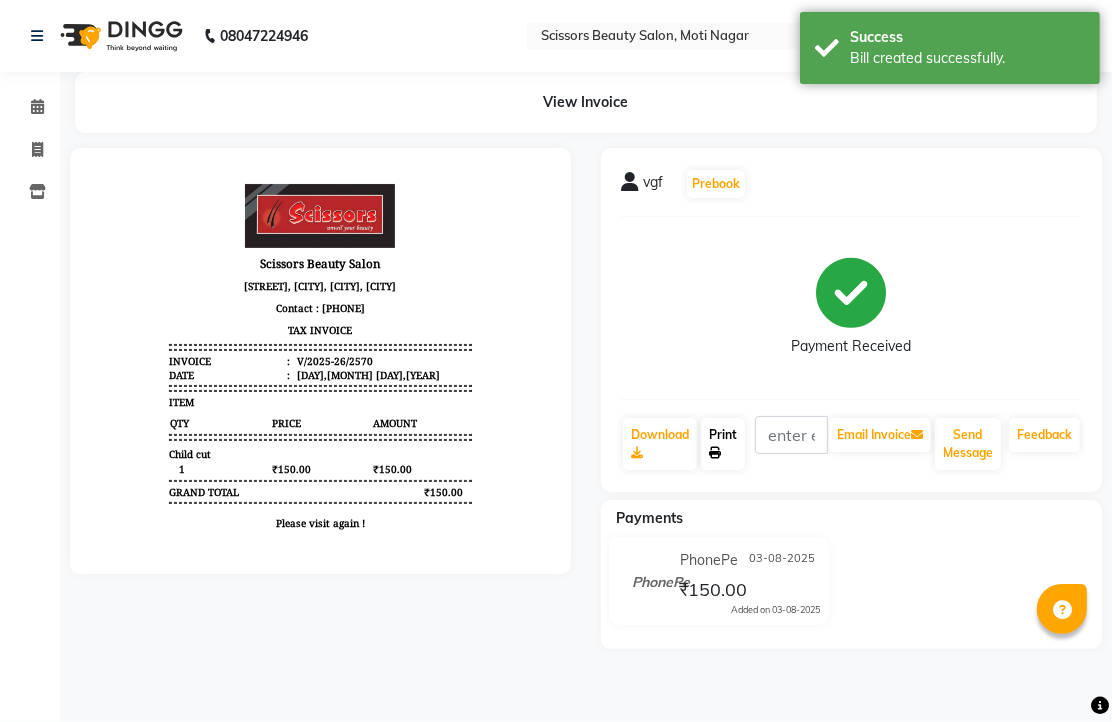 click on "Print" 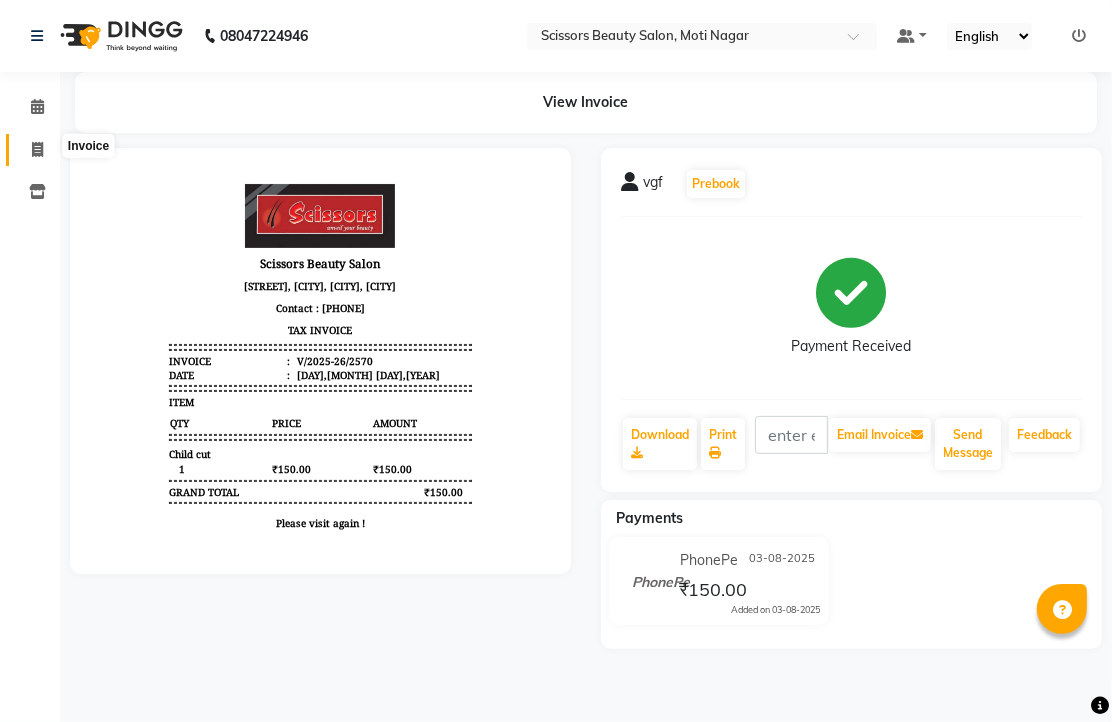 click 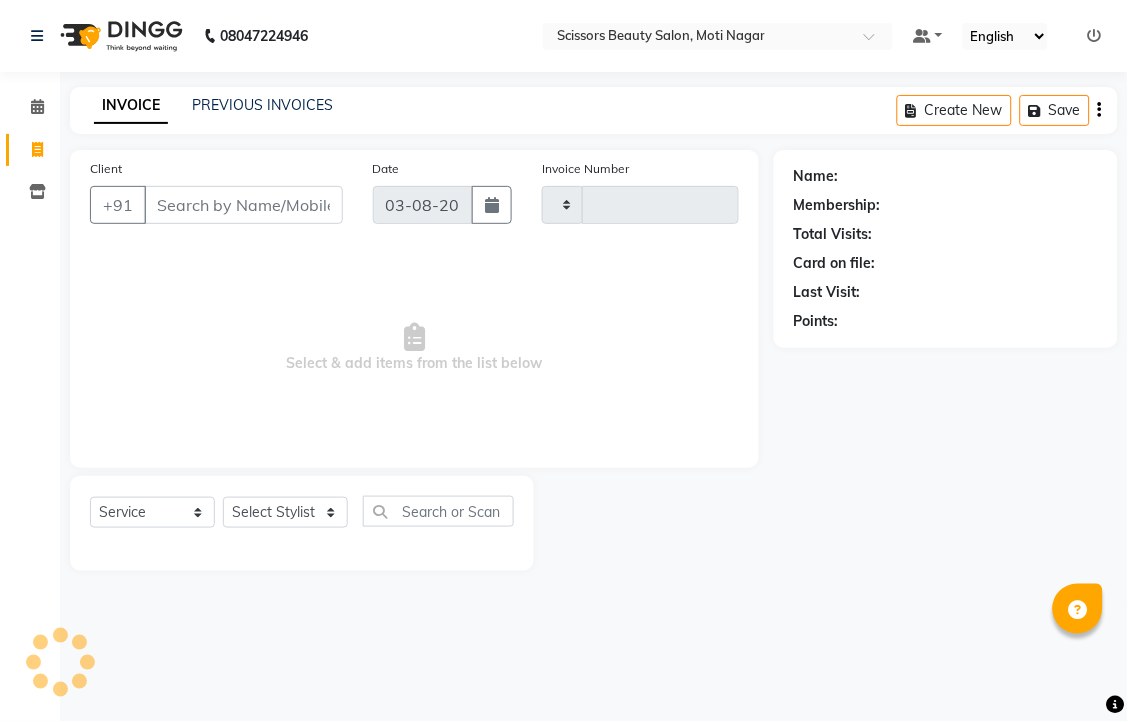 type on "2571" 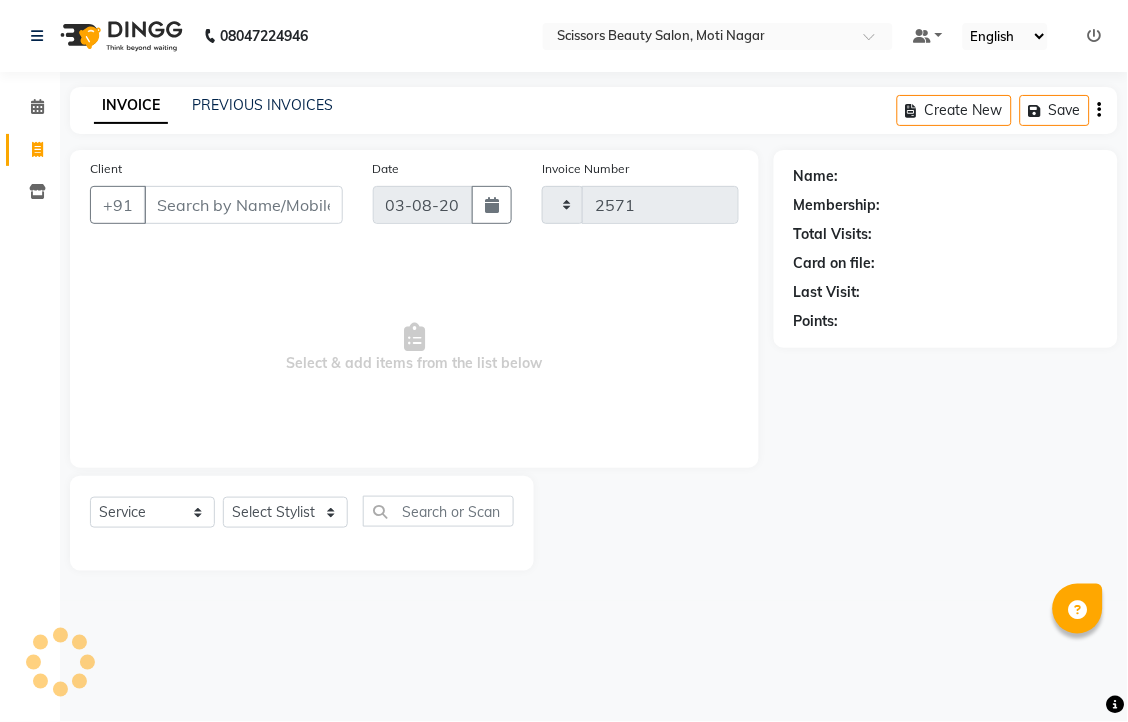 select on "7057" 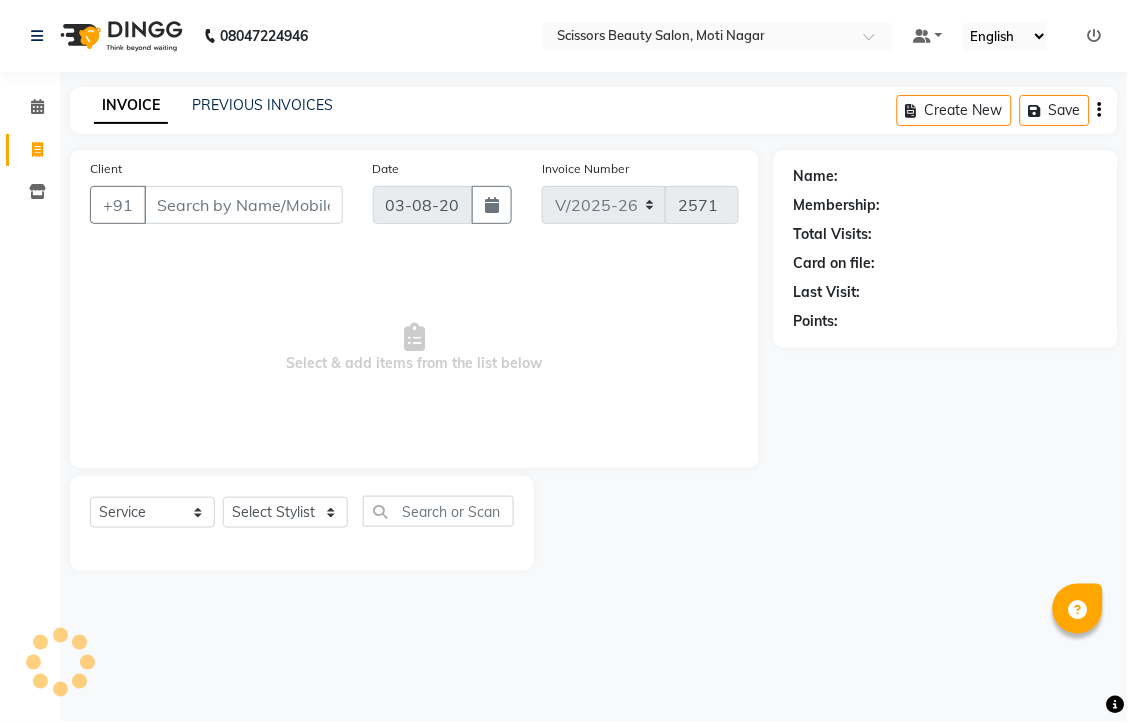 click on "Client" at bounding box center (243, 205) 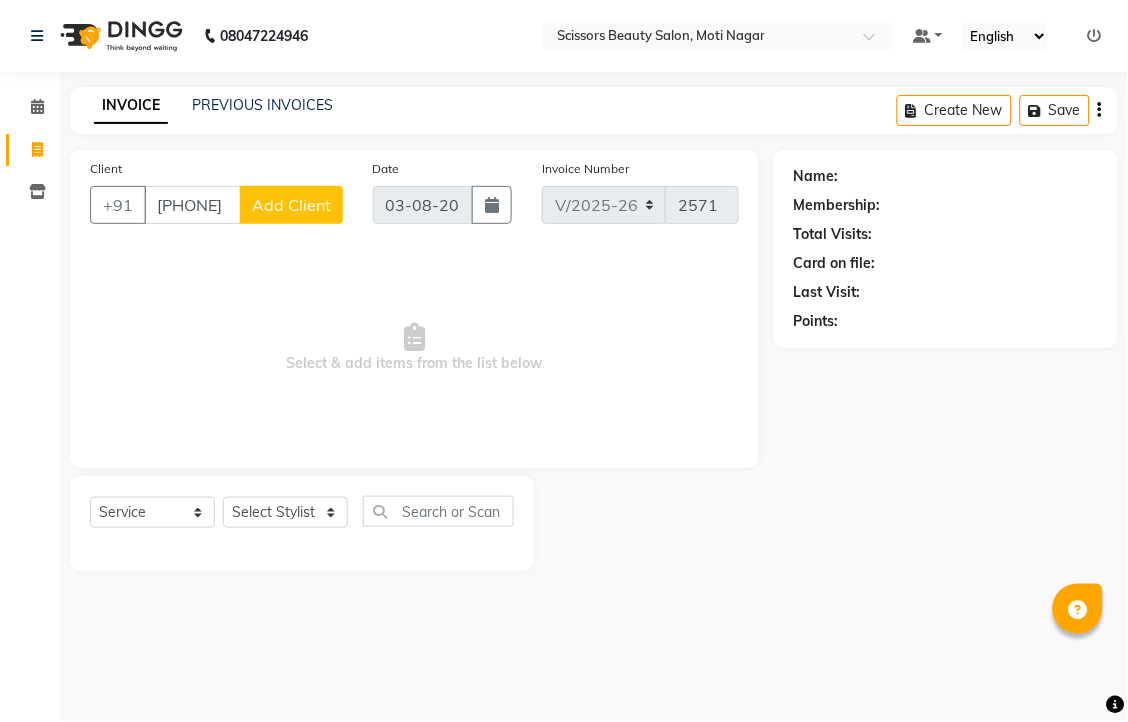 type on "[PHONE]" 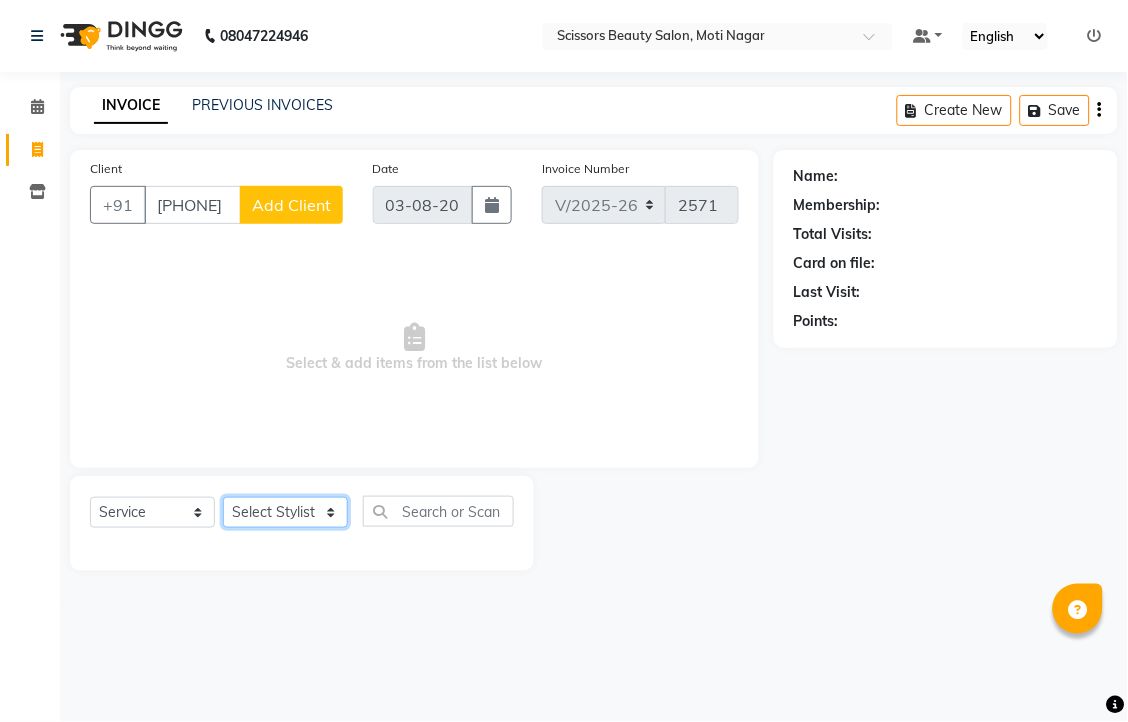 click on "Select Stylist [FIRST] [FIRST] [FIRST] [FIRST] [FIRST]" 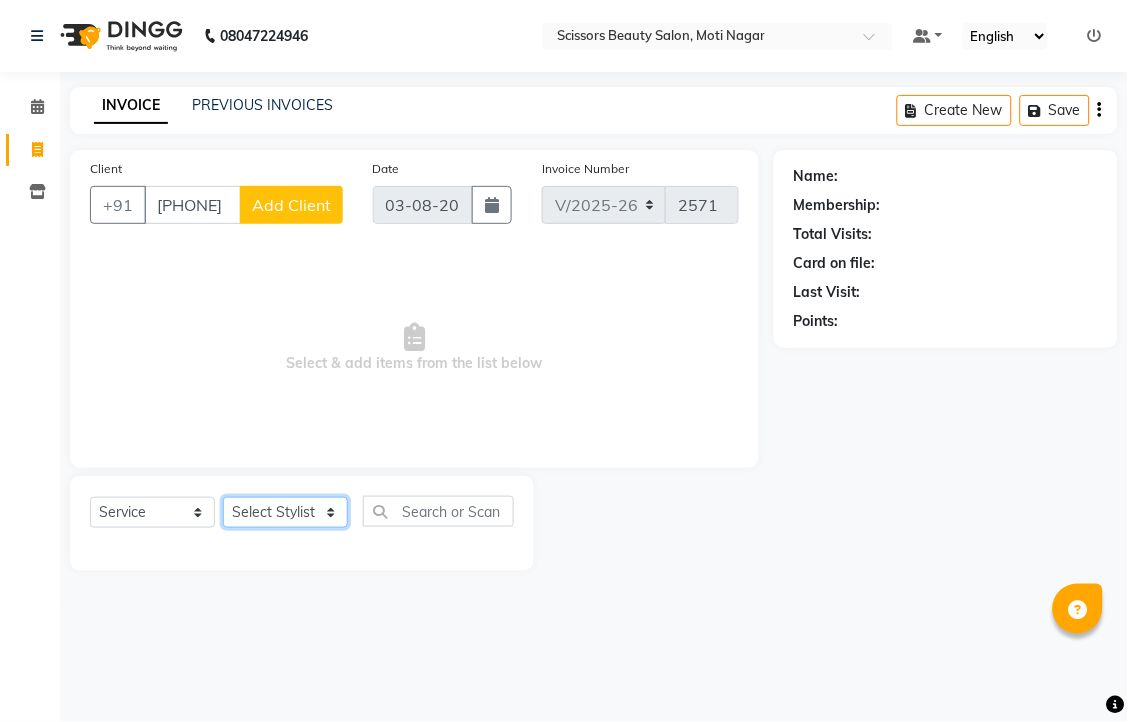 select on "81450" 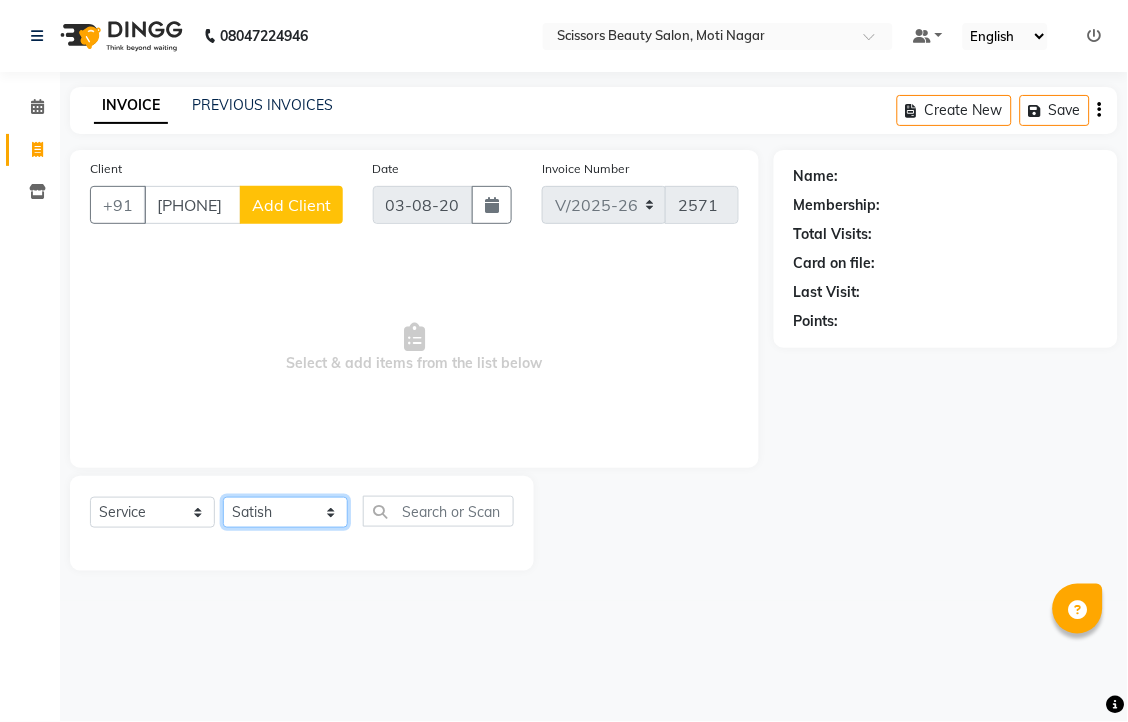 click on "Select Stylist [FIRST] [FIRST] [FIRST] [FIRST] [FIRST]" 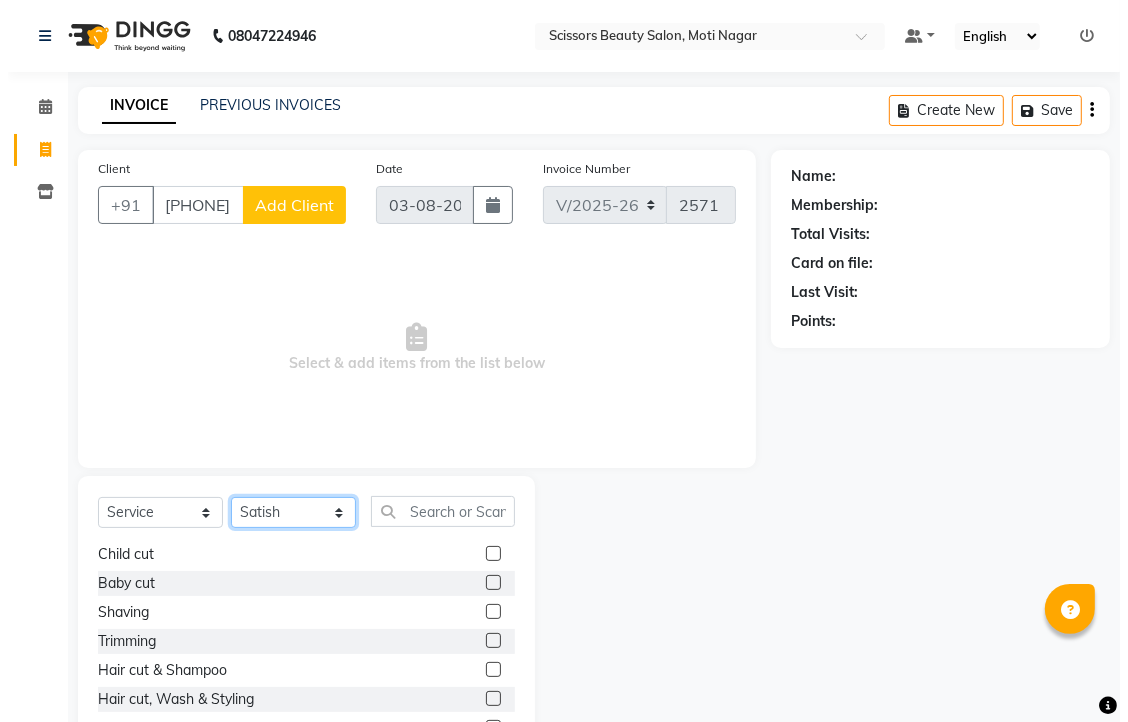 scroll, scrollTop: 0, scrollLeft: 0, axis: both 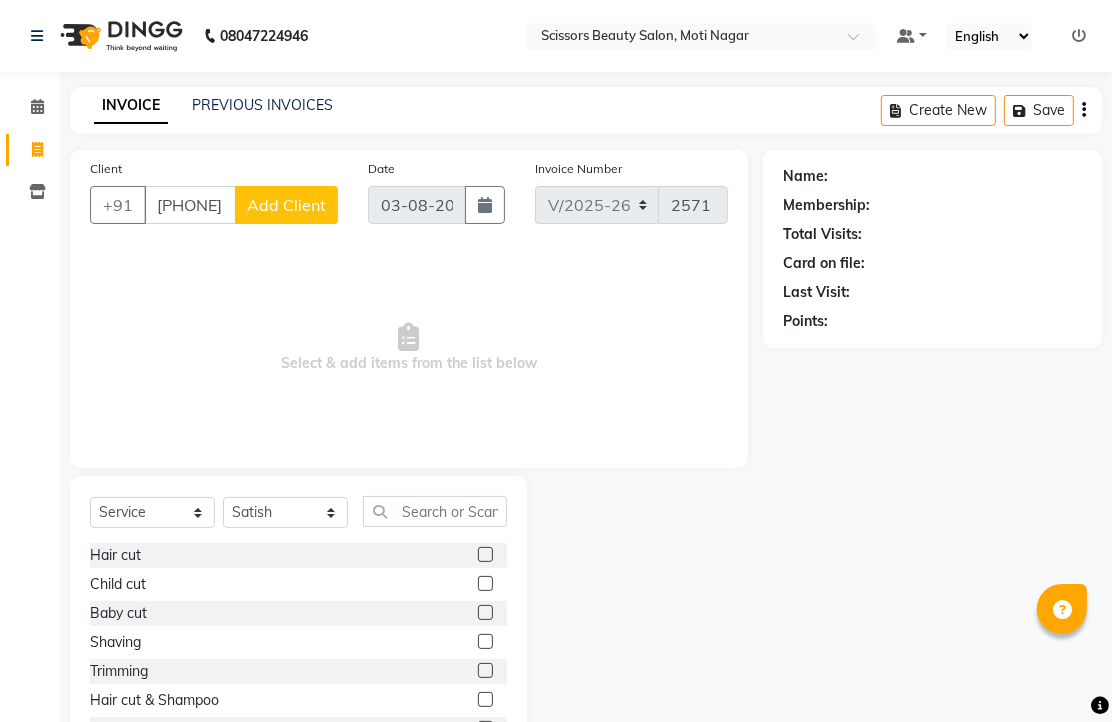 click 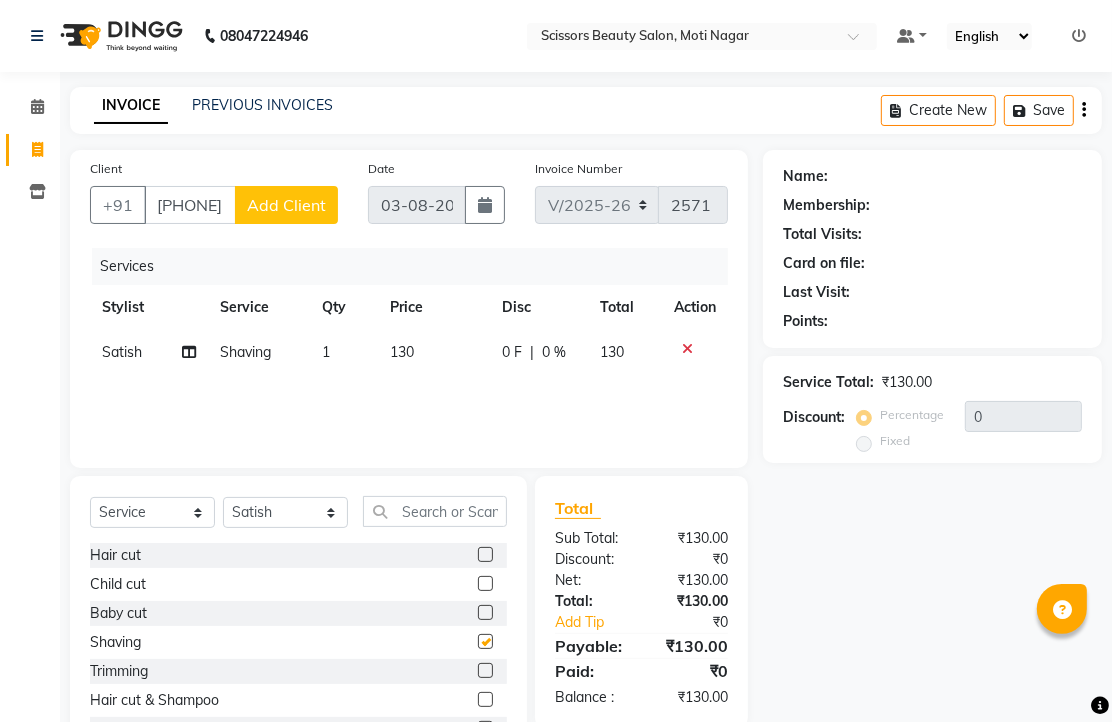 checkbox on "false" 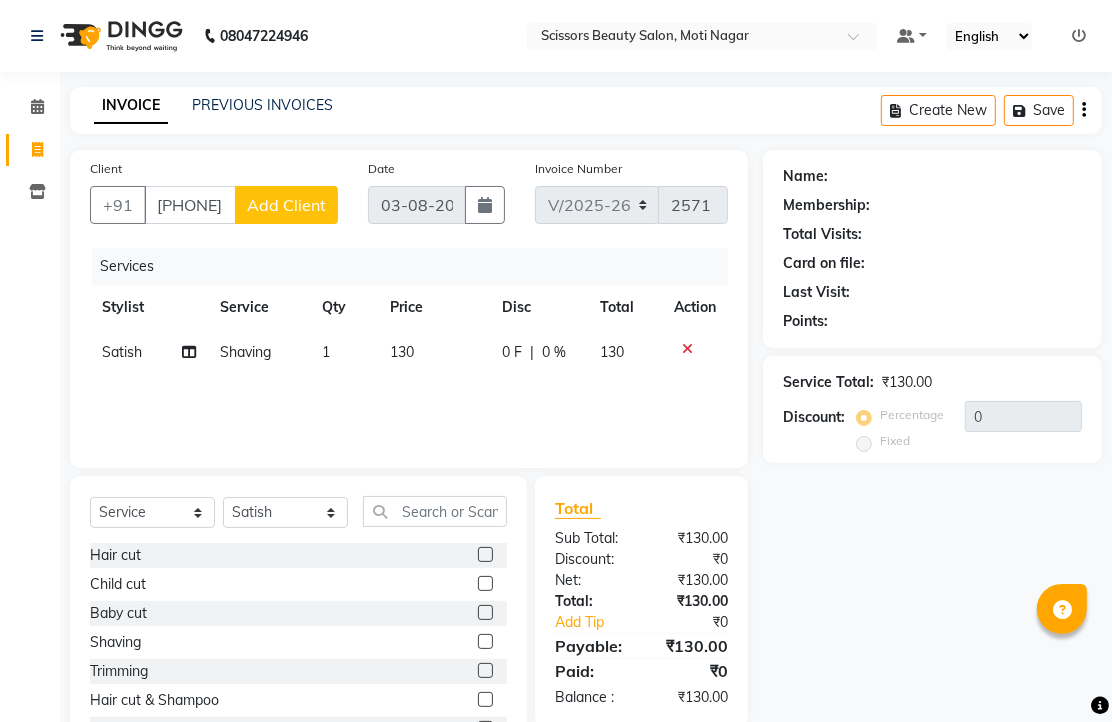 click on "Add Client" 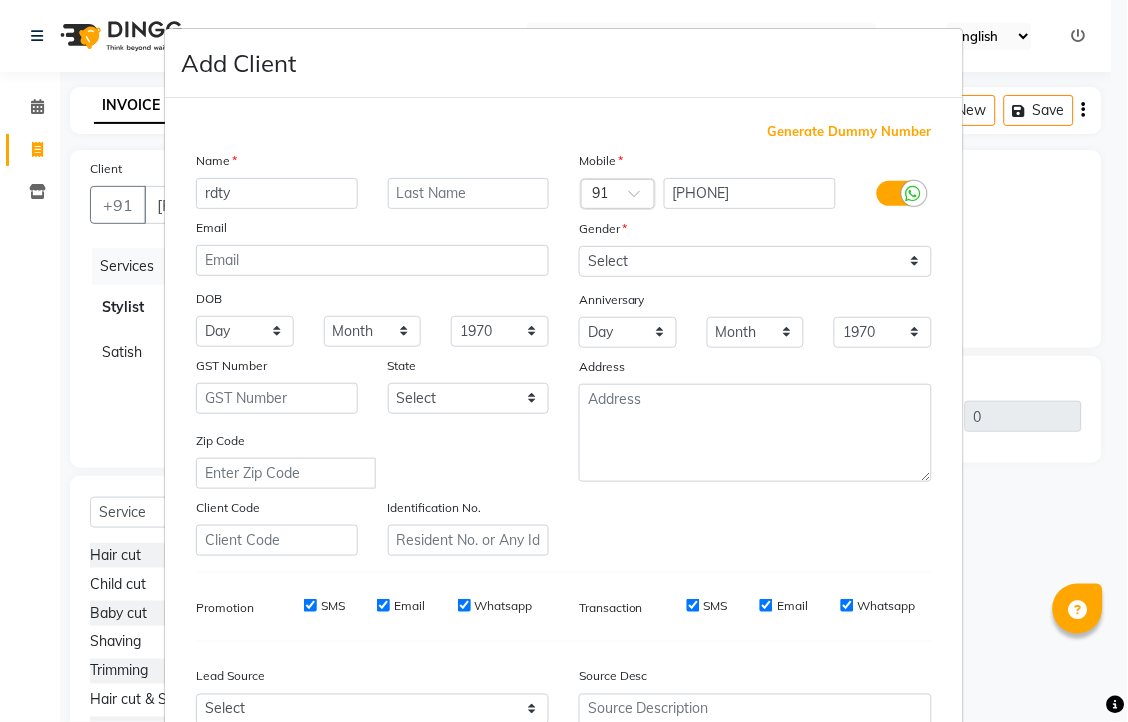 type on "rdty" 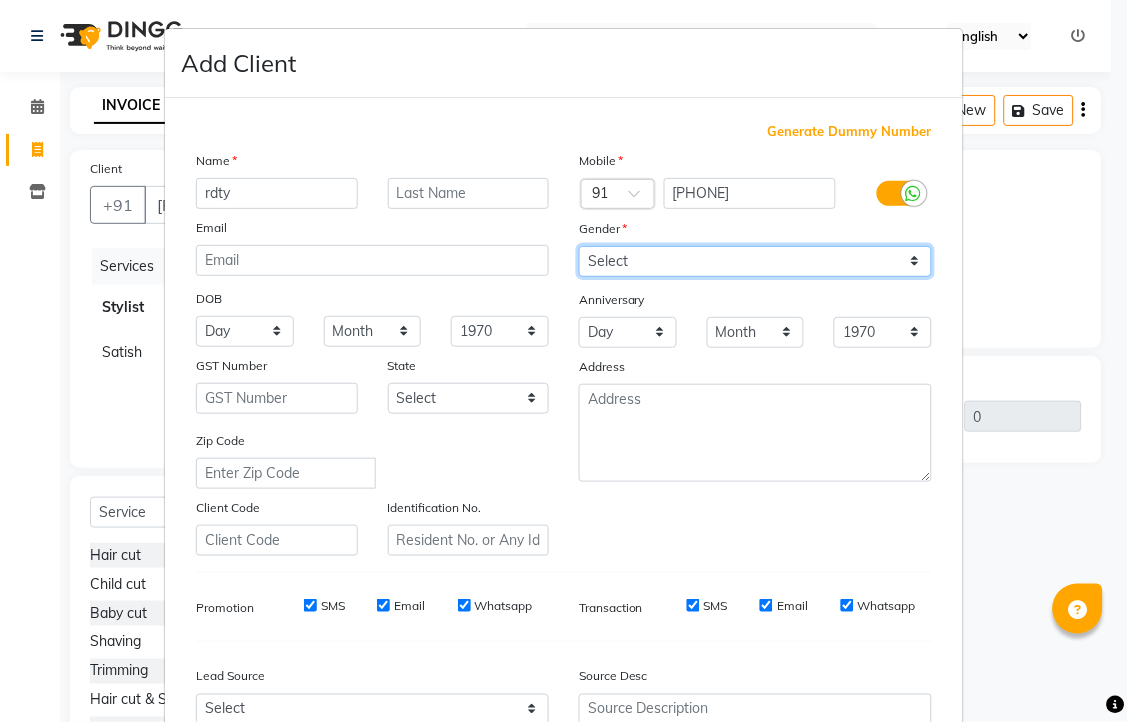 click on "Select Male Female Other Prefer Not To Say" at bounding box center (755, 261) 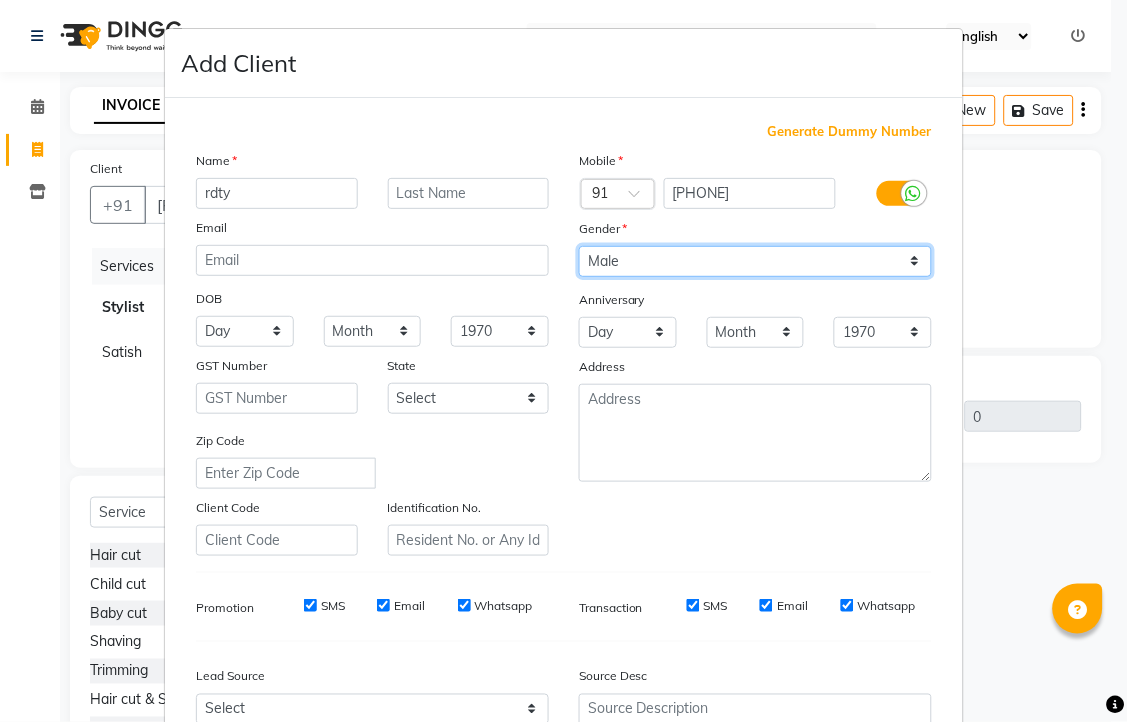 click on "Select Male Female Other Prefer Not To Say" at bounding box center (755, 261) 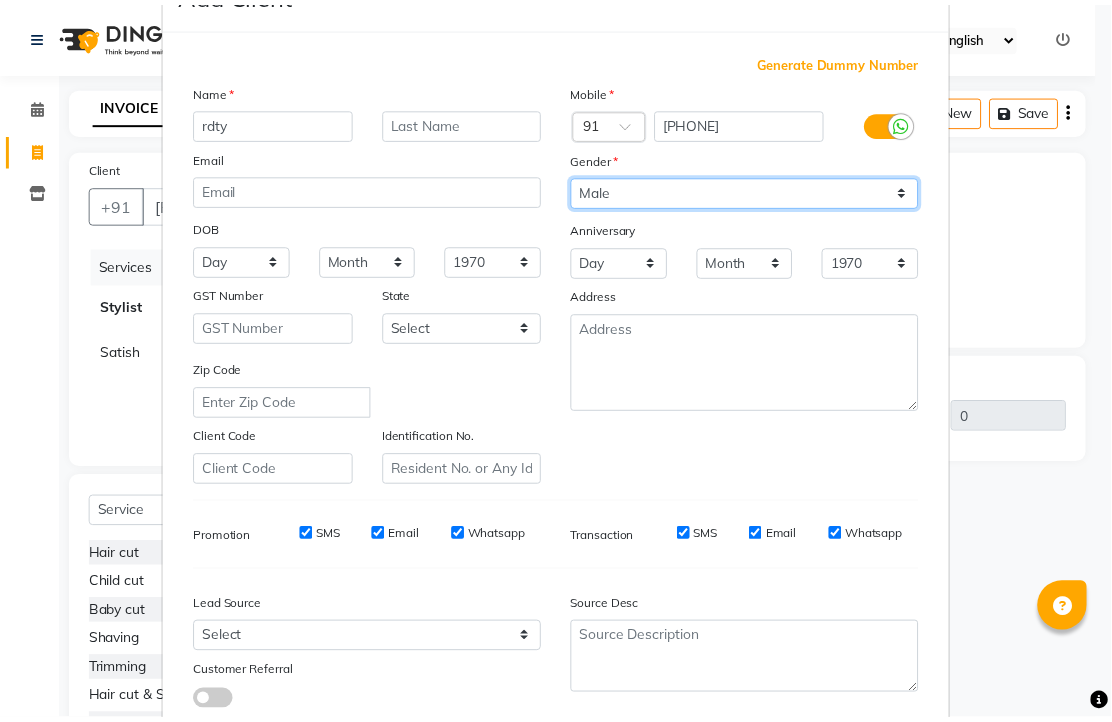 scroll, scrollTop: 380, scrollLeft: 0, axis: vertical 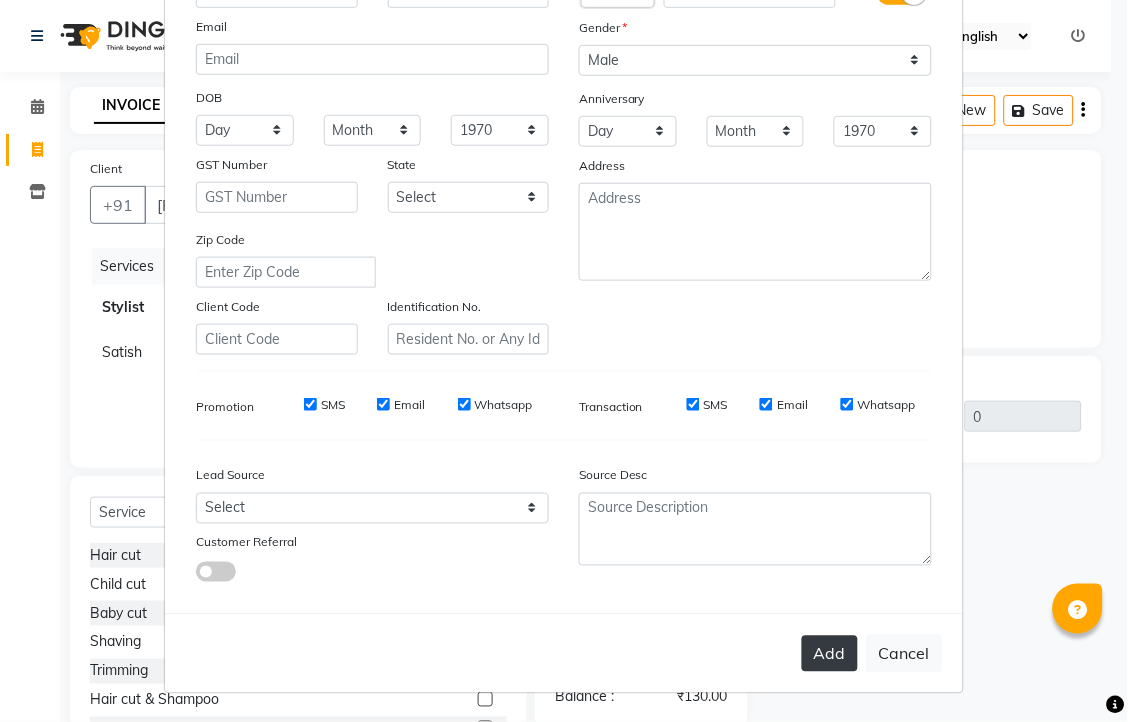 click on "Add" at bounding box center [830, 654] 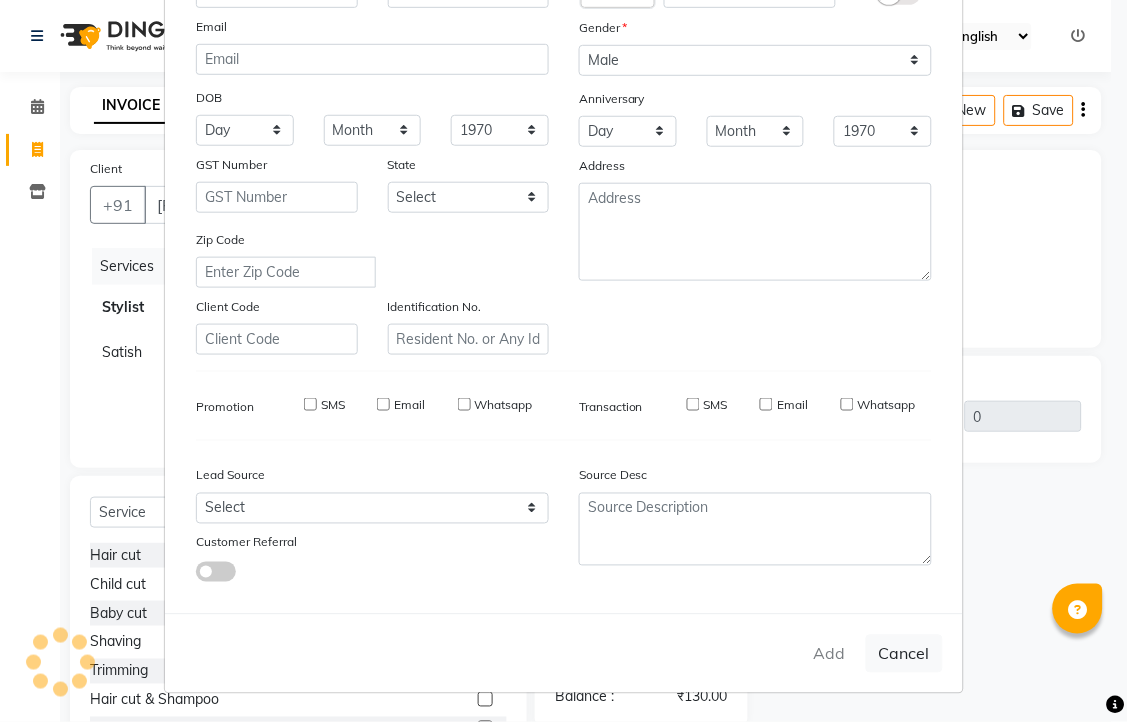 type on "70******71" 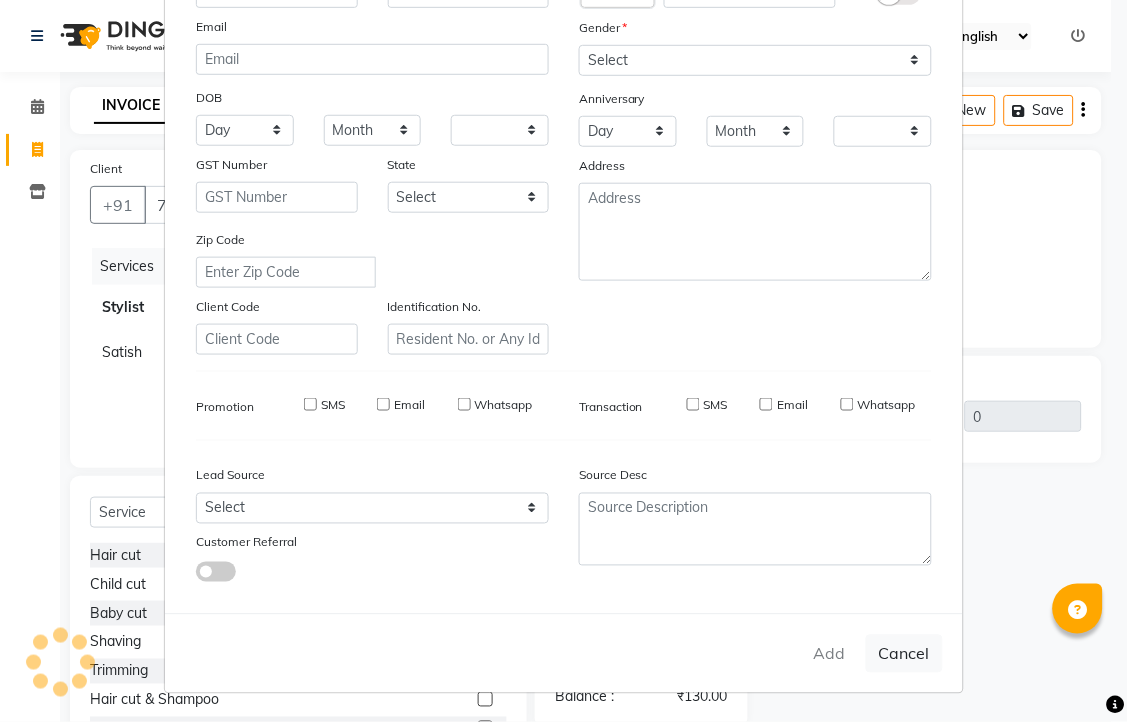 checkbox on "false" 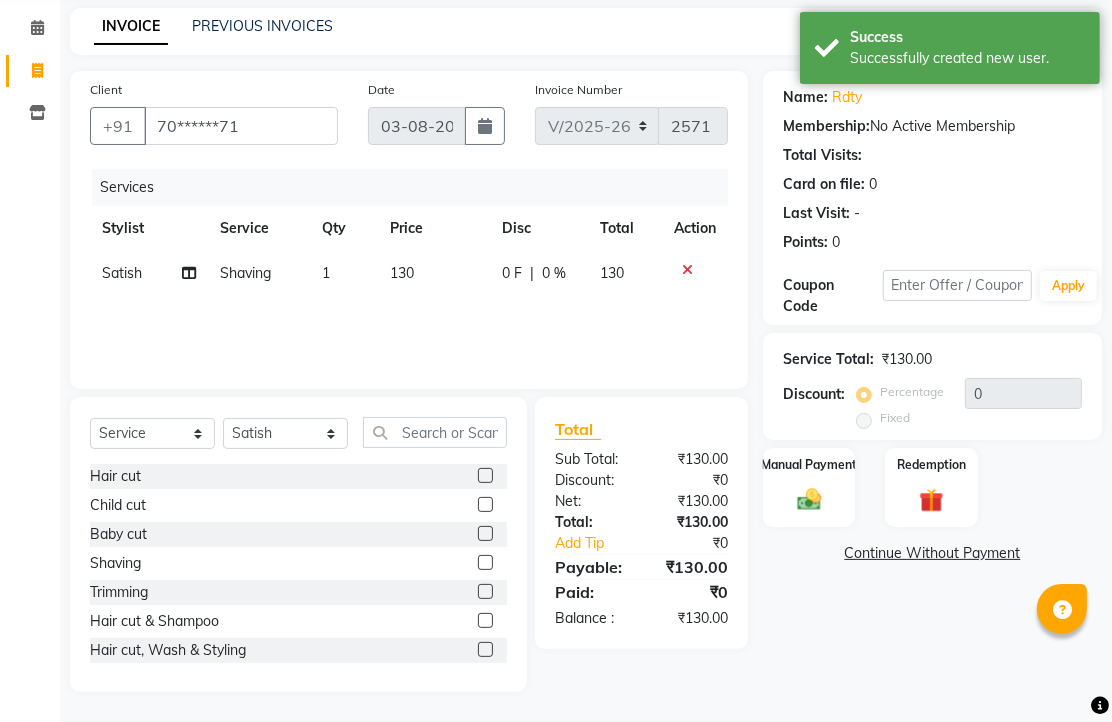 scroll, scrollTop: 157, scrollLeft: 0, axis: vertical 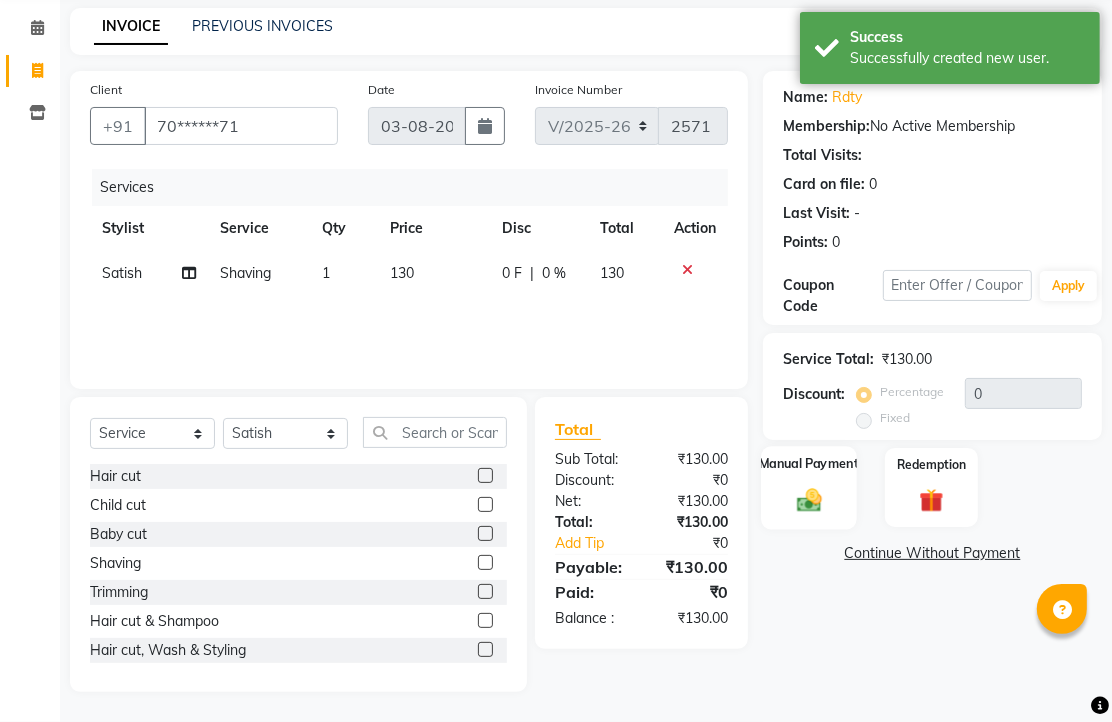 click 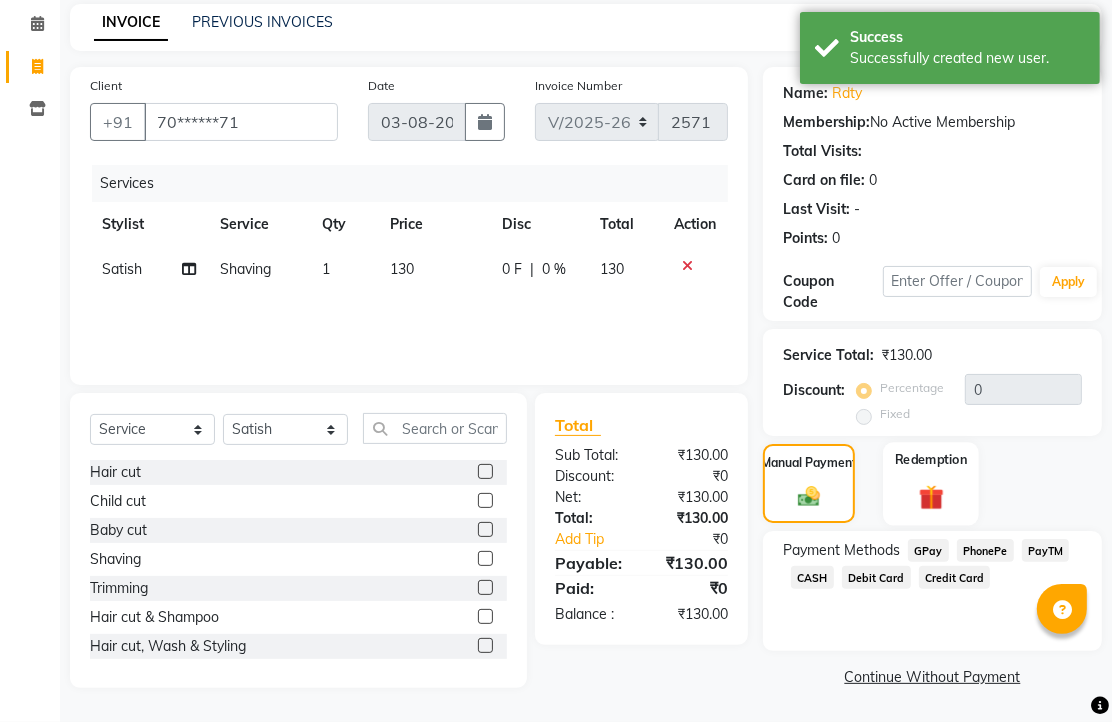 scroll, scrollTop: 163, scrollLeft: 0, axis: vertical 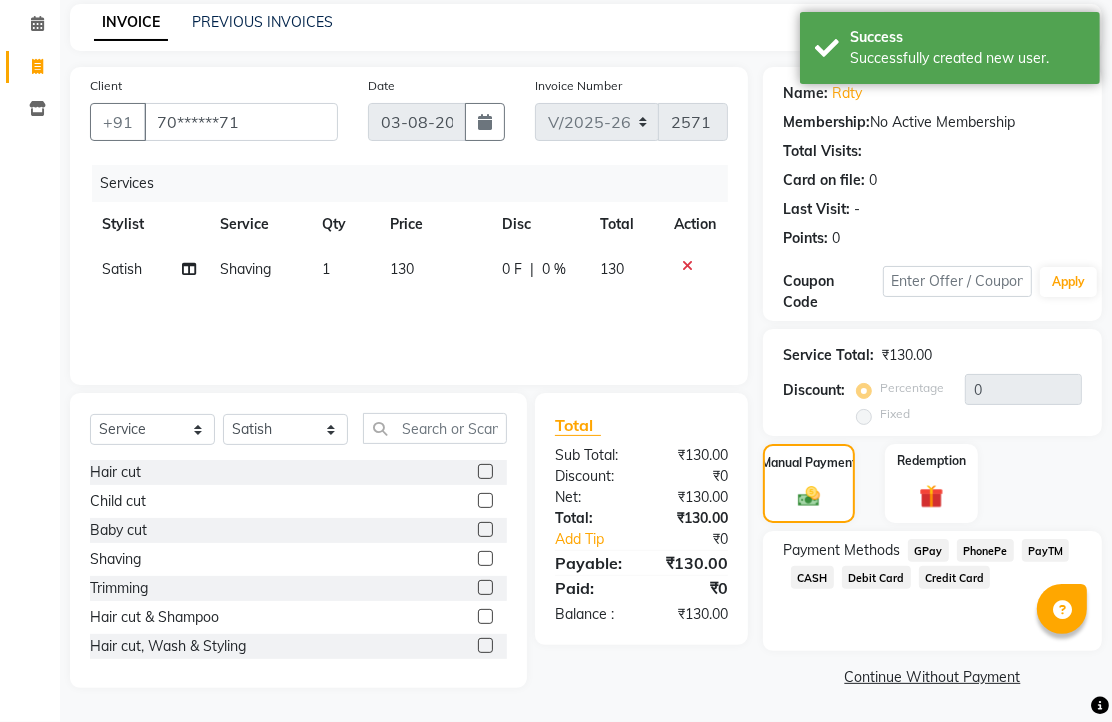 click on "PhonePe" 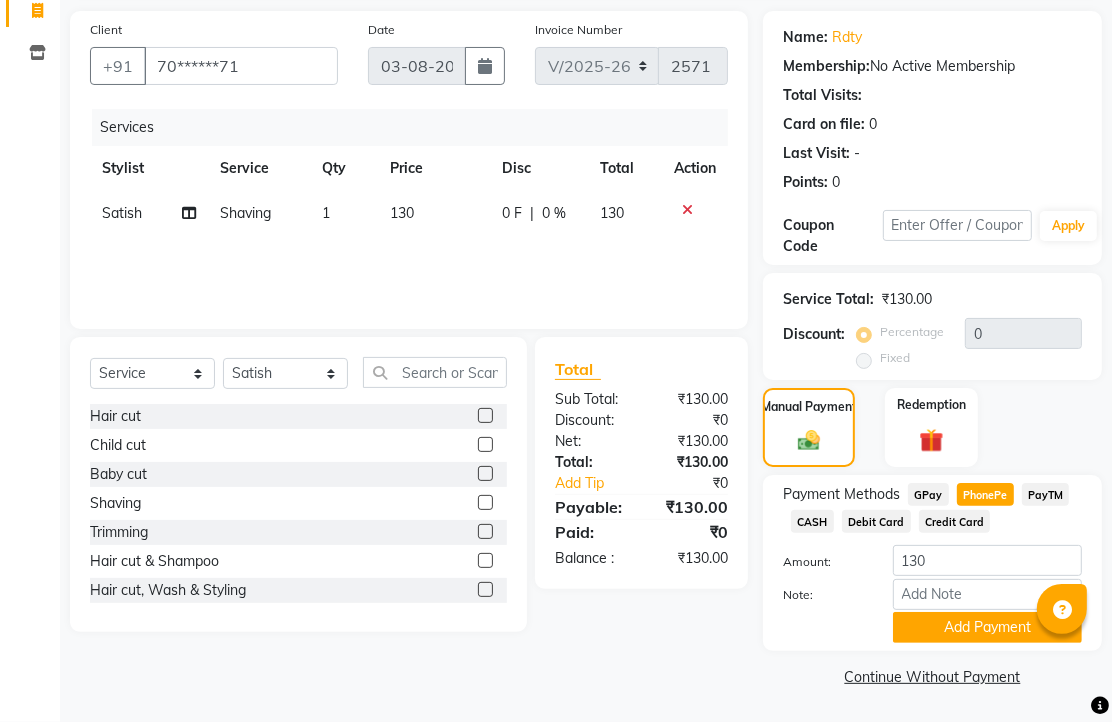 scroll, scrollTop: 248, scrollLeft: 0, axis: vertical 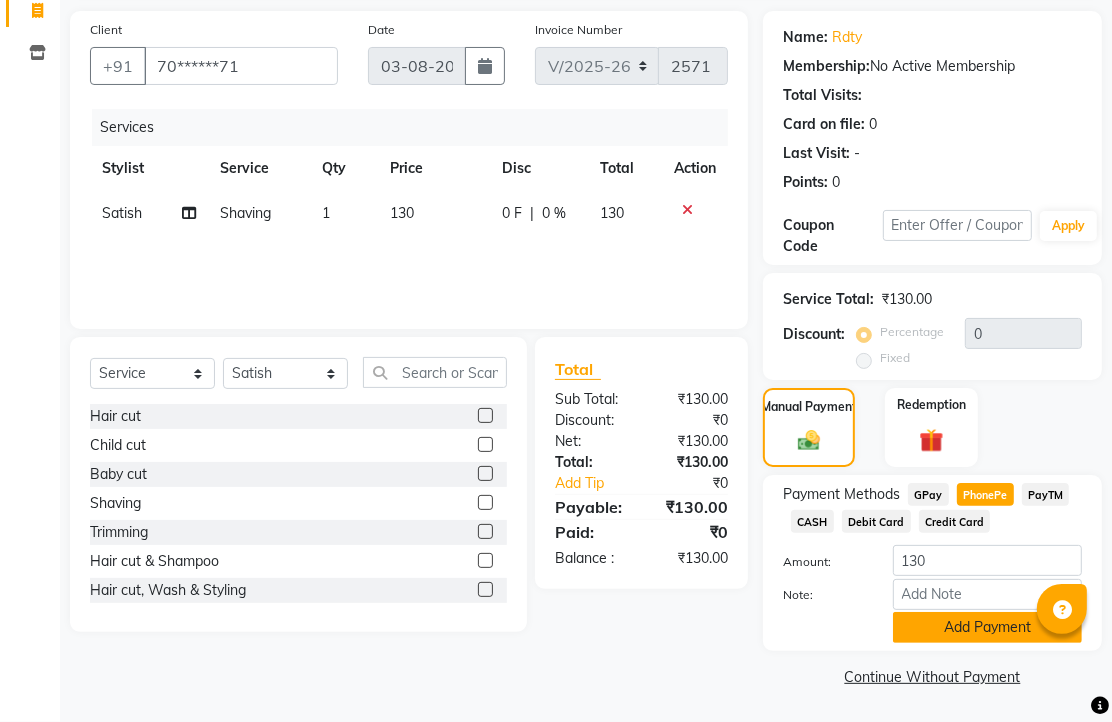 click on "Add Payment" 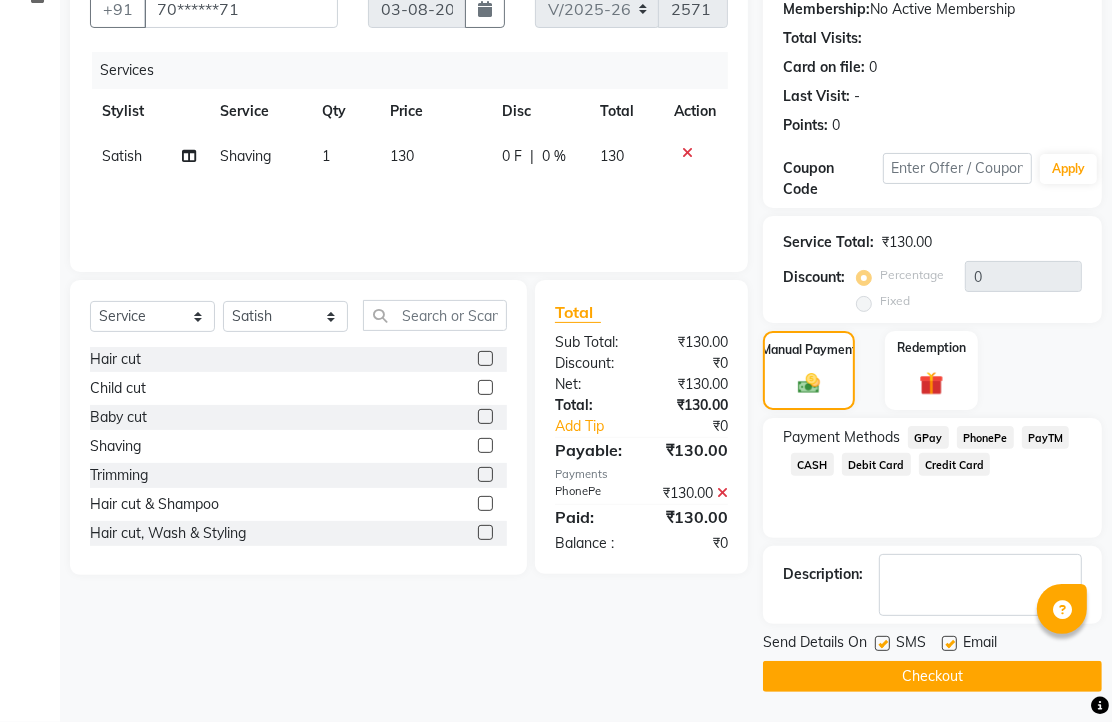 scroll, scrollTop: 304, scrollLeft: 0, axis: vertical 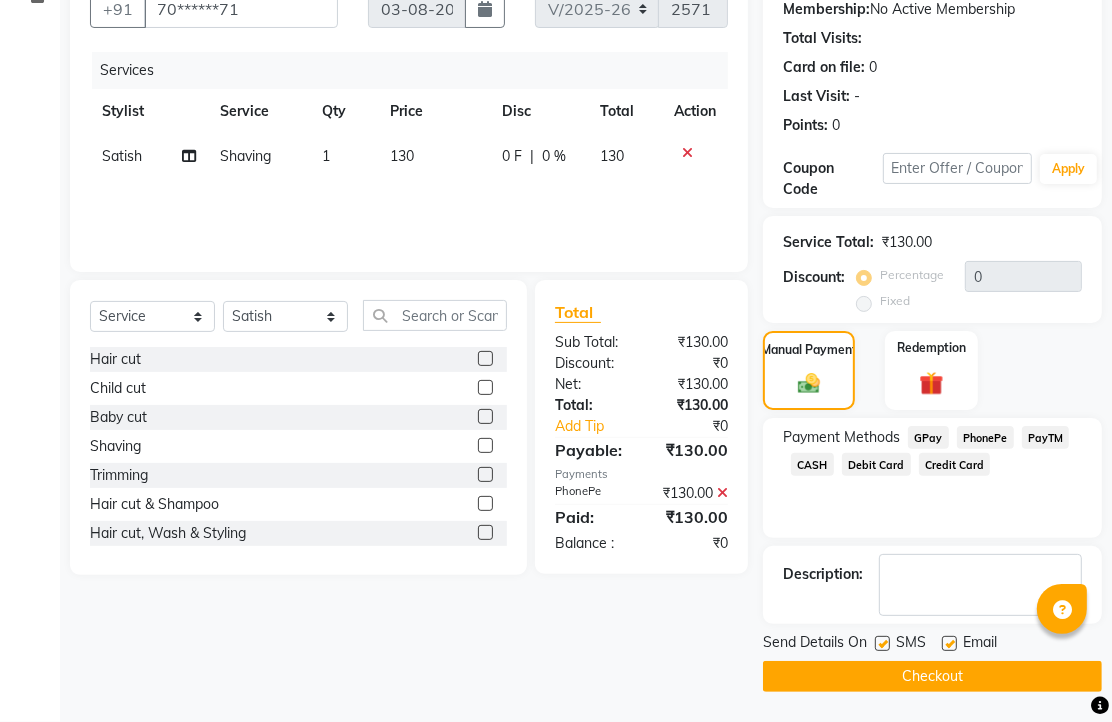 click 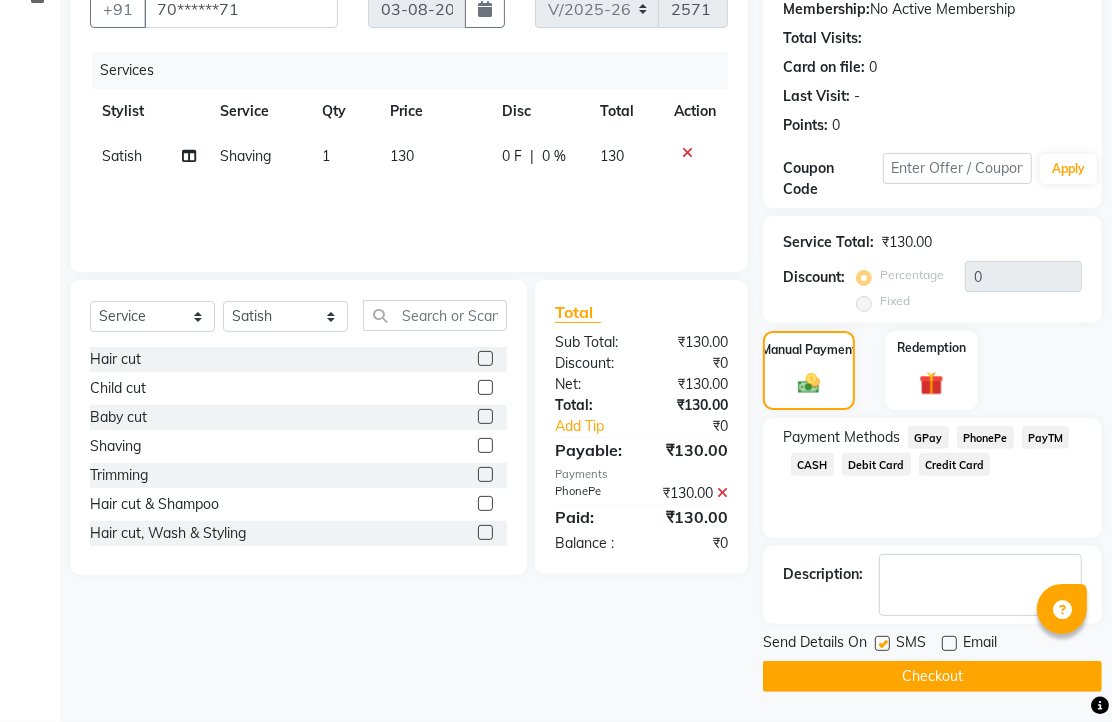 click on "Checkout" 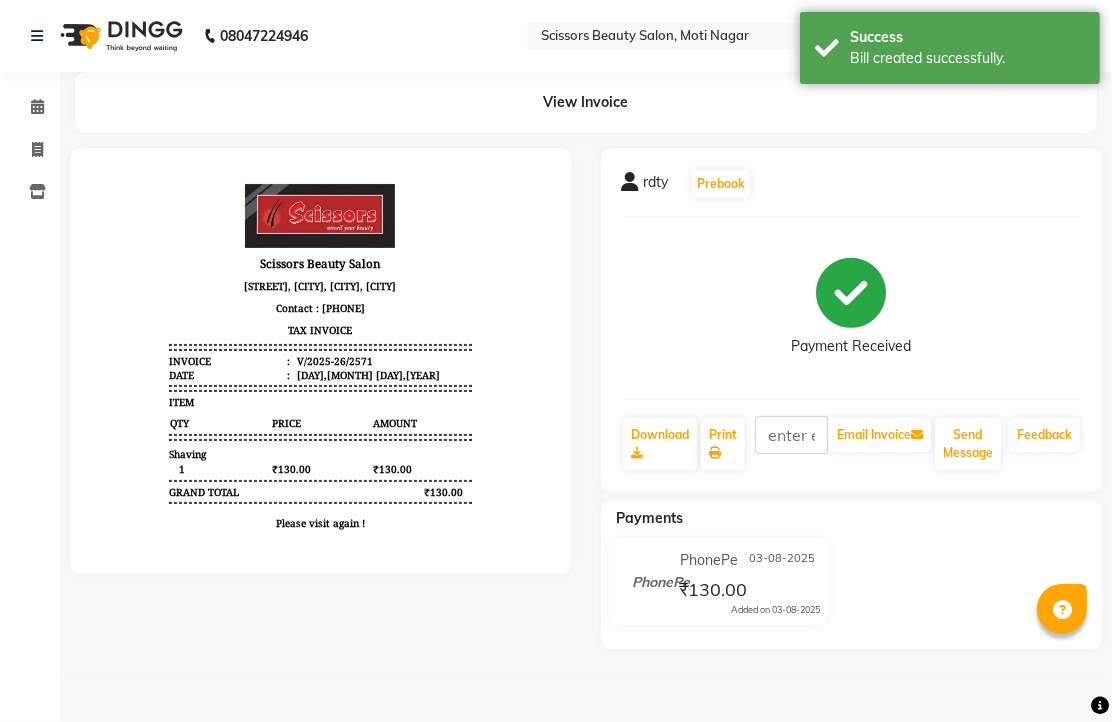 scroll, scrollTop: 0, scrollLeft: 0, axis: both 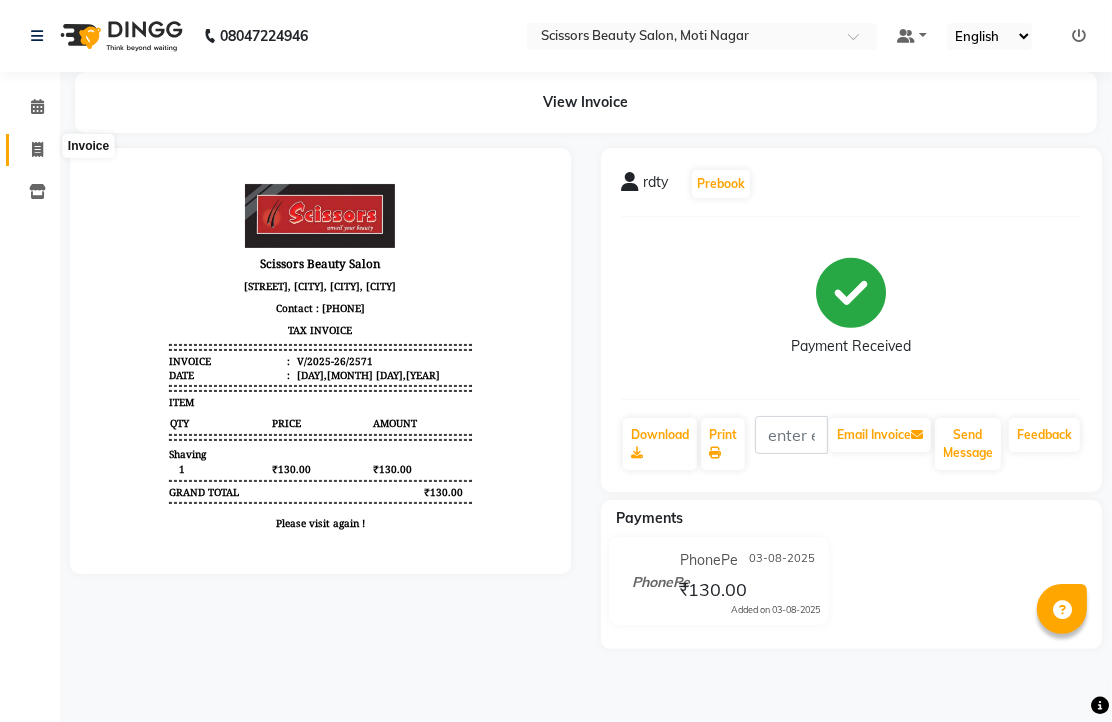 click 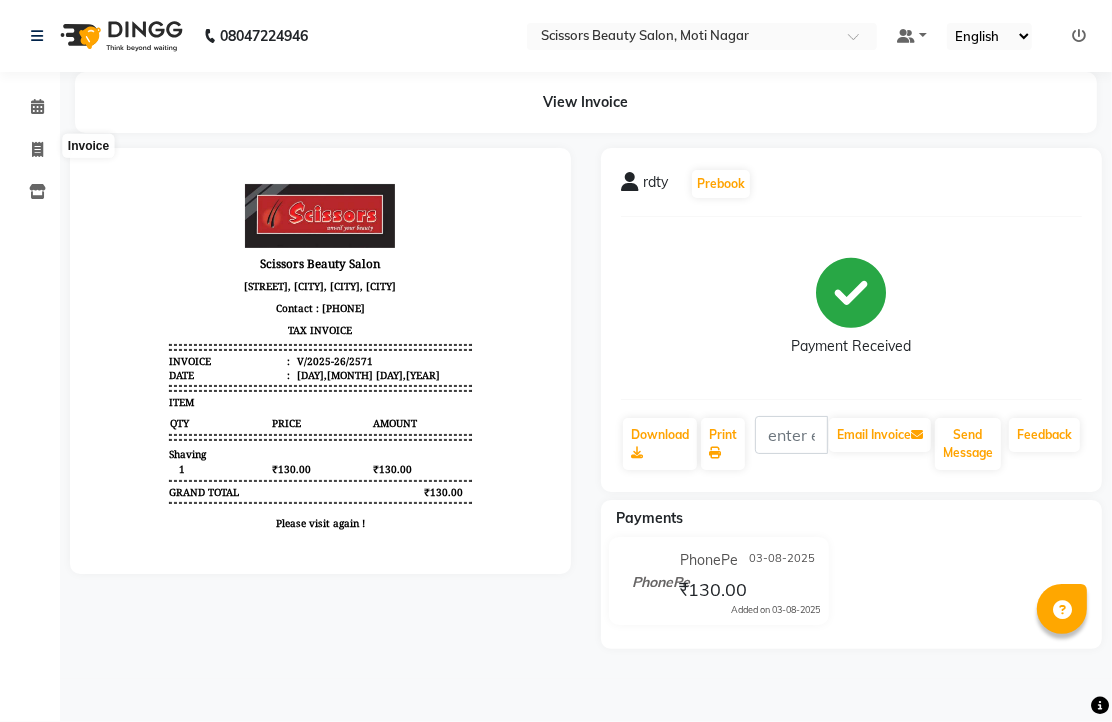 select on "service" 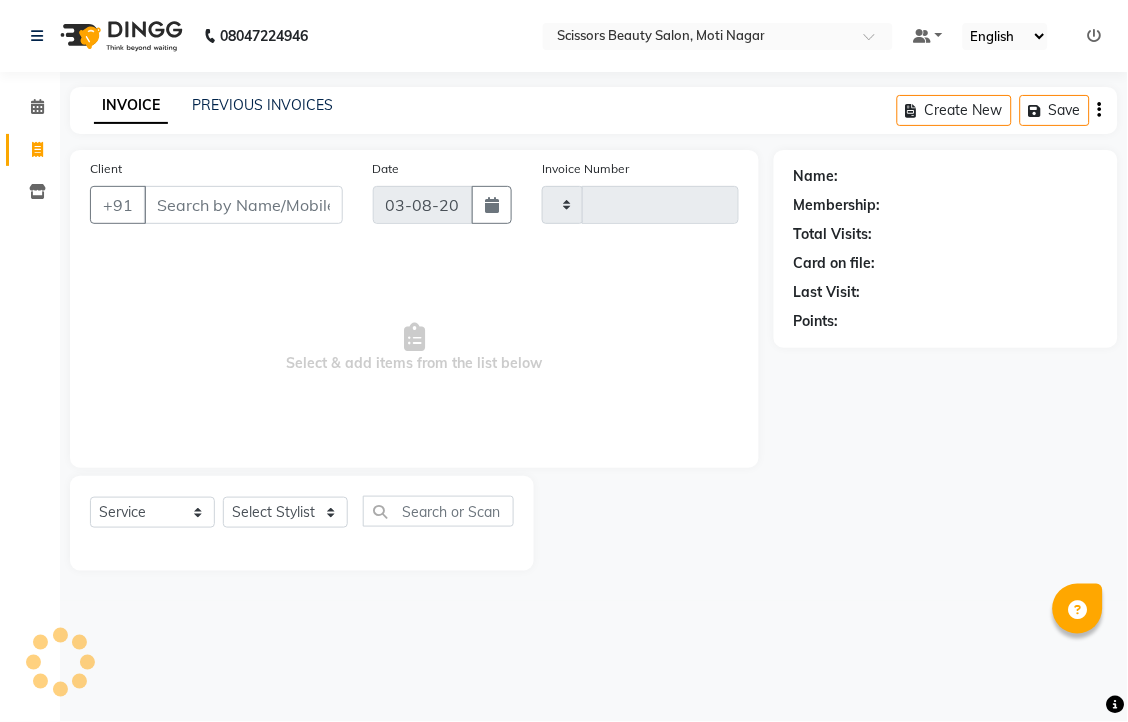 type on "2572" 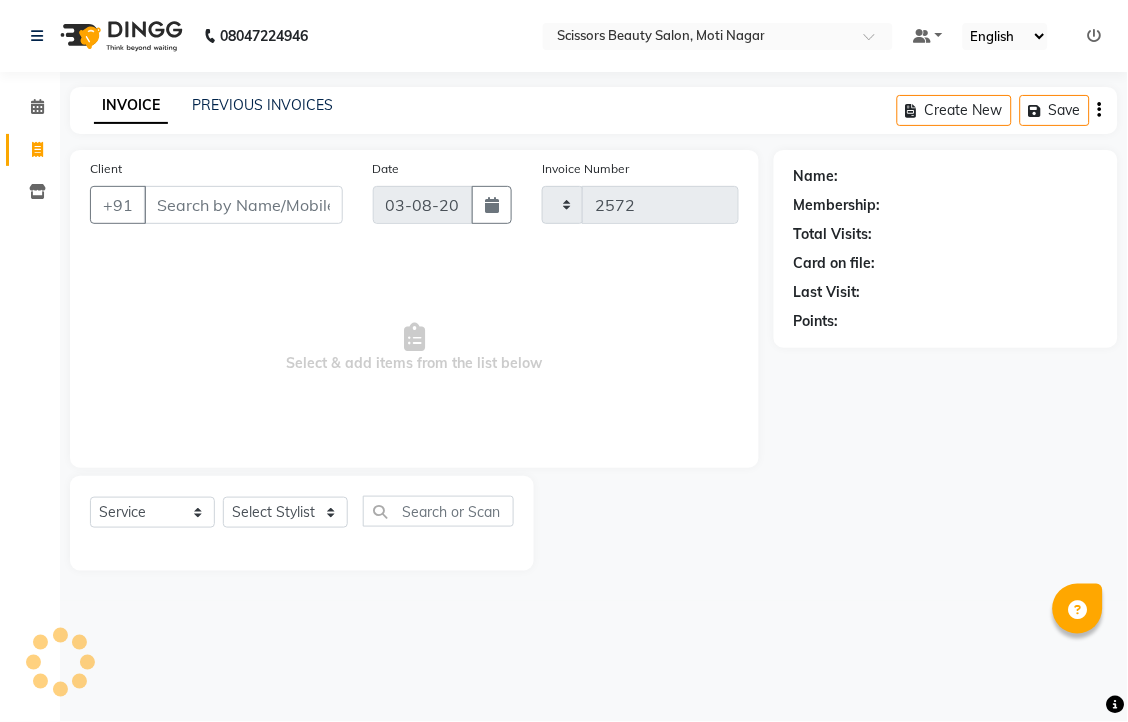select on "7057" 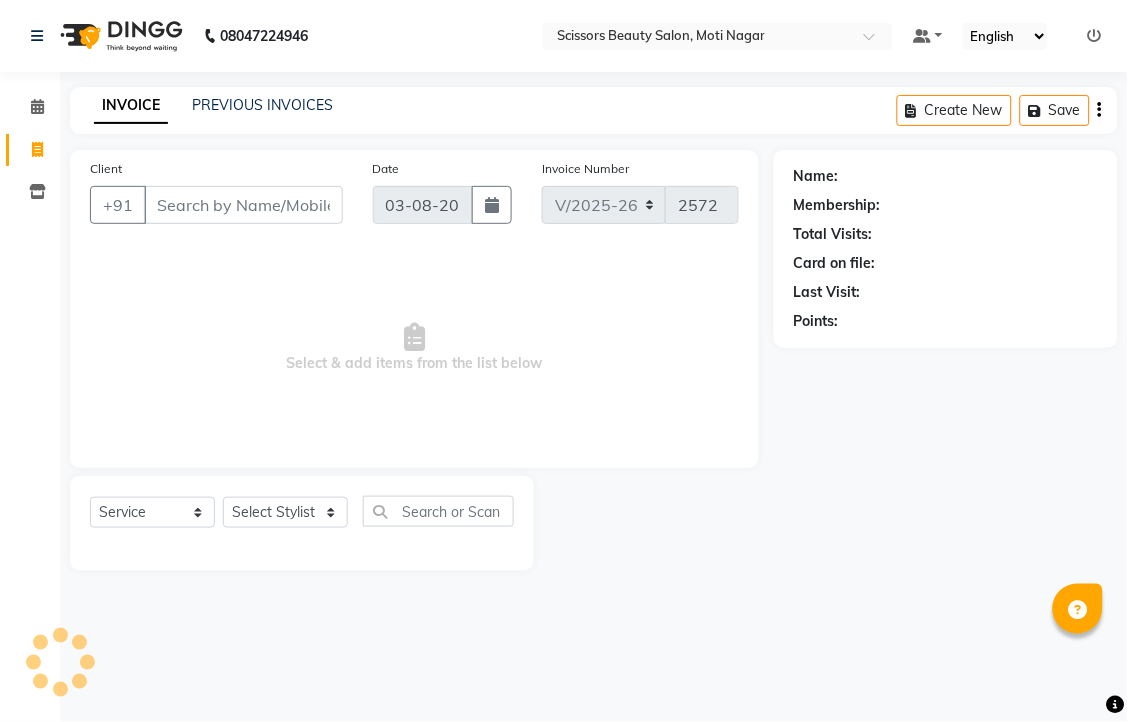 click on "Client" at bounding box center (243, 205) 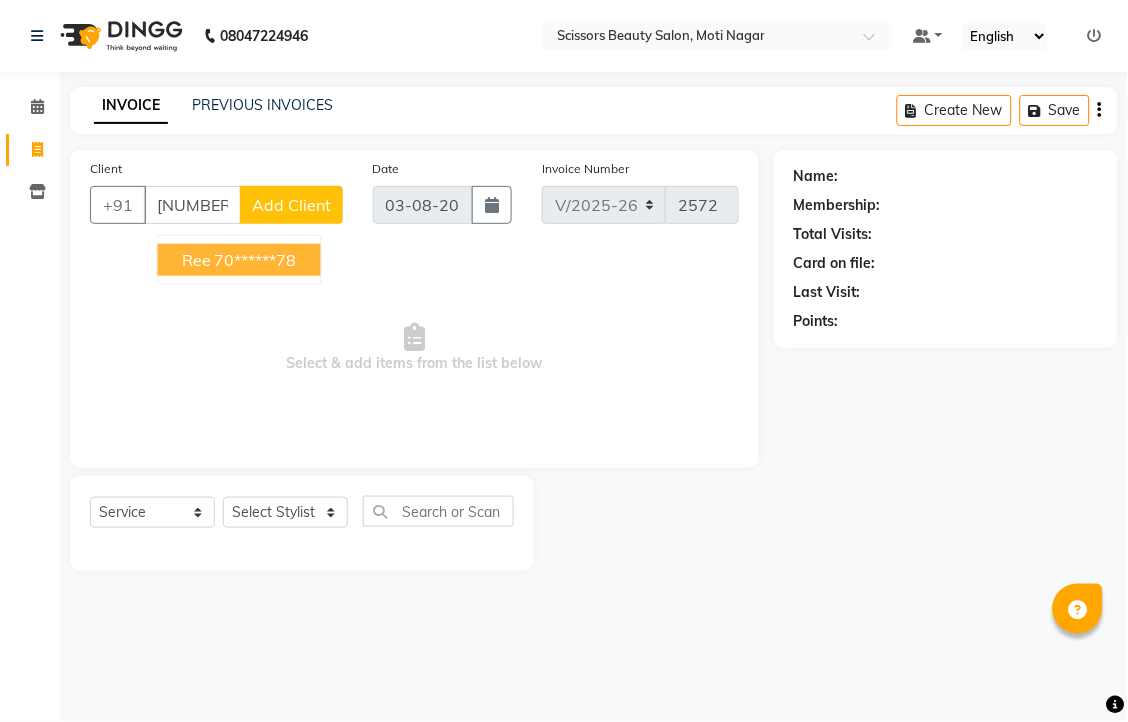 click on "70******78" at bounding box center [256, 260] 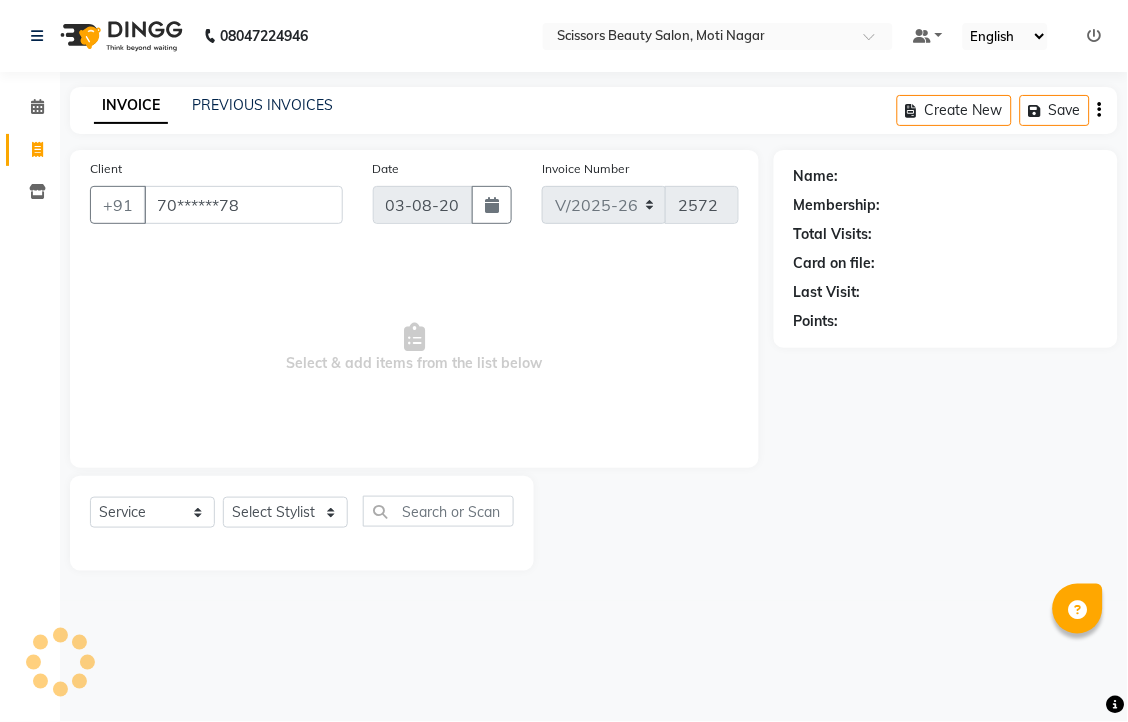 type on "70******78" 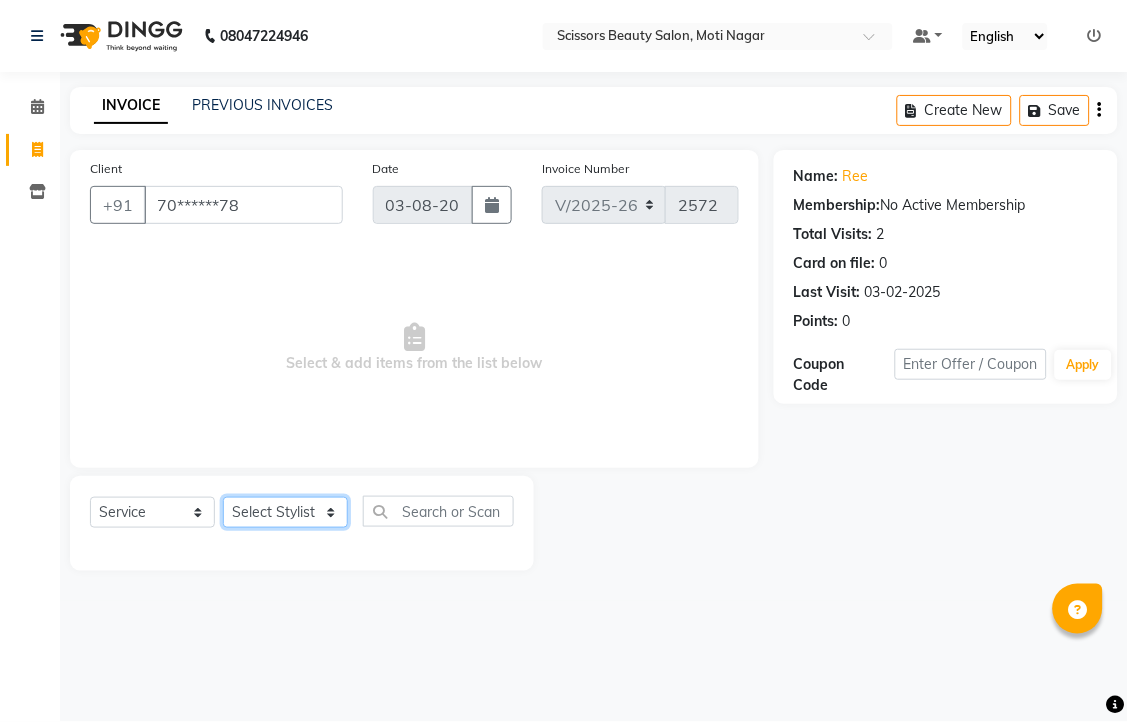 click on "Select Stylist [FIRST] [FIRST] [FIRST] [FIRST] [FIRST]" 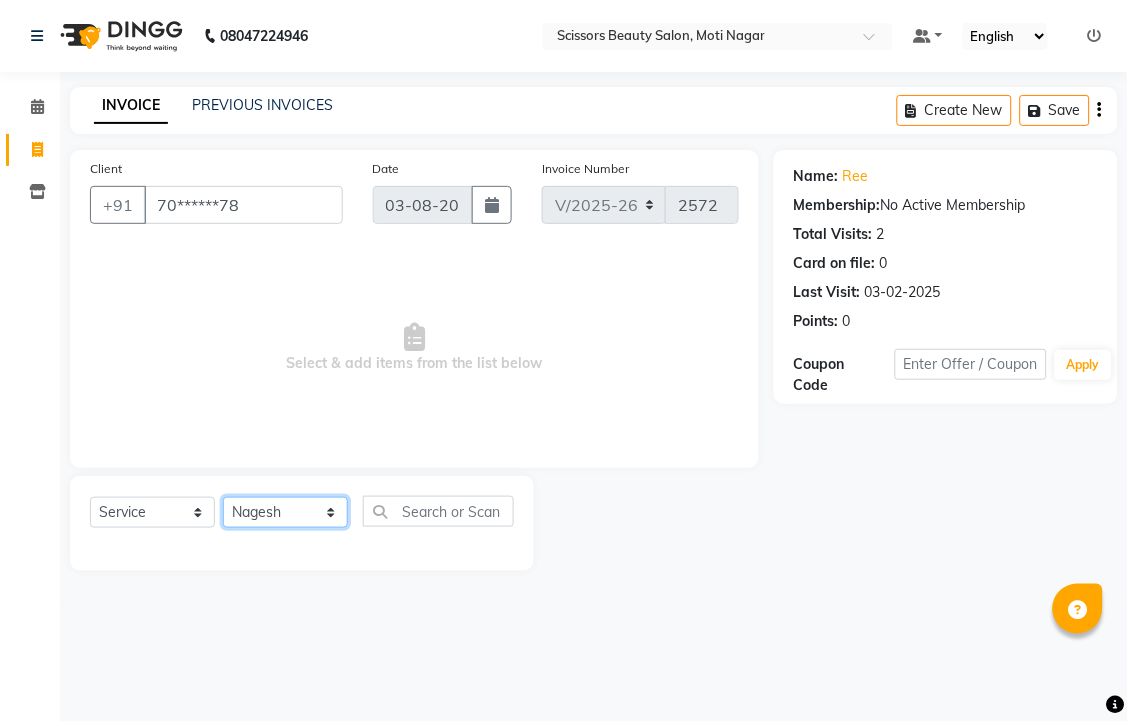 click on "Select Stylist [FIRST] [FIRST] [FIRST] [FIRST] [FIRST]" 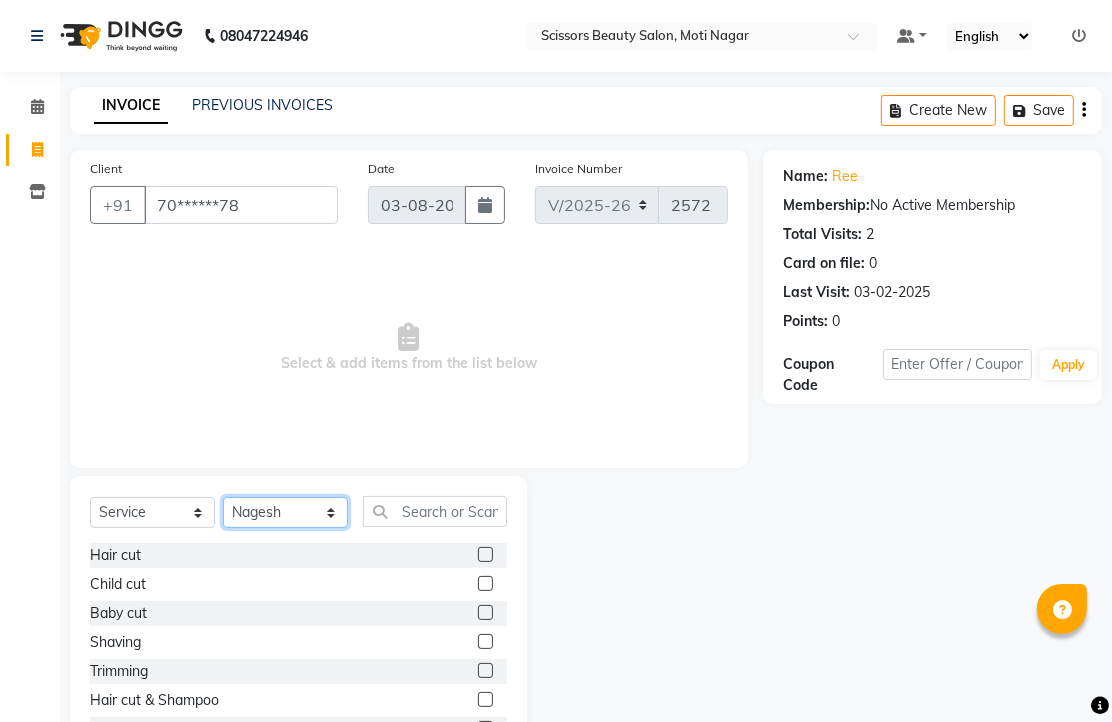 scroll, scrollTop: 111, scrollLeft: 0, axis: vertical 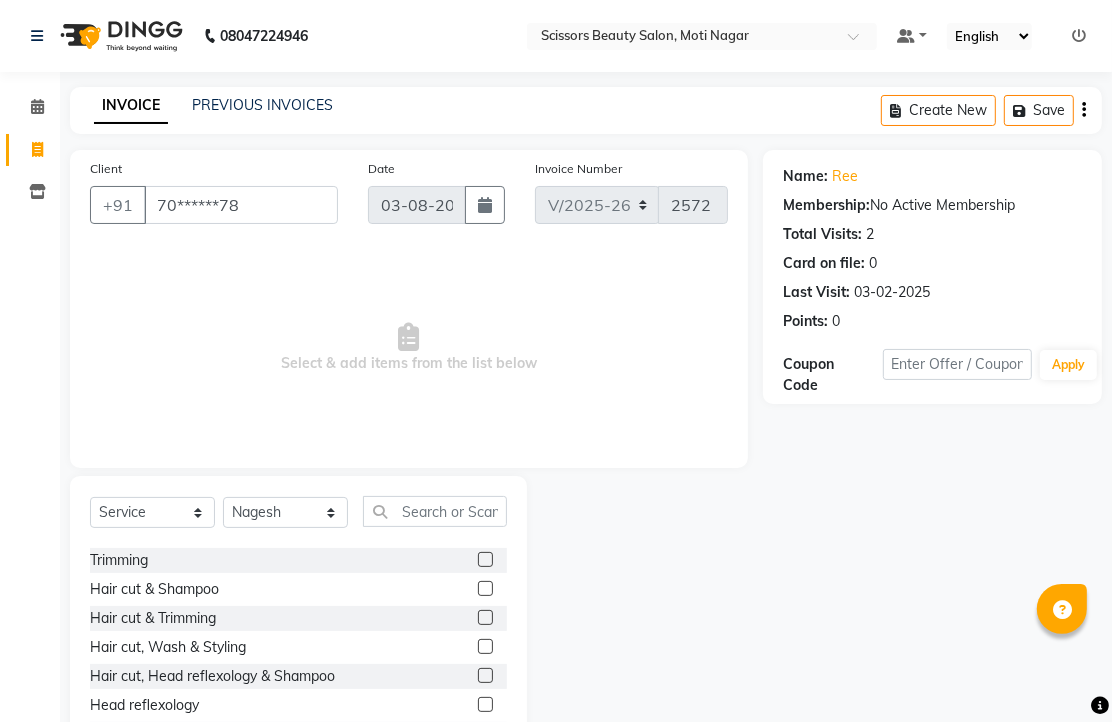 click 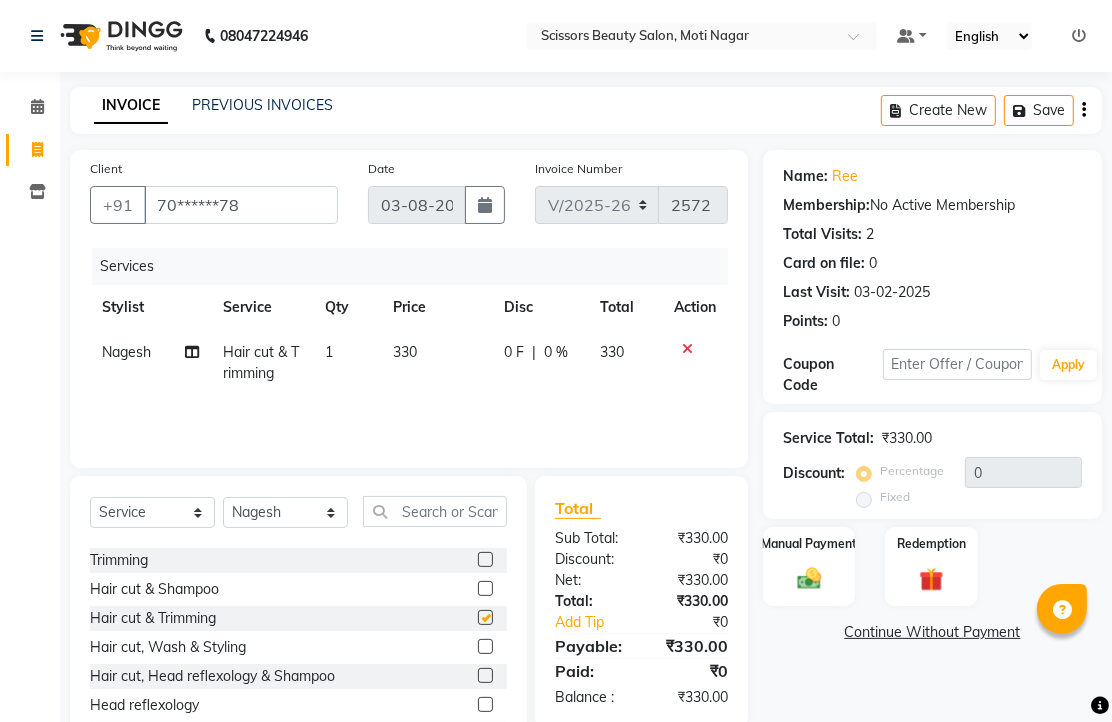 checkbox on "false" 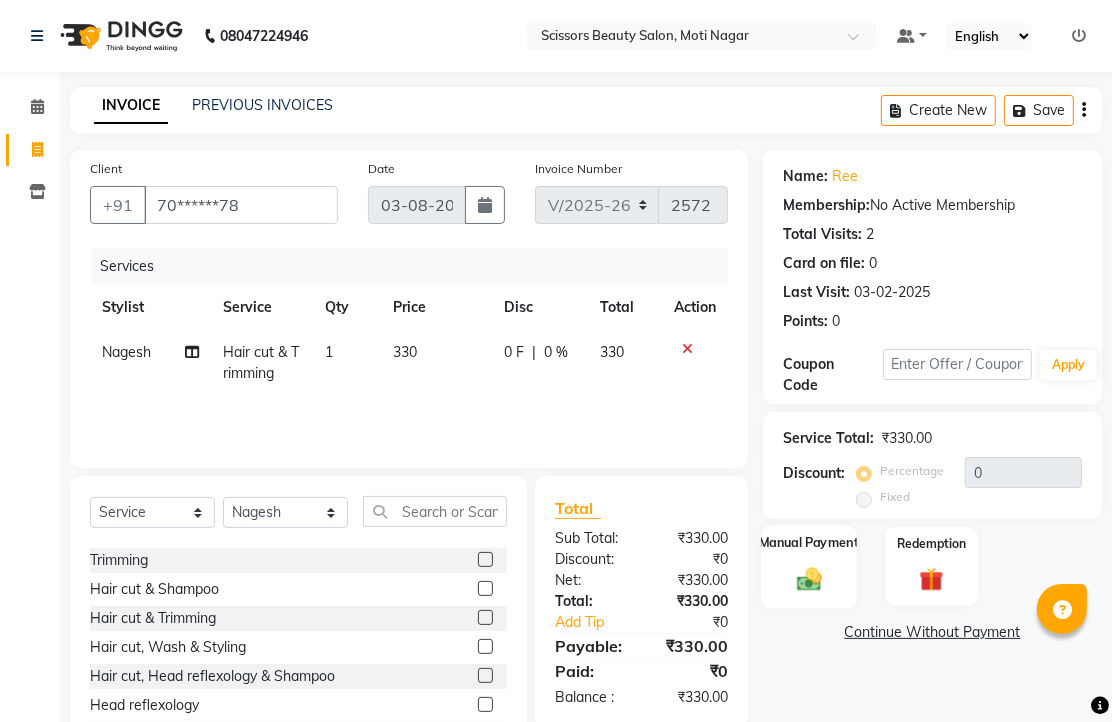 click 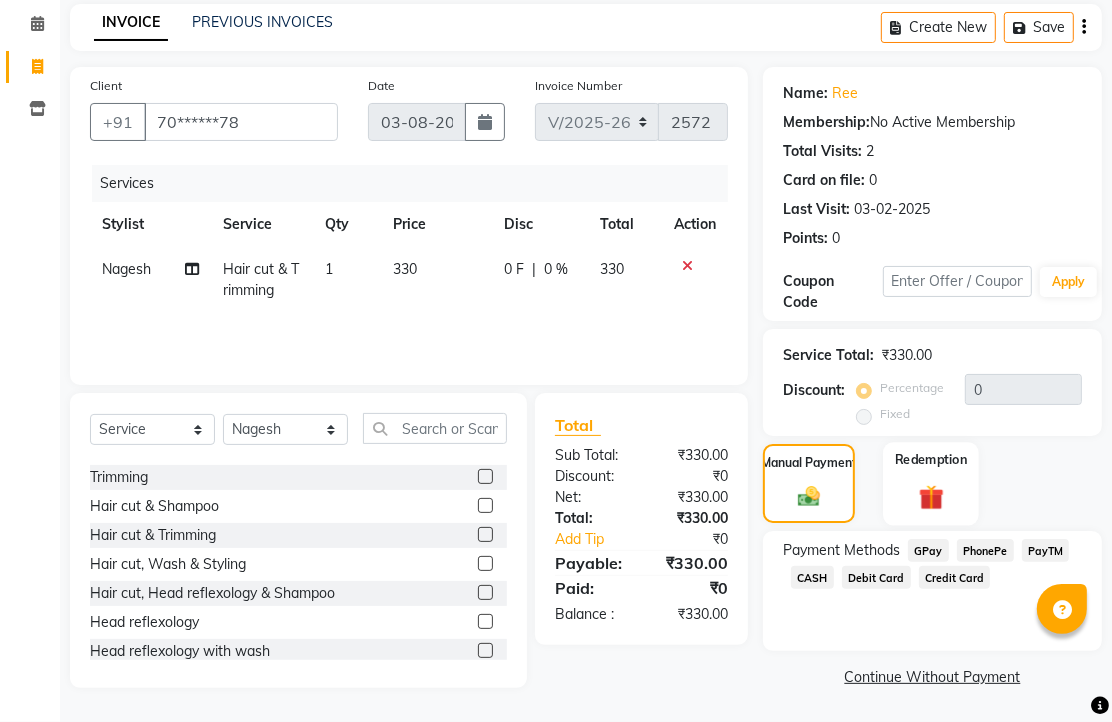 click on "CASH" 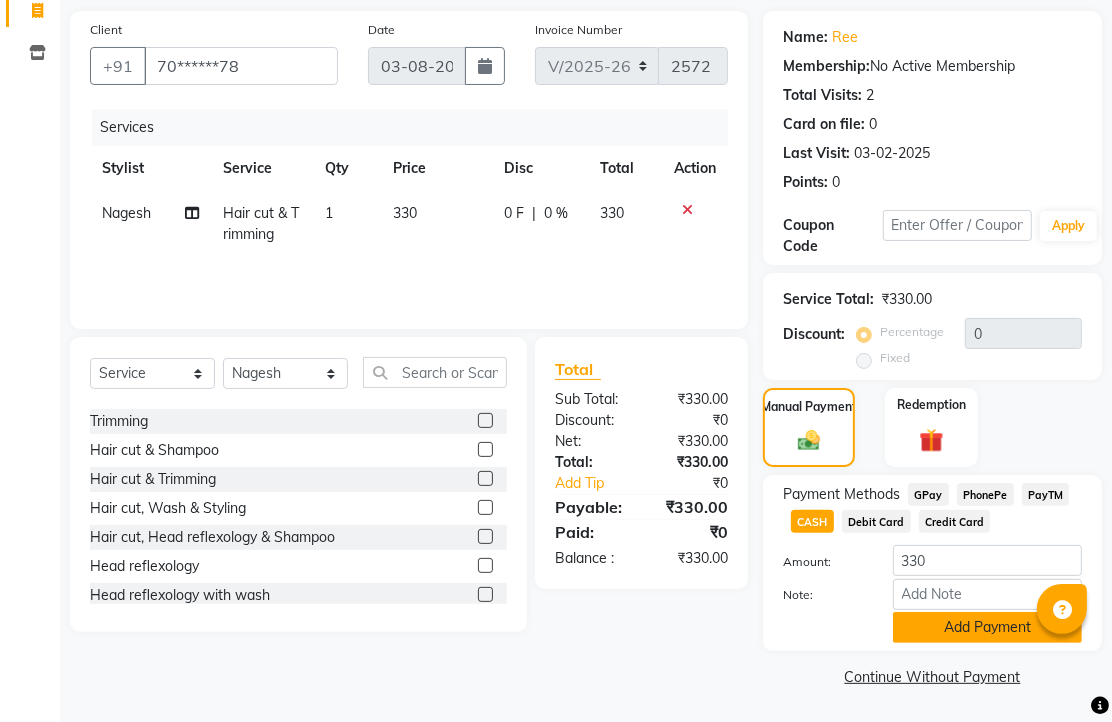 click on "Add Payment" 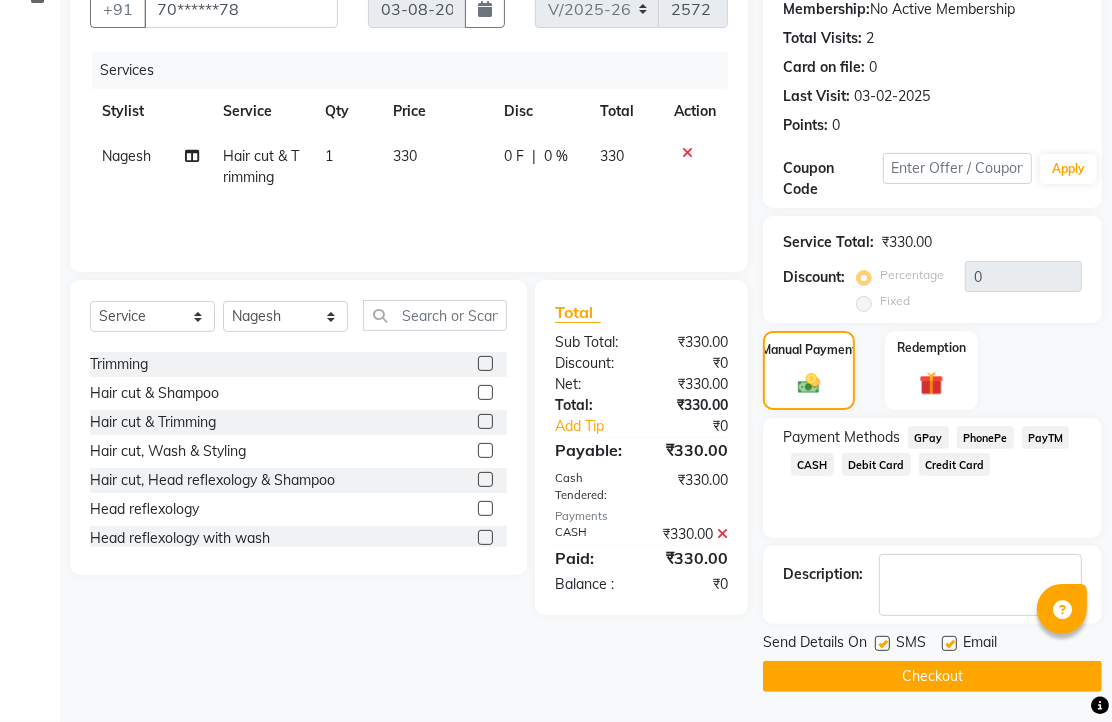 scroll, scrollTop: 304, scrollLeft: 0, axis: vertical 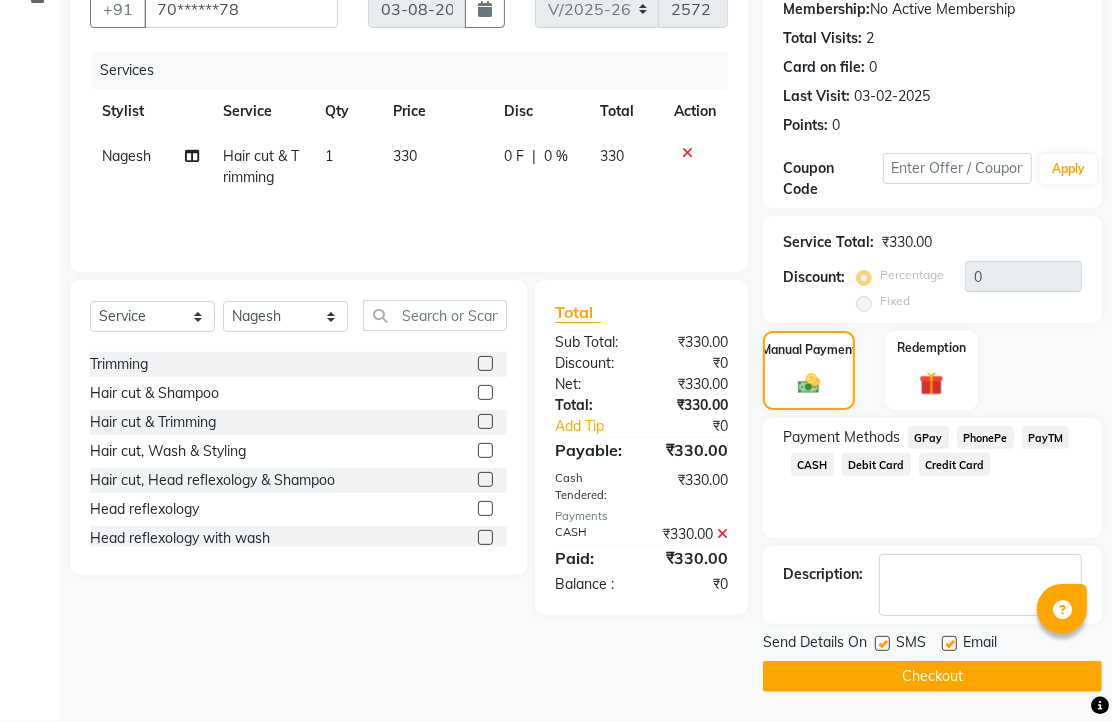 click 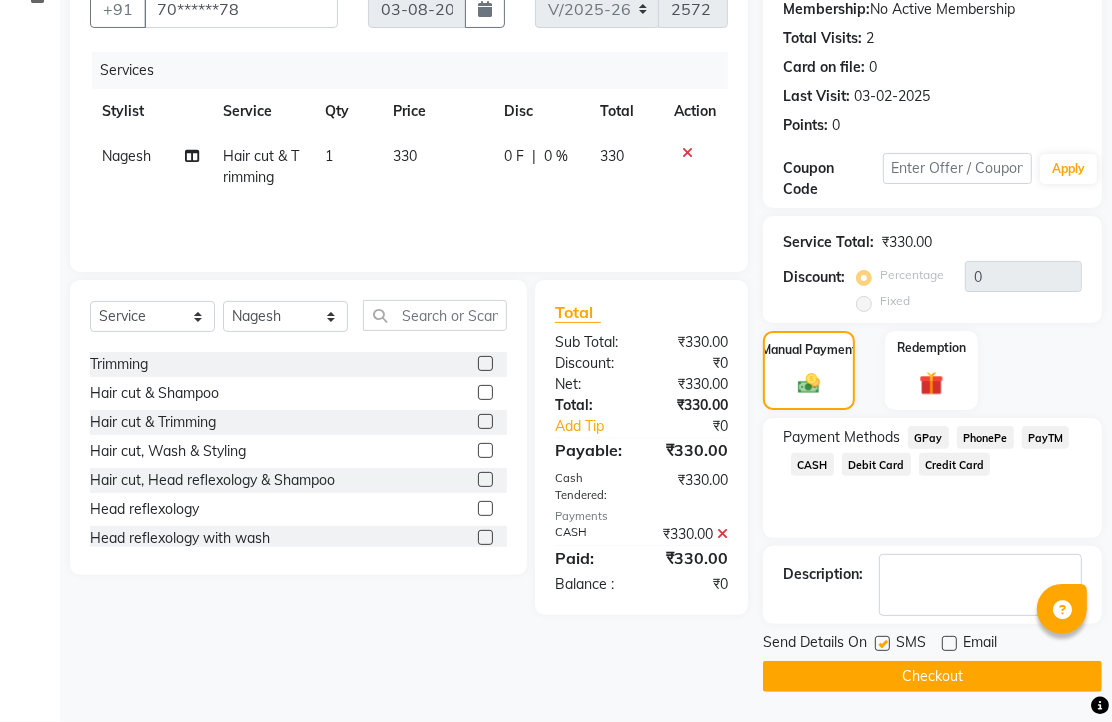 click on "Checkout" 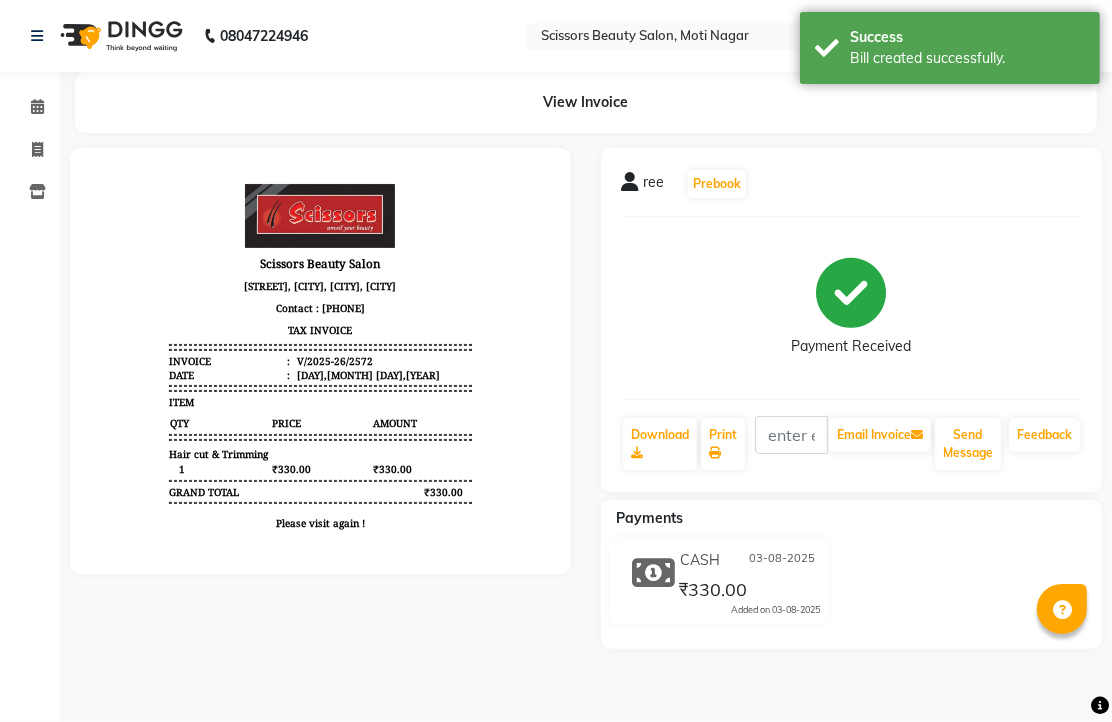 scroll, scrollTop: 0, scrollLeft: 0, axis: both 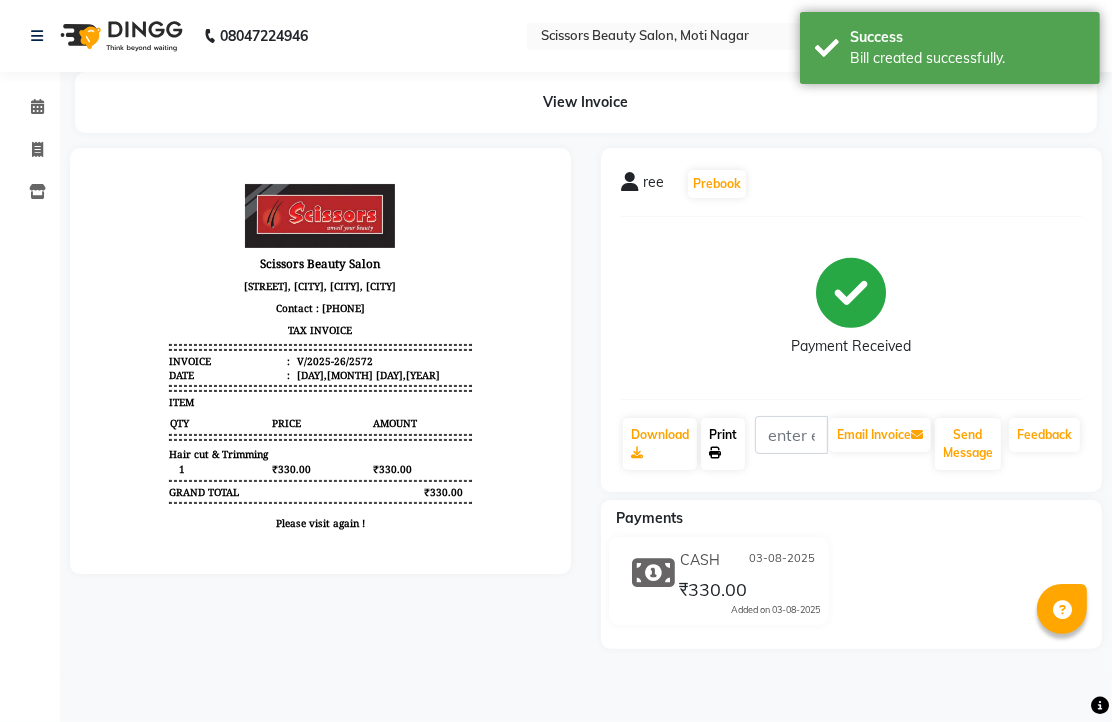 click on "Print" 